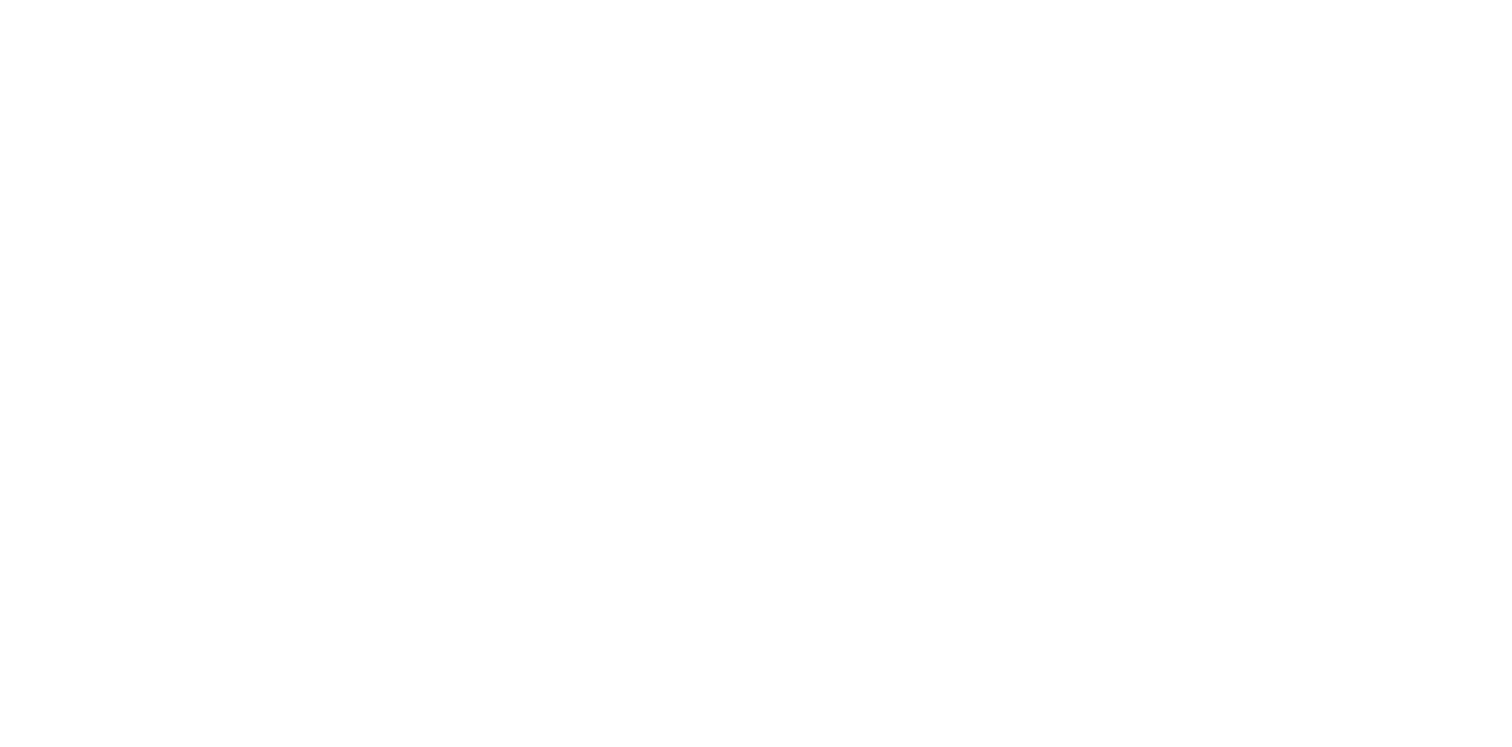 scroll, scrollTop: 0, scrollLeft: 0, axis: both 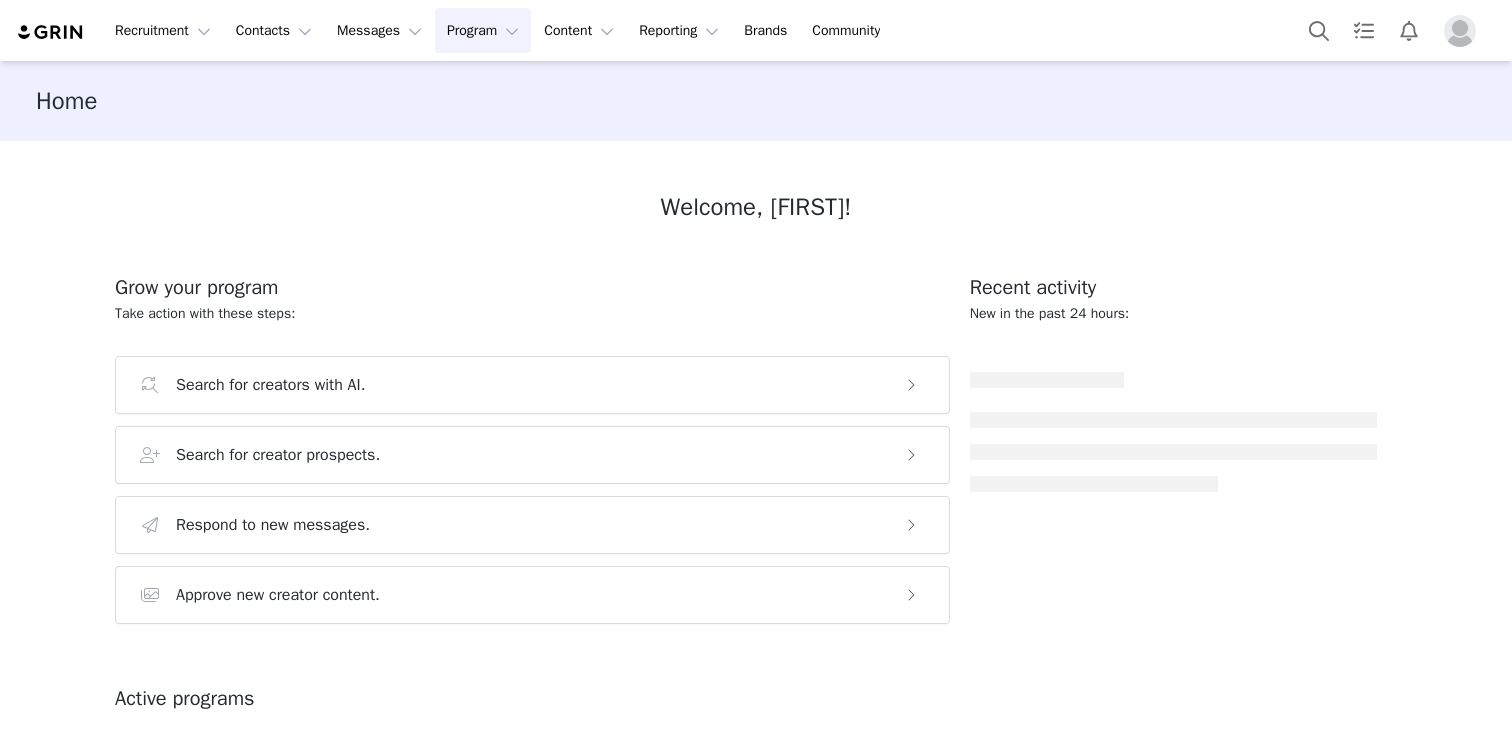 click on "Program Program" at bounding box center [483, 30] 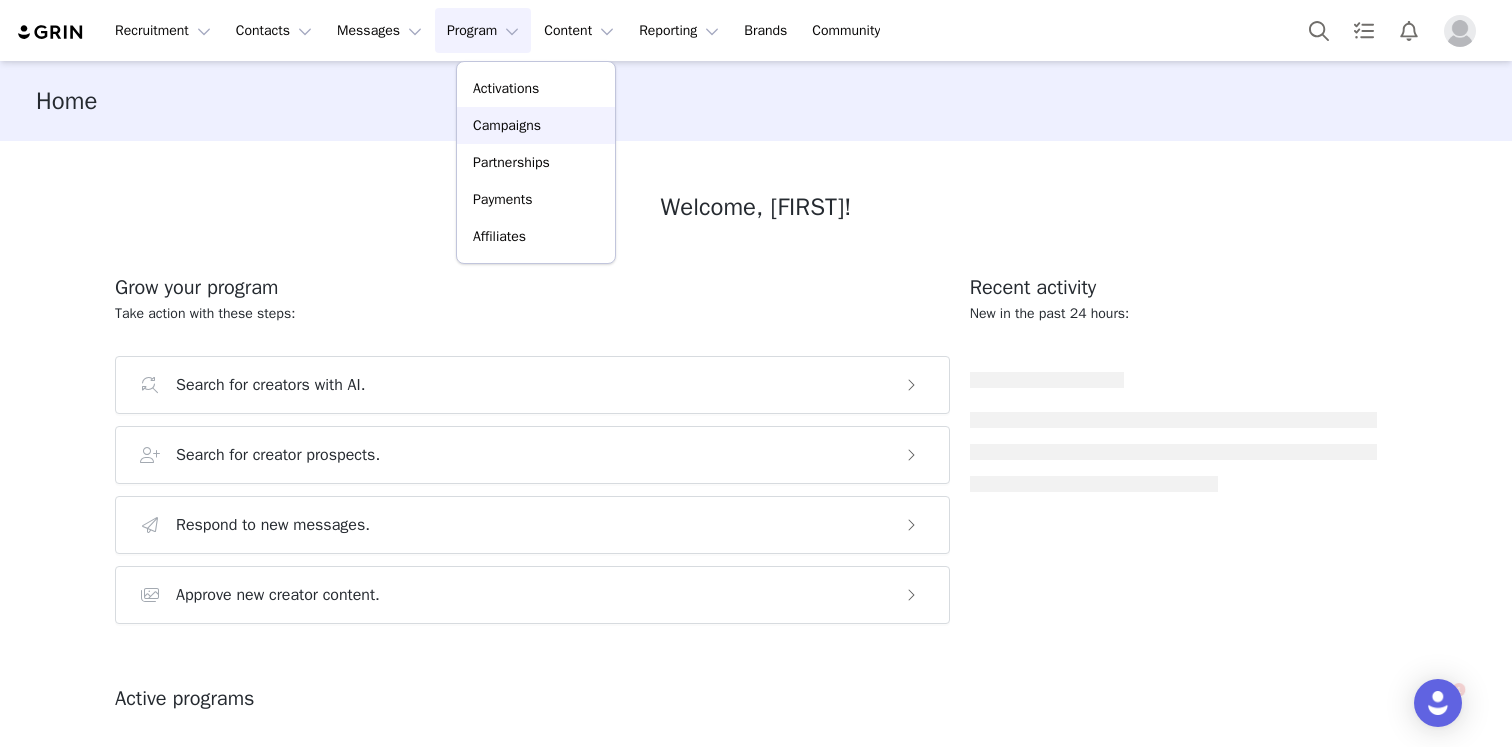 scroll, scrollTop: 0, scrollLeft: 0, axis: both 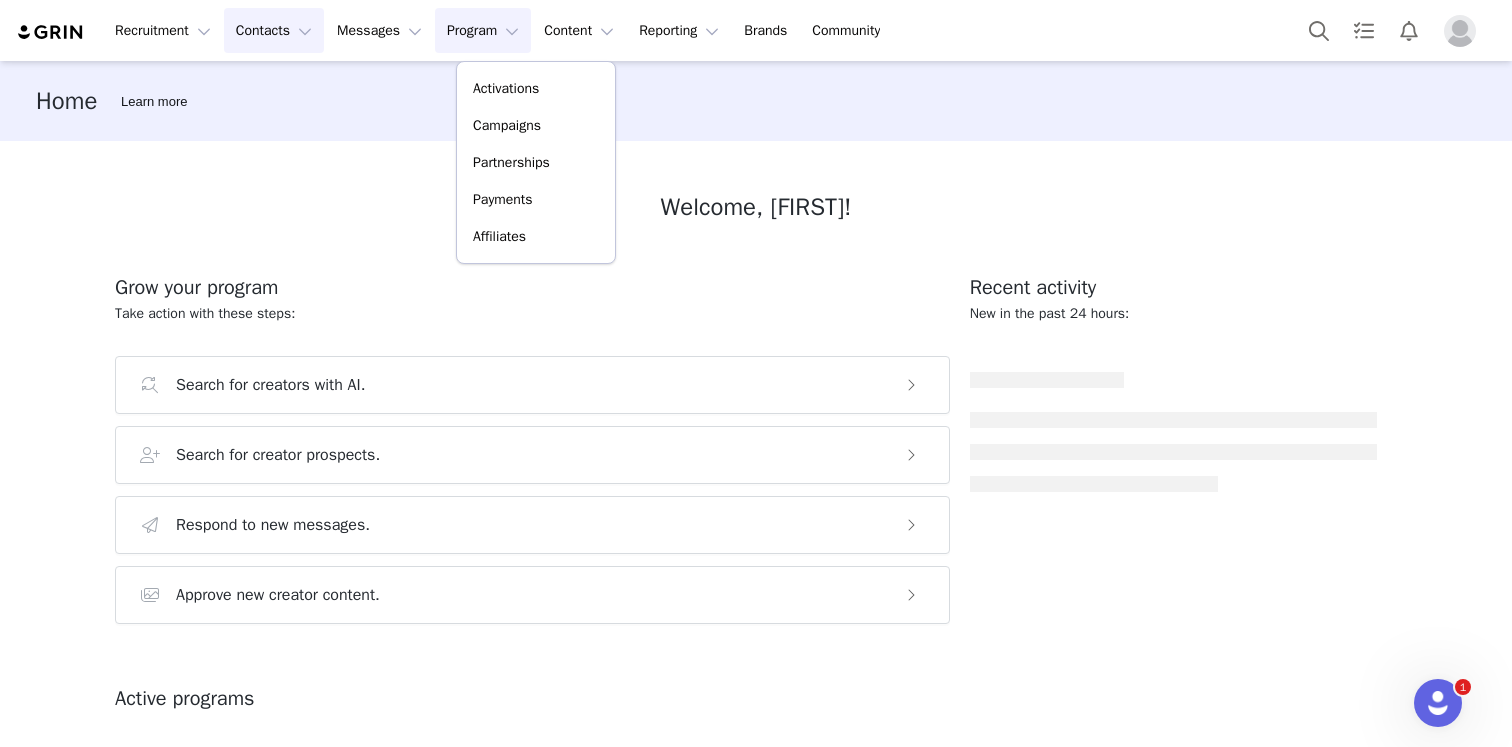 click on "Contacts Contacts" at bounding box center [274, 30] 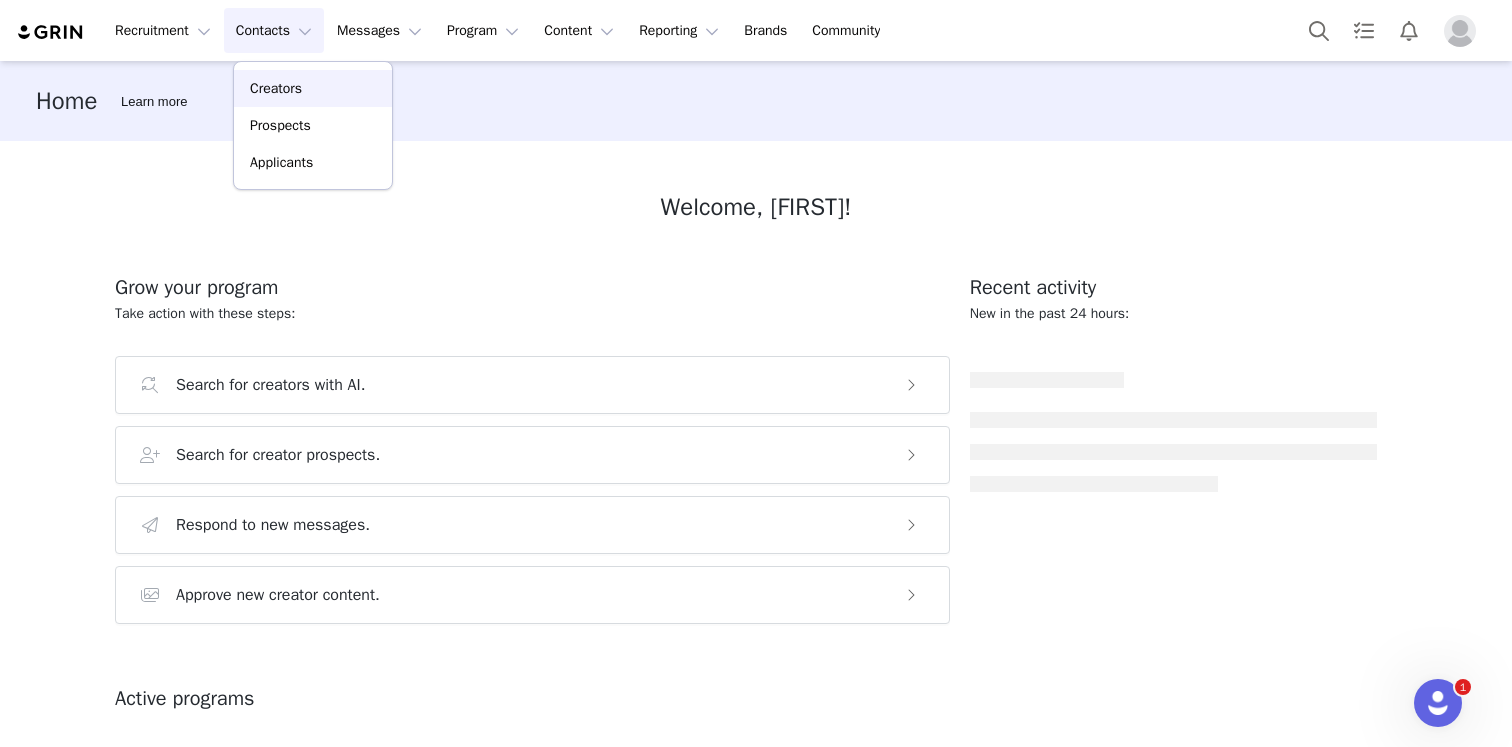 click on "Creators" at bounding box center [276, 88] 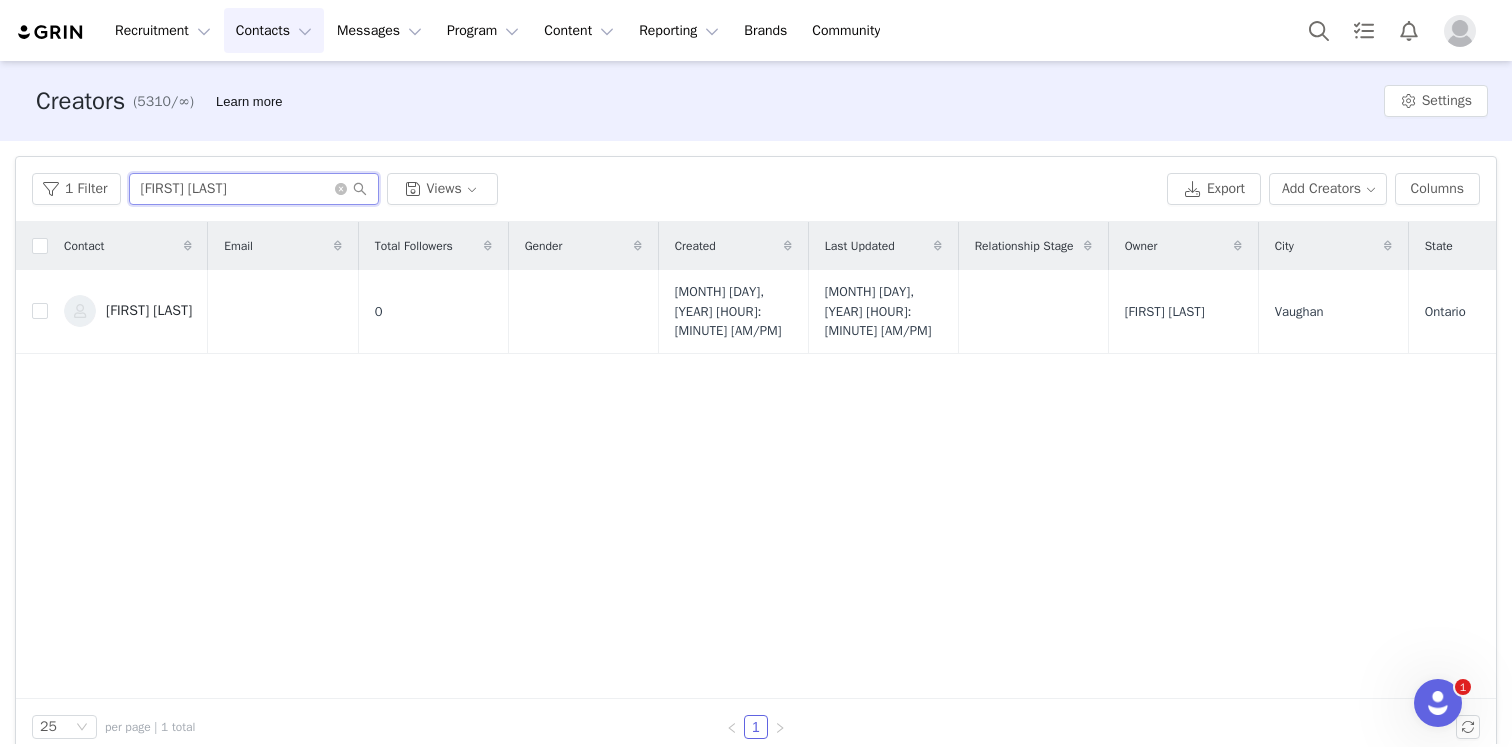 click on "[FIRST] [LAST]" at bounding box center (254, 189) 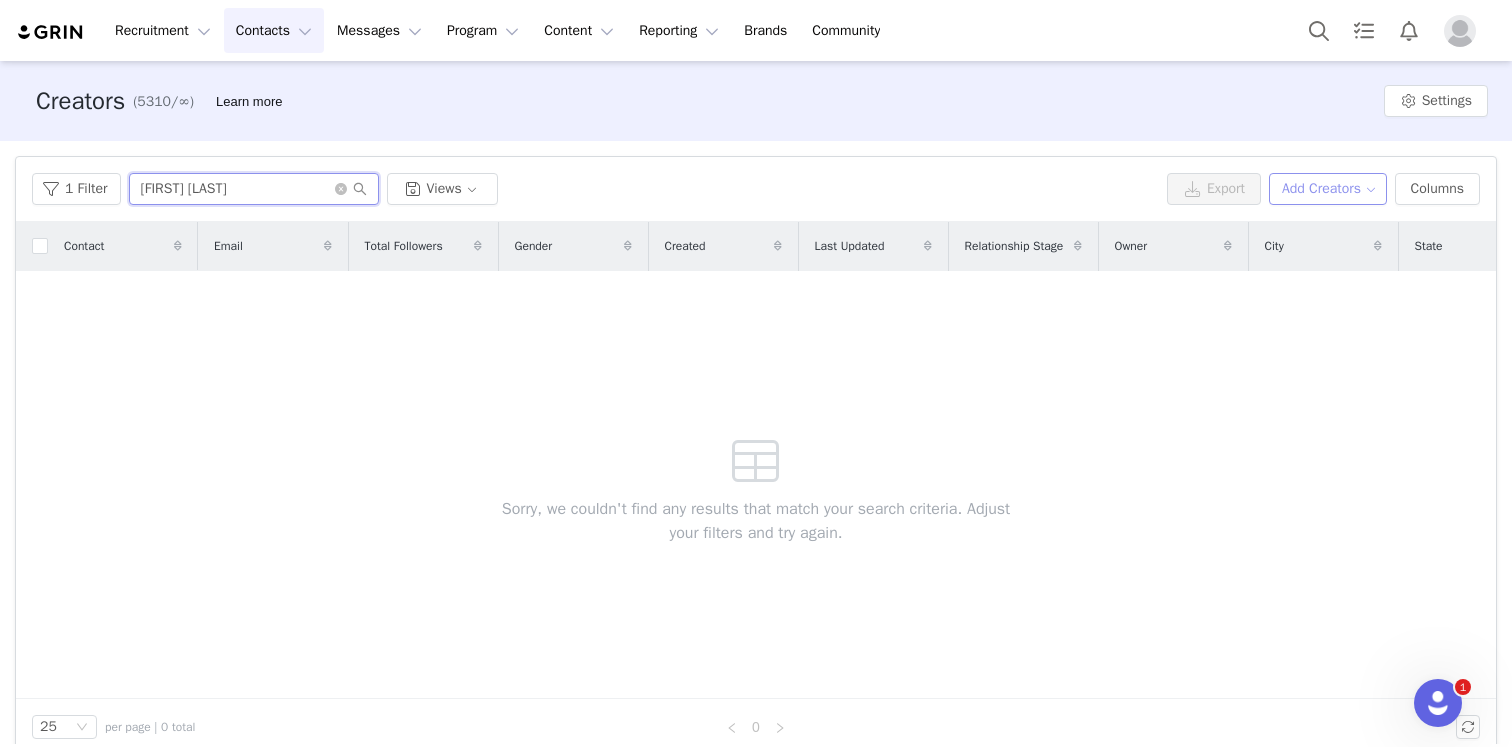 type on "[FIRST] [LAST]" 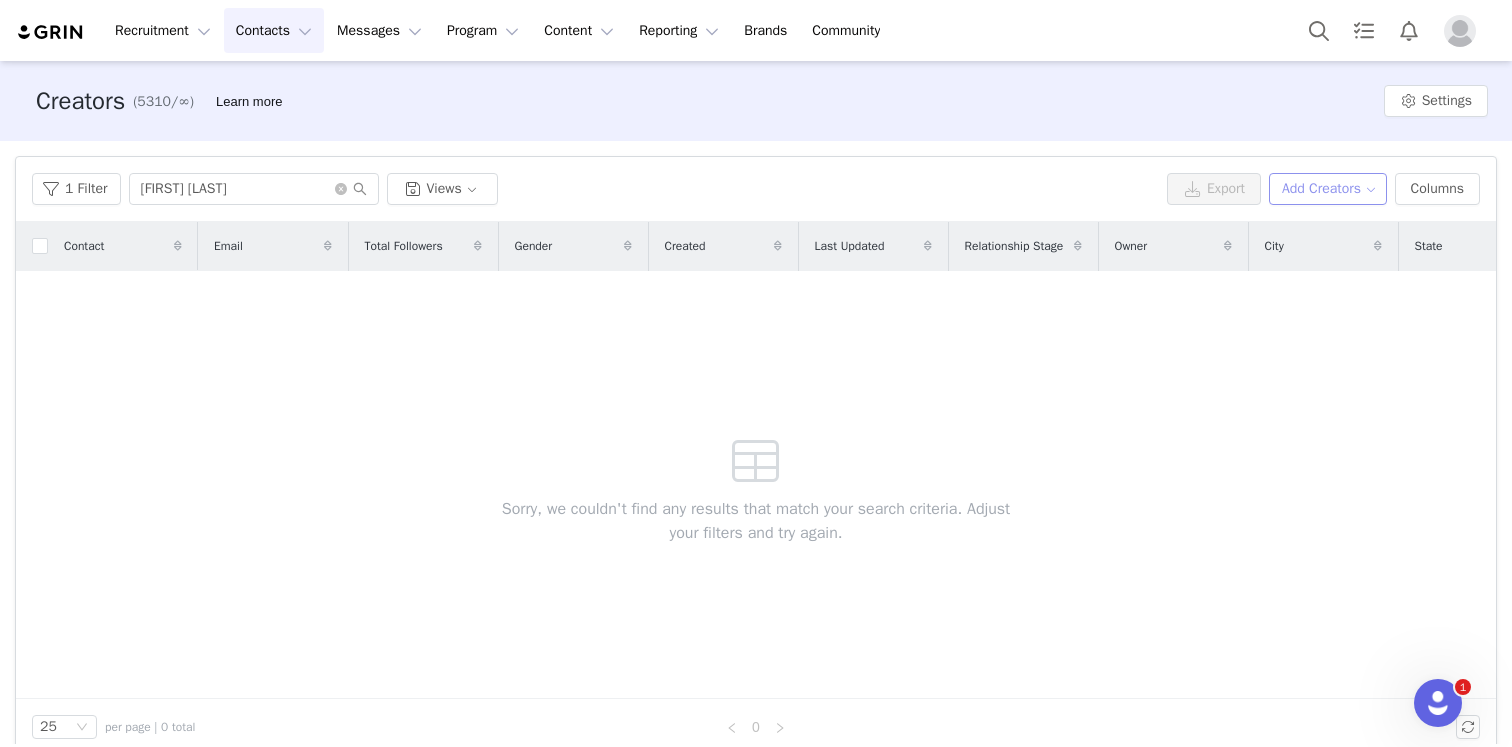 click on "Add Creators" at bounding box center (1328, 189) 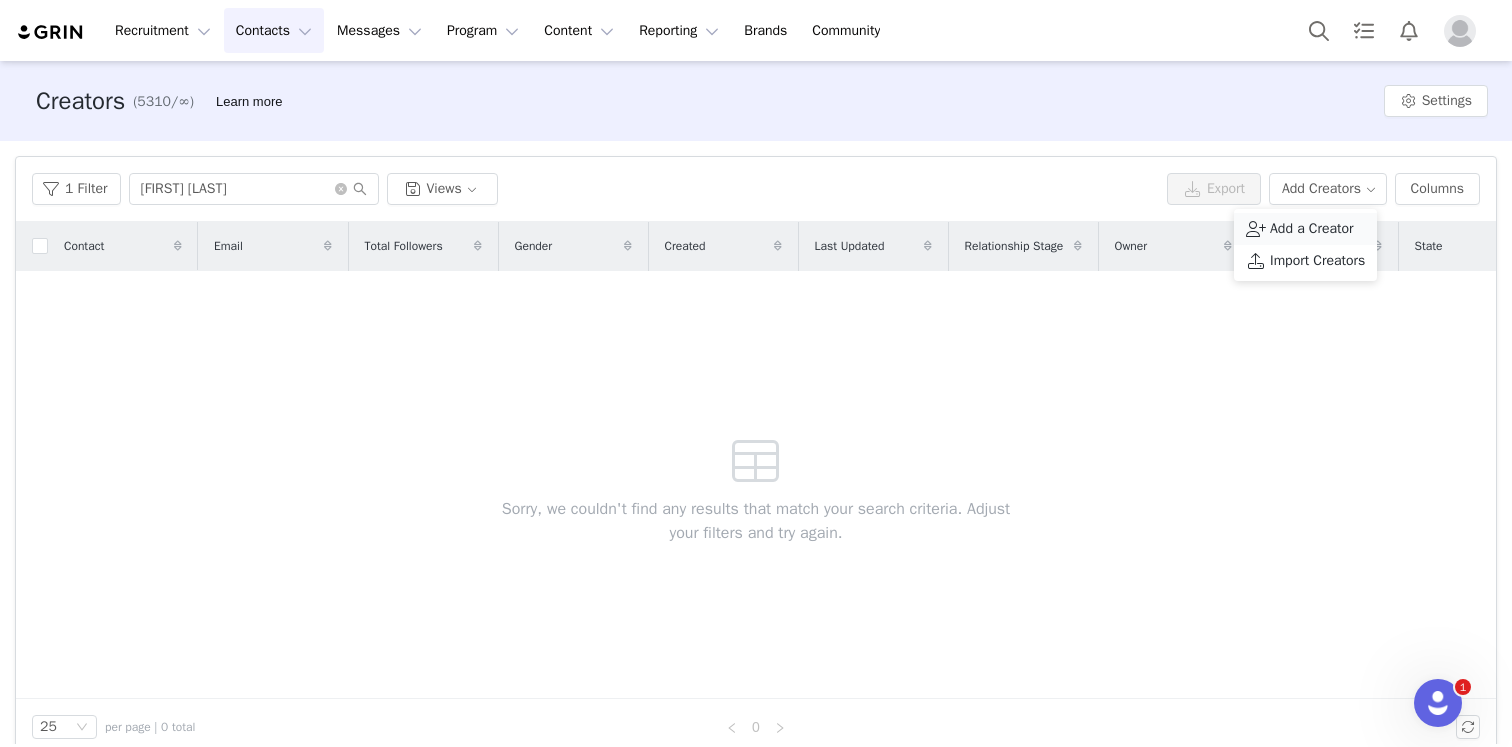 click on "Add a Creator" at bounding box center (1312, 229) 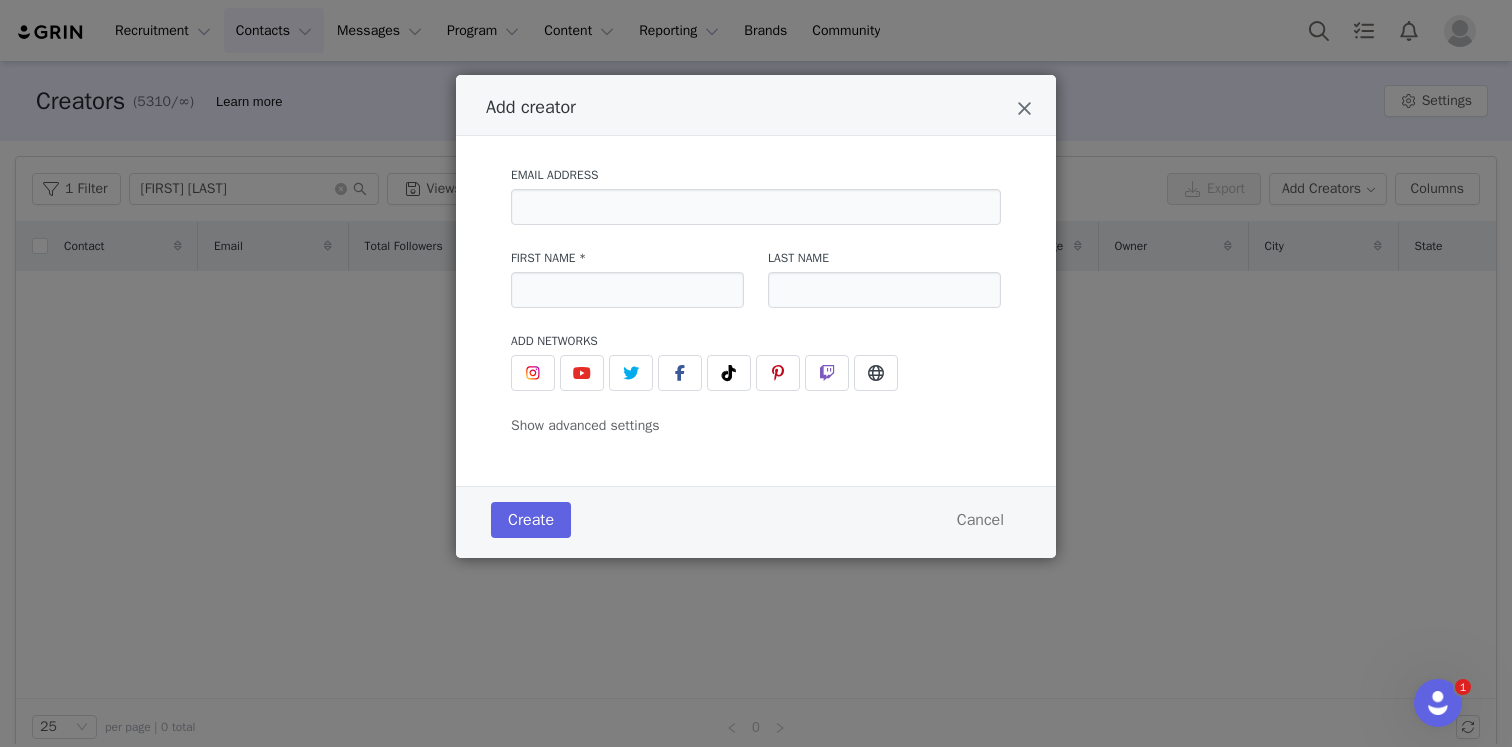 click on "First Name *" at bounding box center (627, 258) 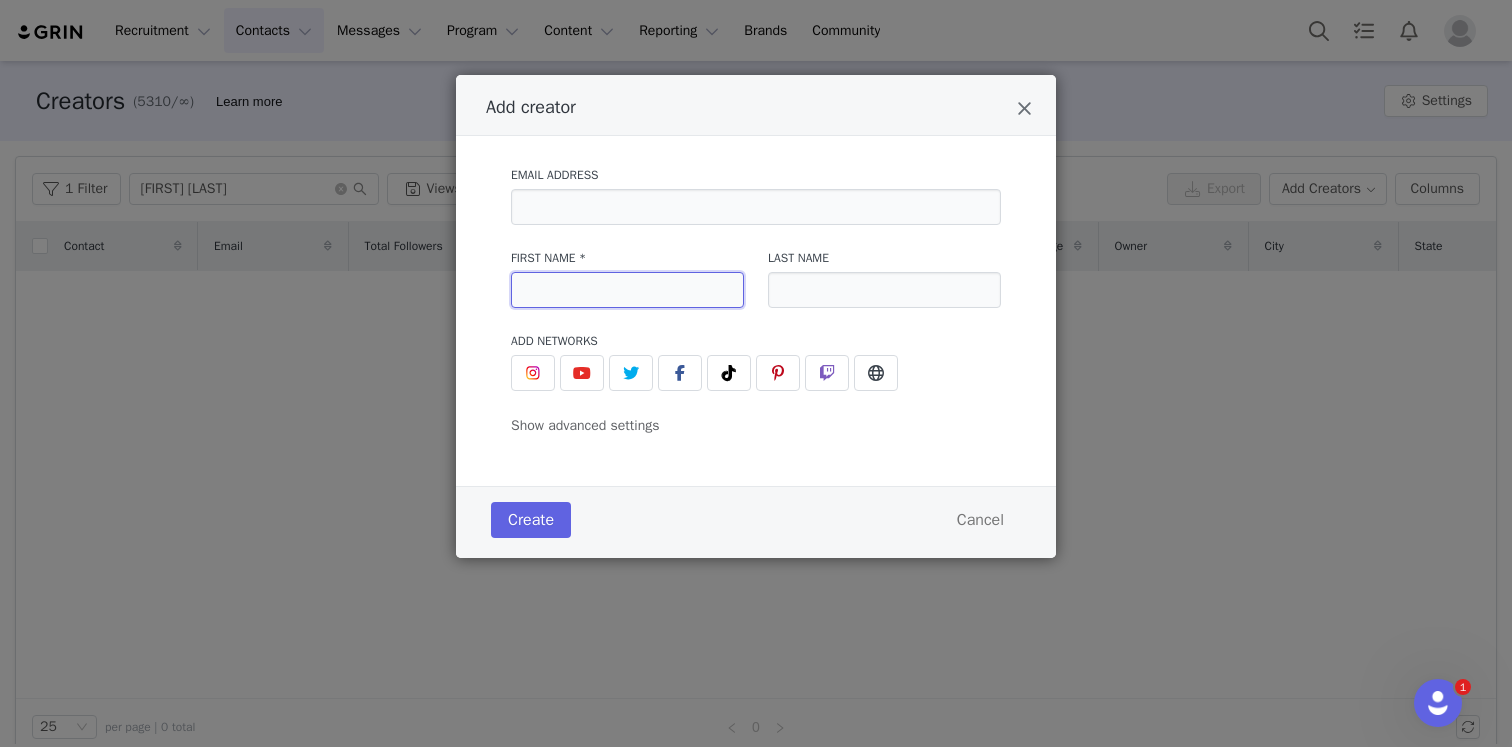 click at bounding box center (627, 290) 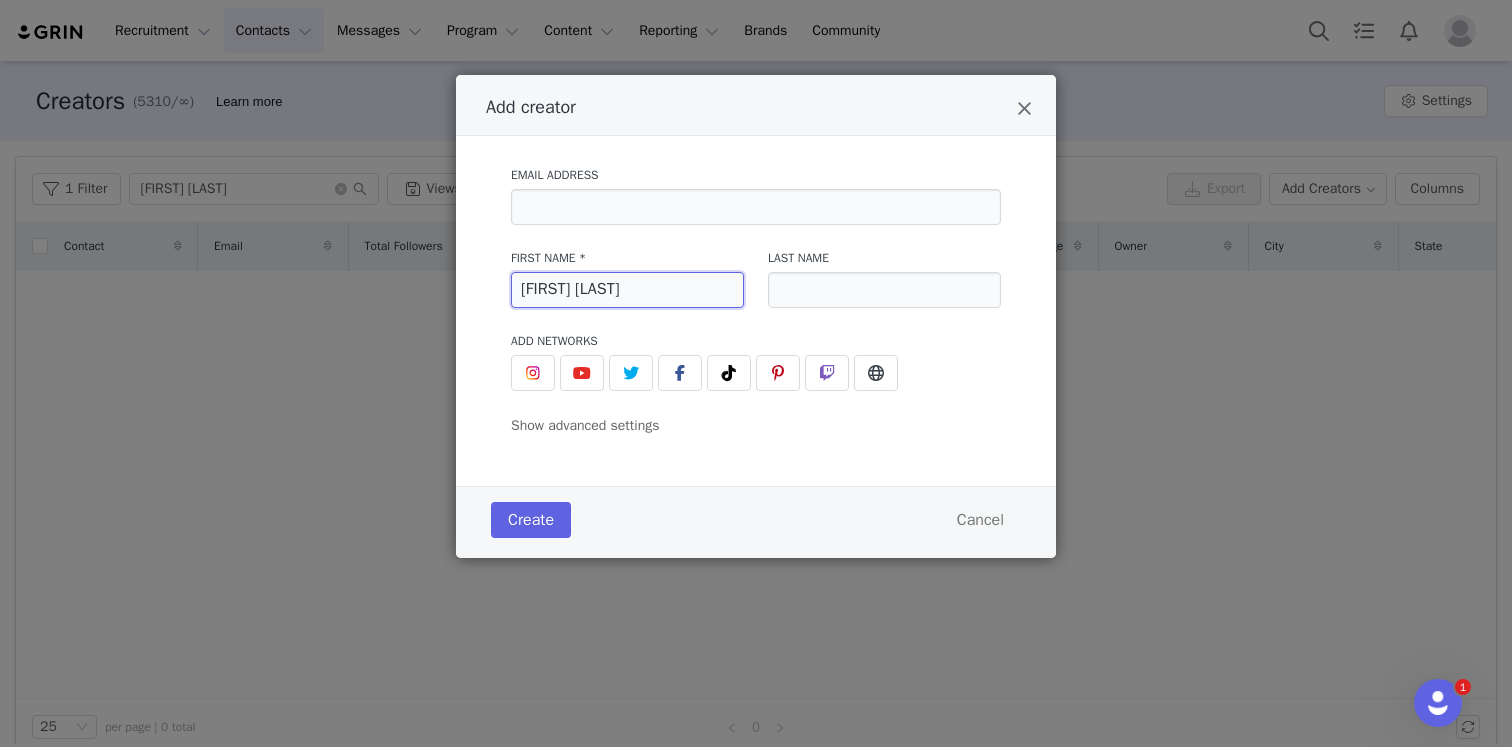 drag, startPoint x: 564, startPoint y: 289, endPoint x: 759, endPoint y: 289, distance: 195 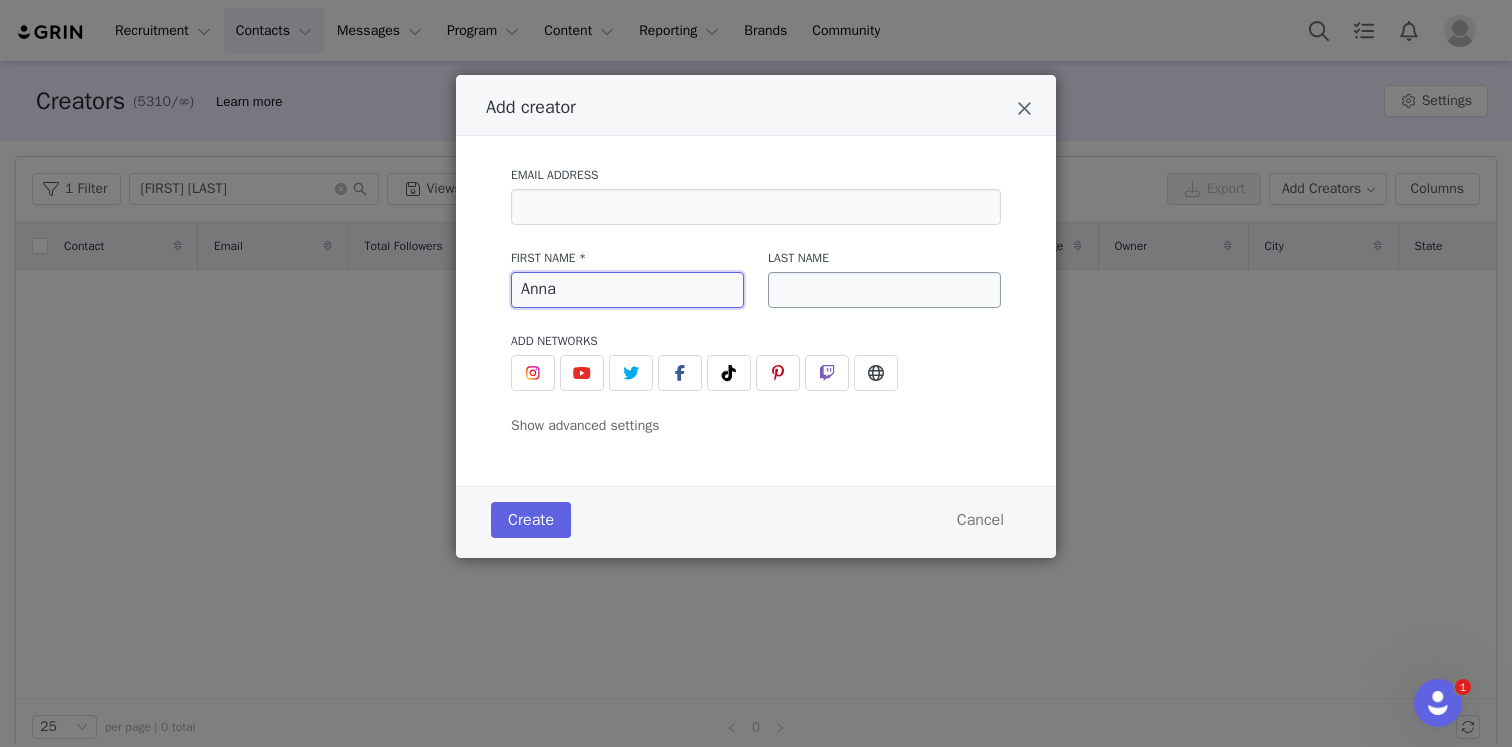 type on "Anna" 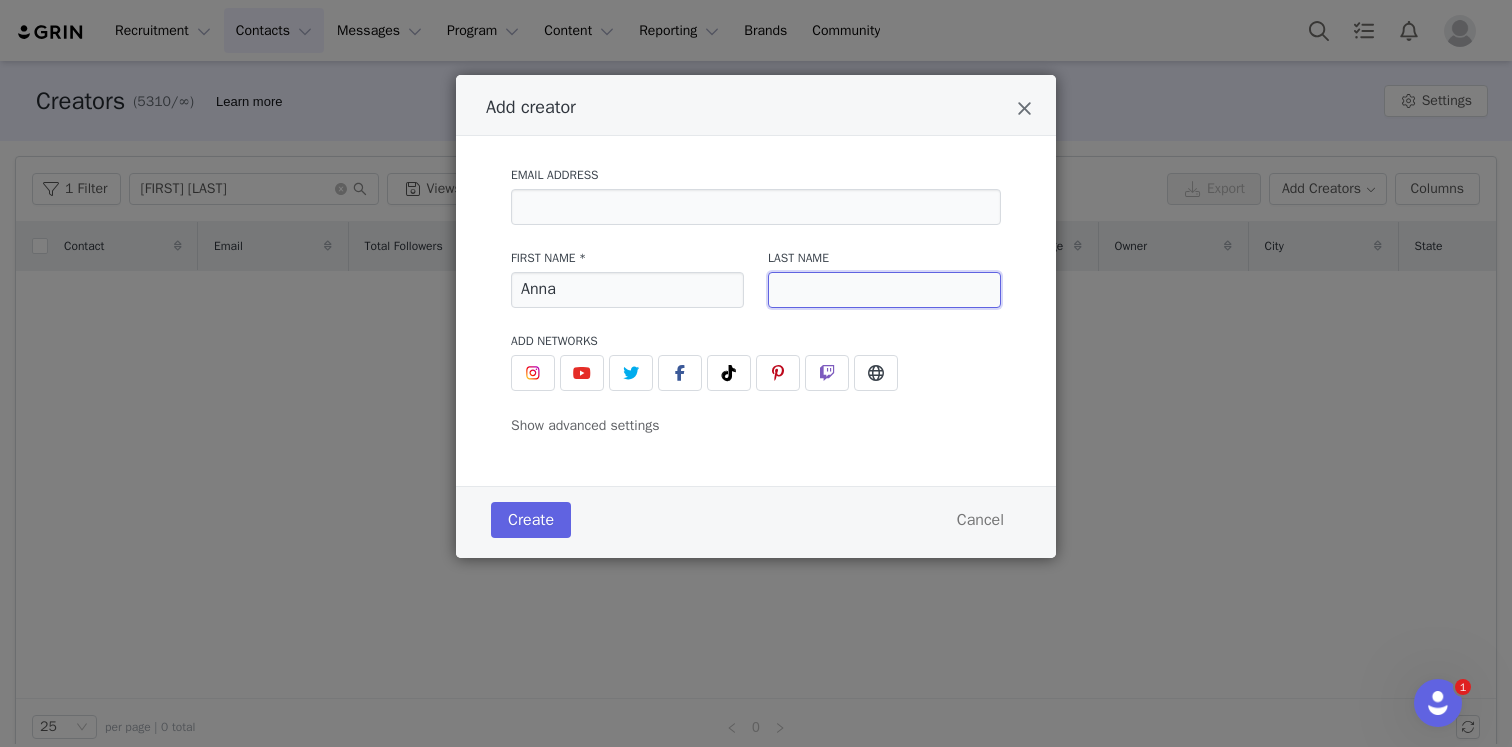 click at bounding box center [884, 290] 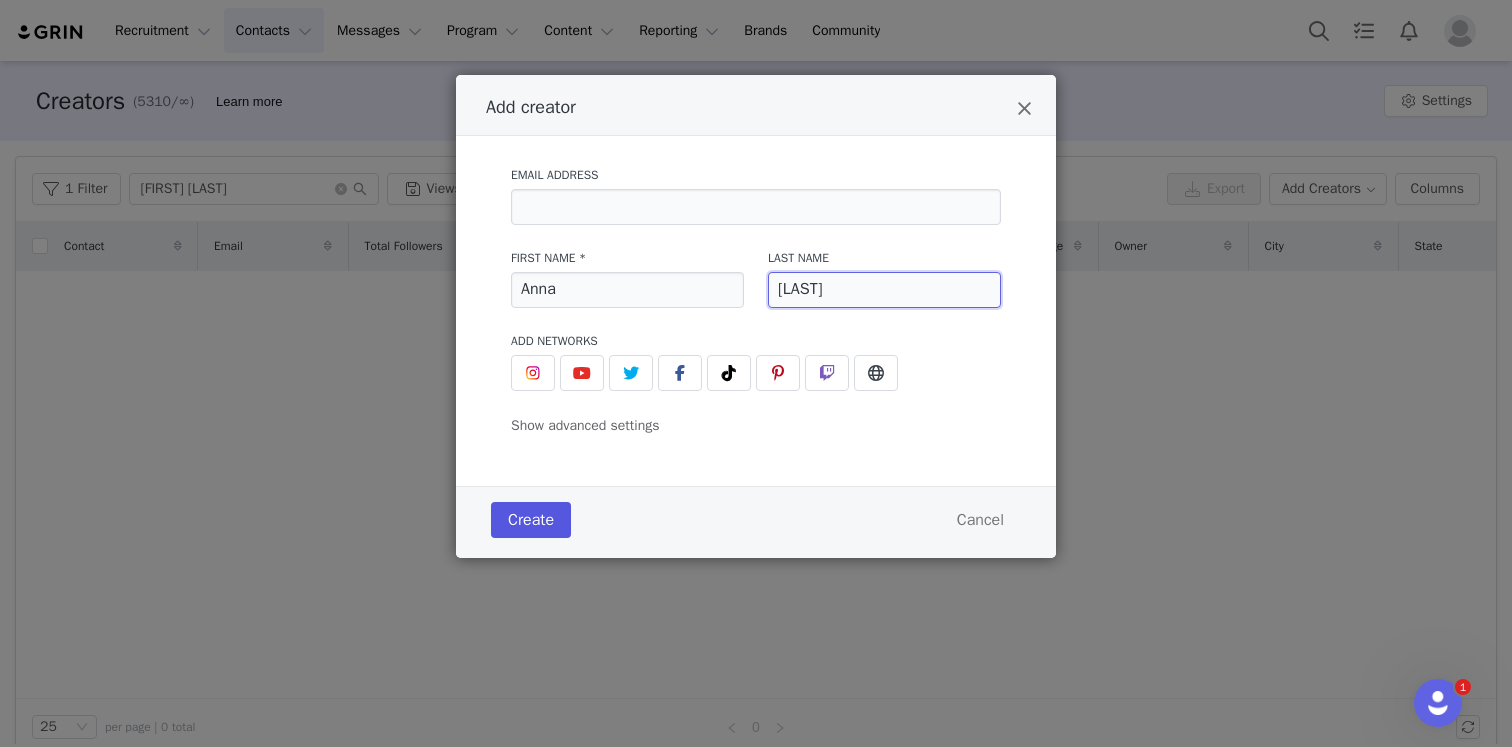 type on "[LAST]" 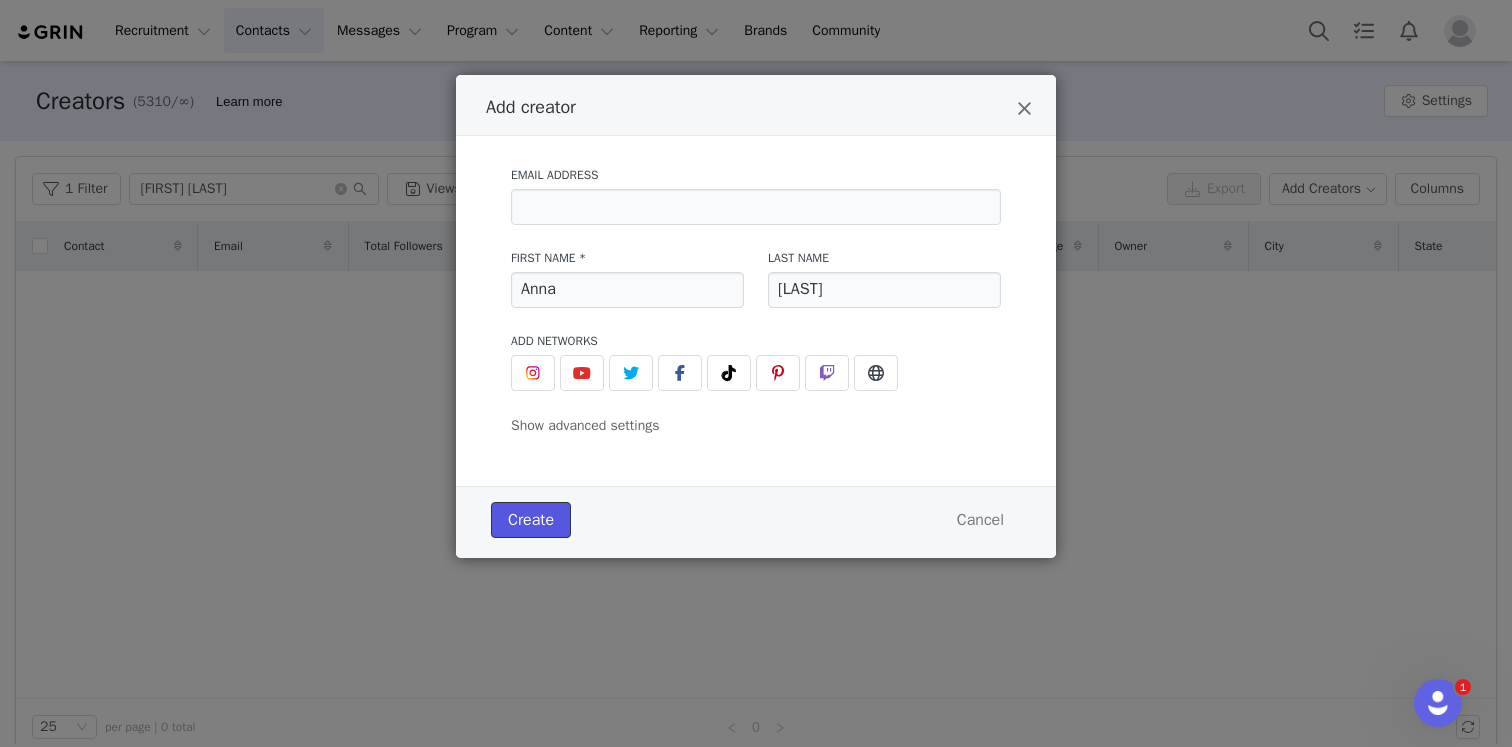 click on "Create" at bounding box center [531, 520] 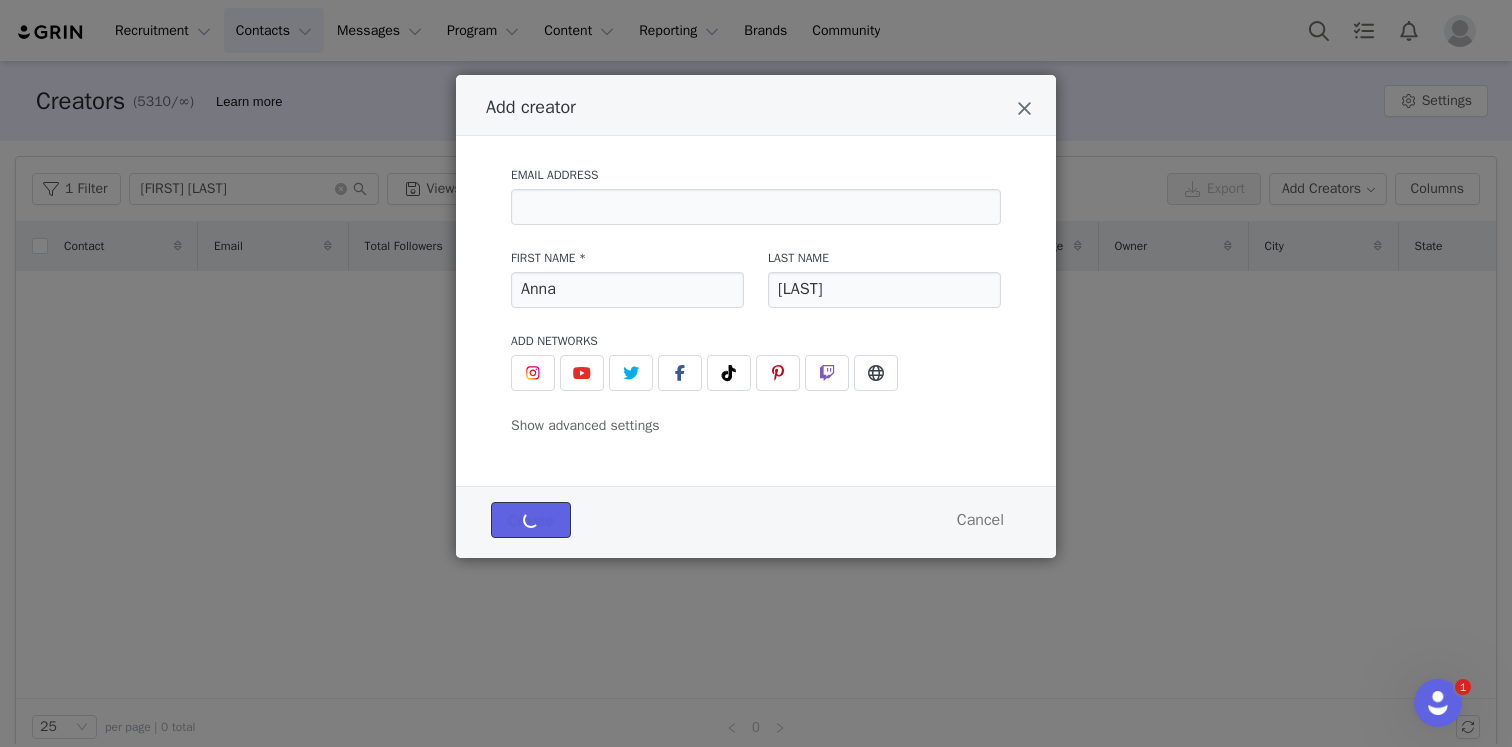 type 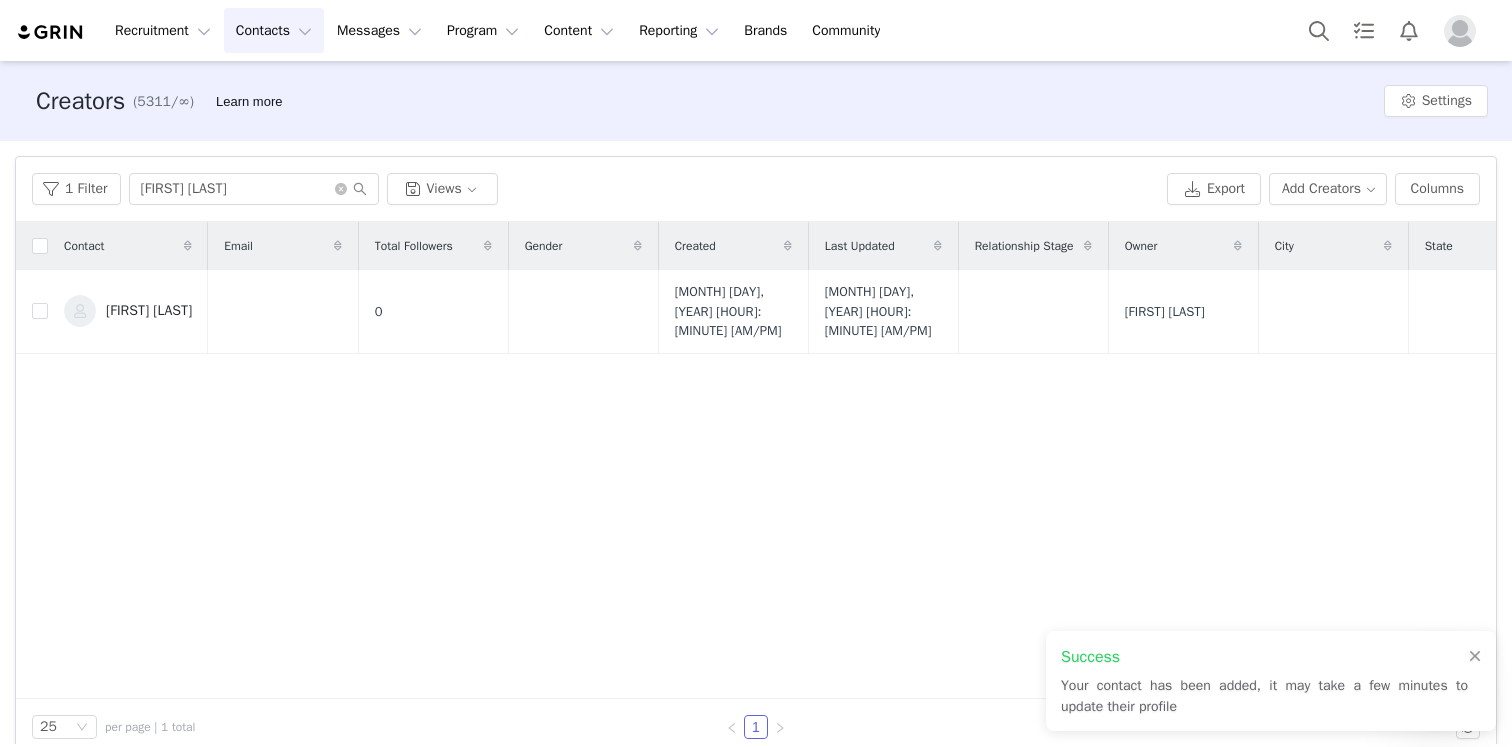 click on "Contacts Contacts" at bounding box center (274, 30) 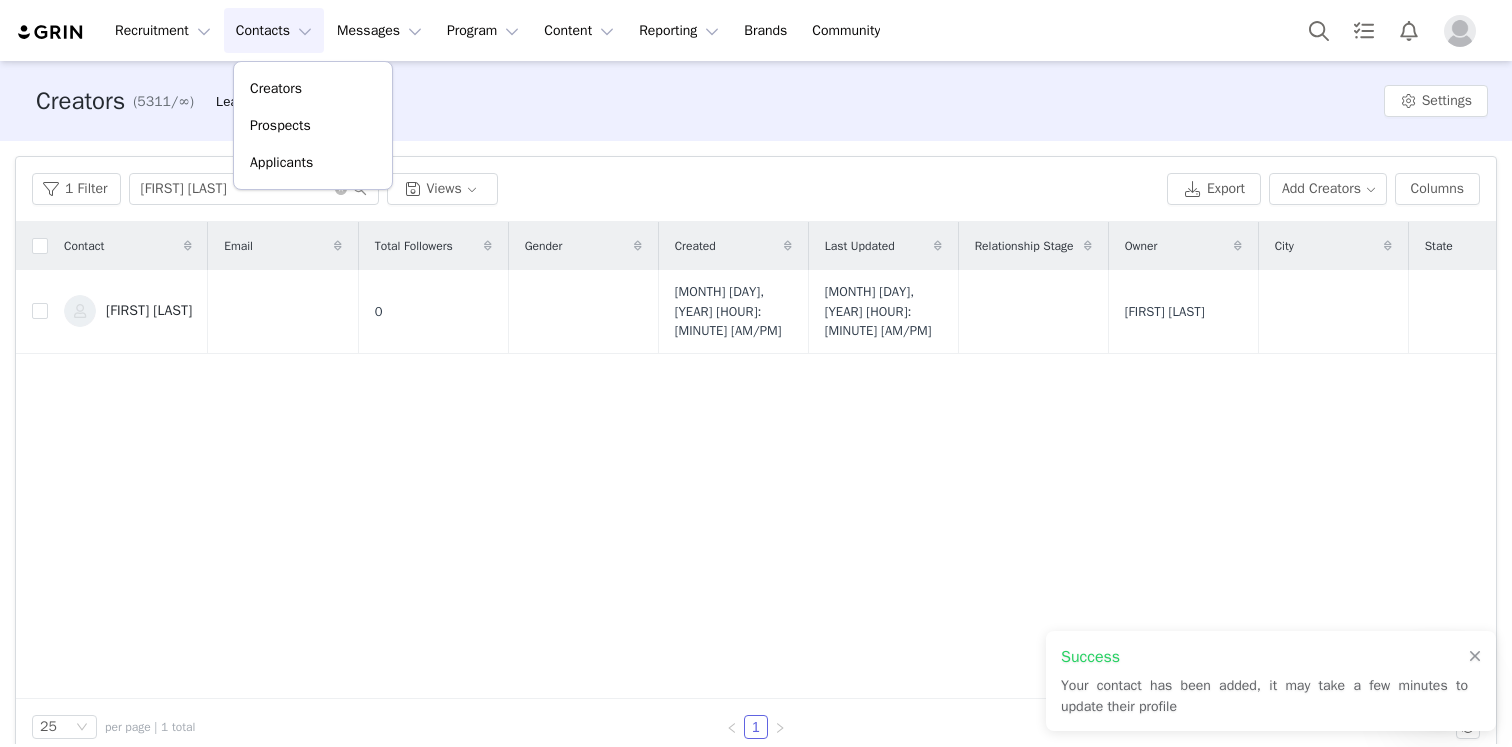 click on "Creators  (5311/∞)          Learn more Settings" at bounding box center (756, 101) 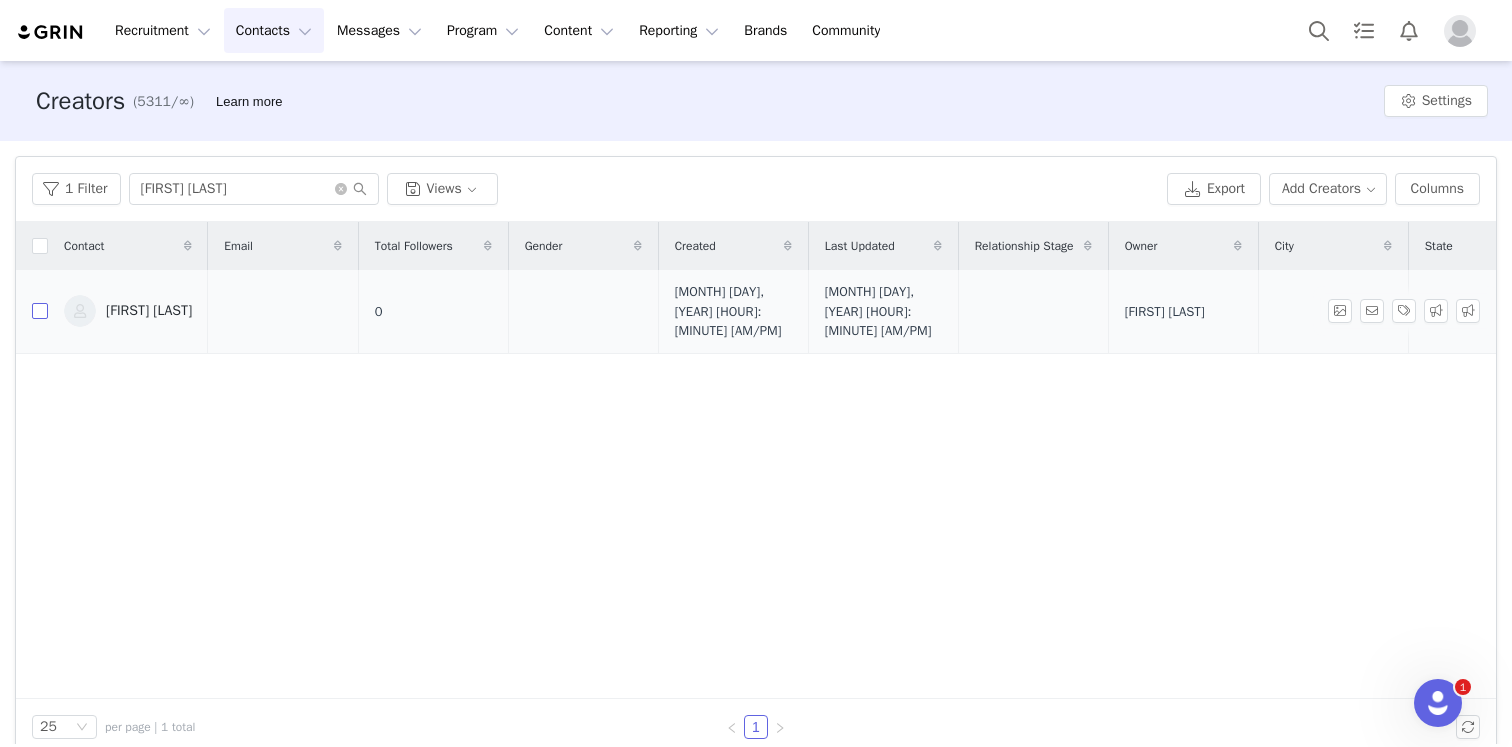 click at bounding box center [40, 311] 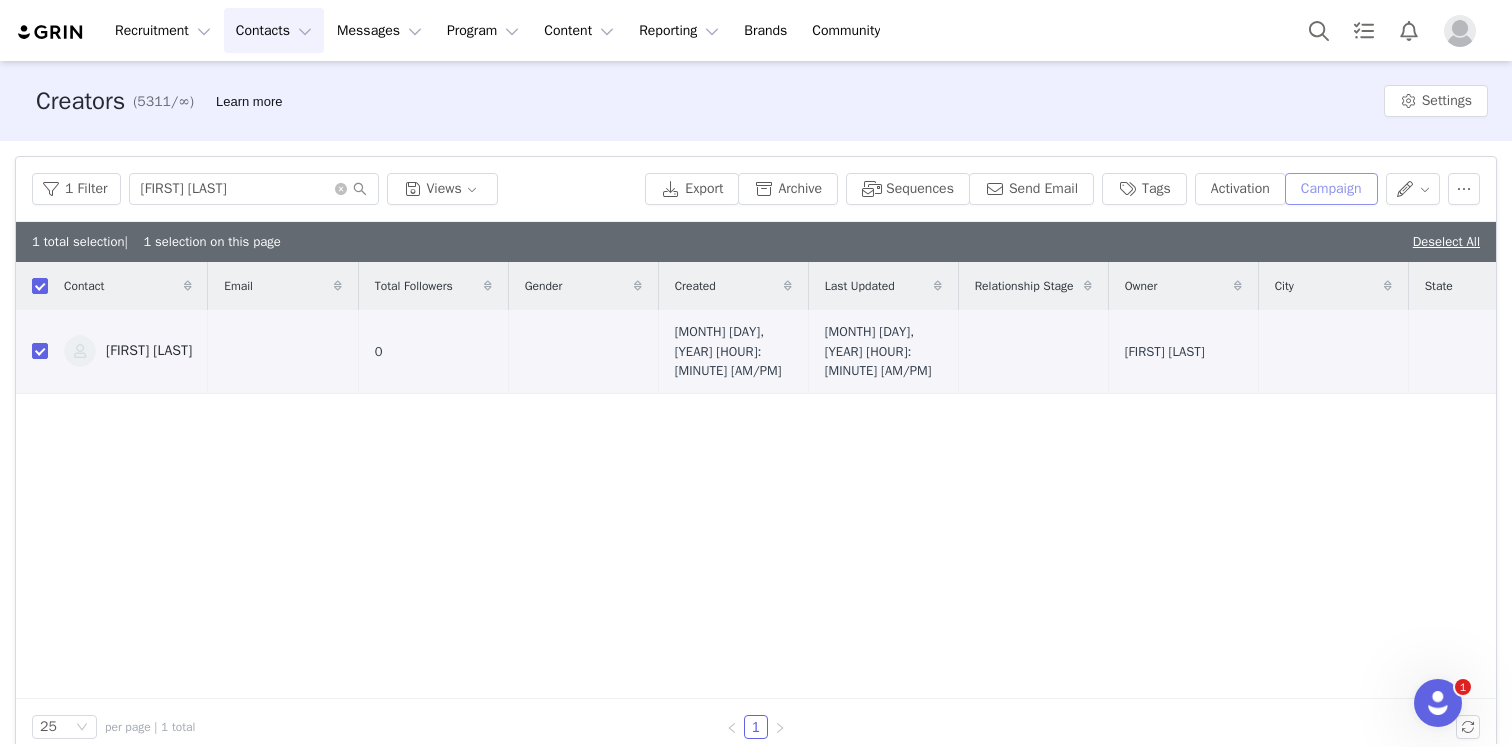 click on "Campaign" at bounding box center [1331, 189] 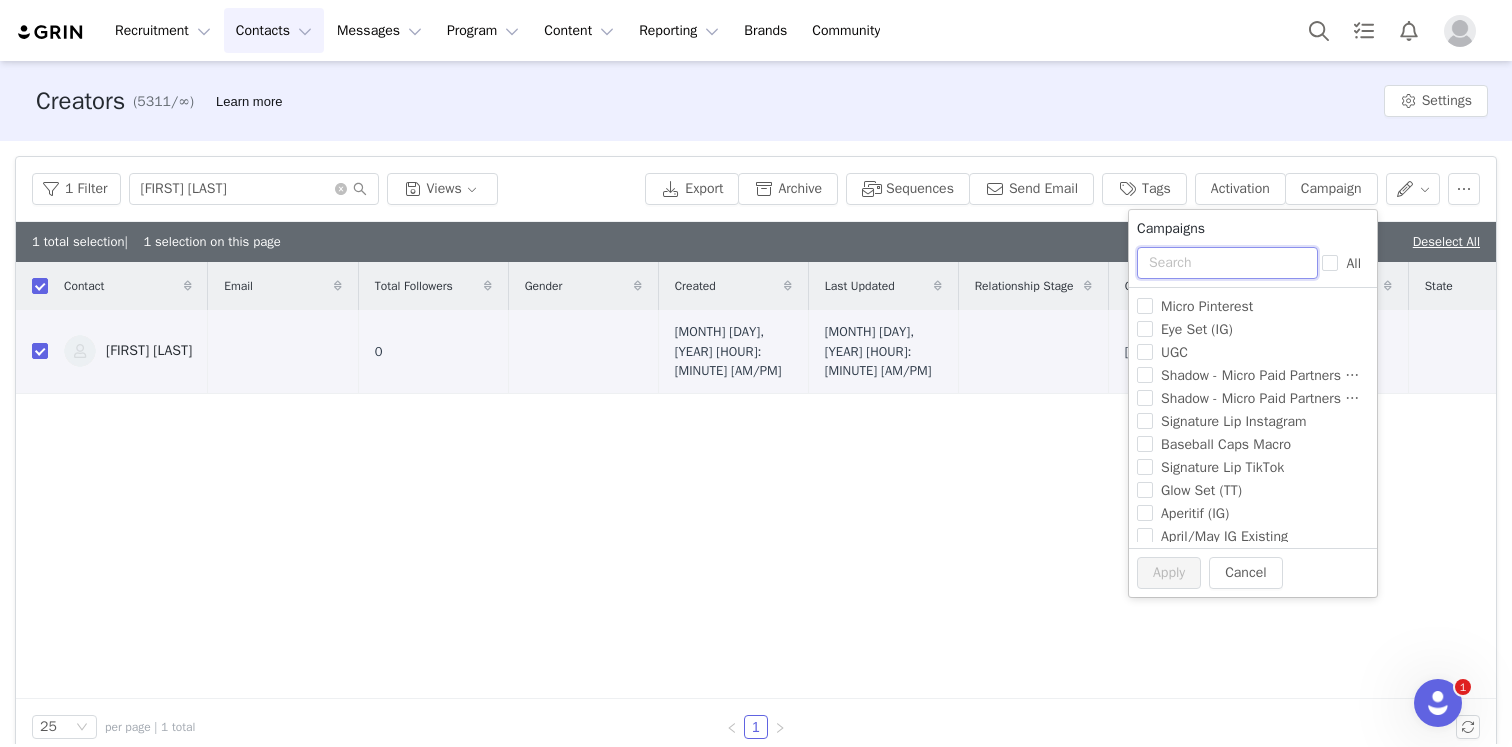 click at bounding box center (1227, 263) 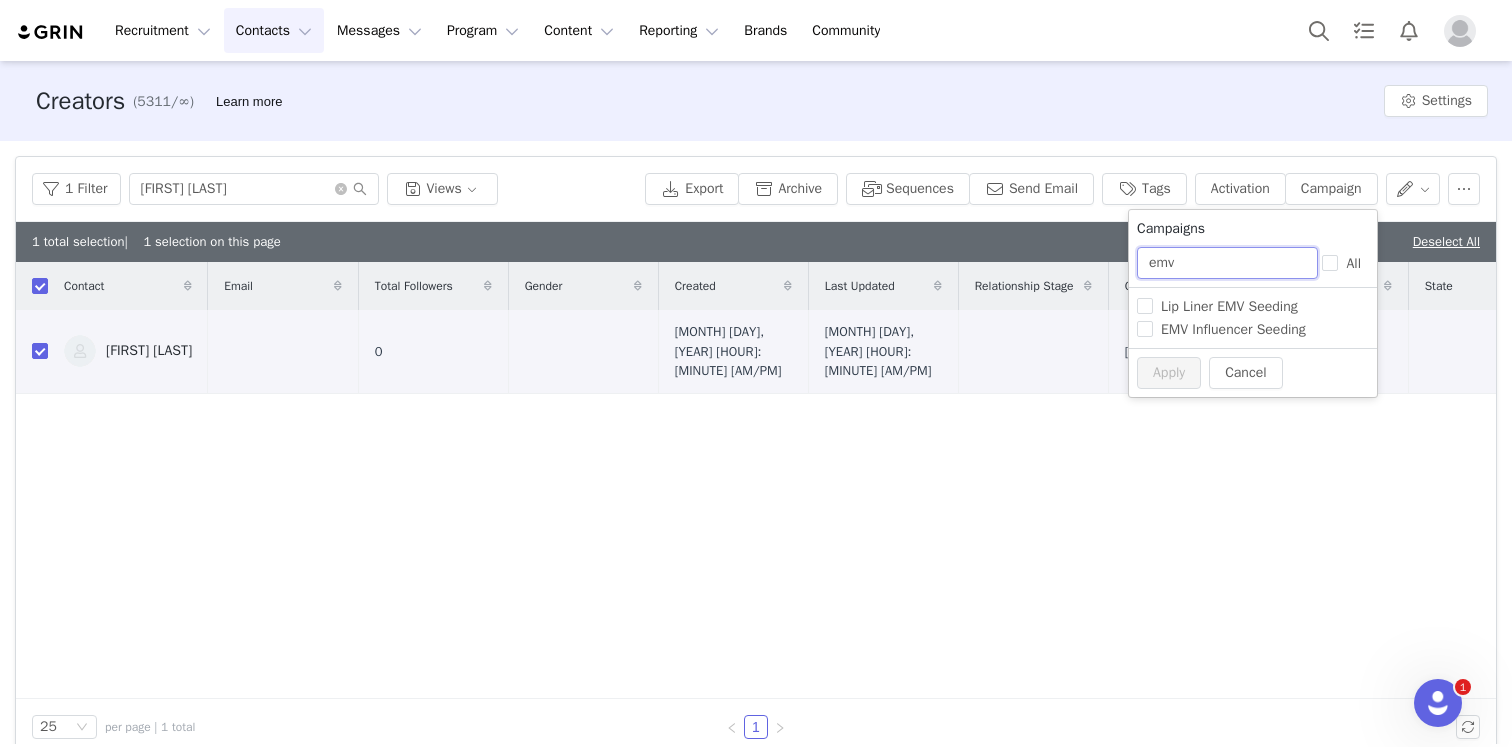 type on "emv" 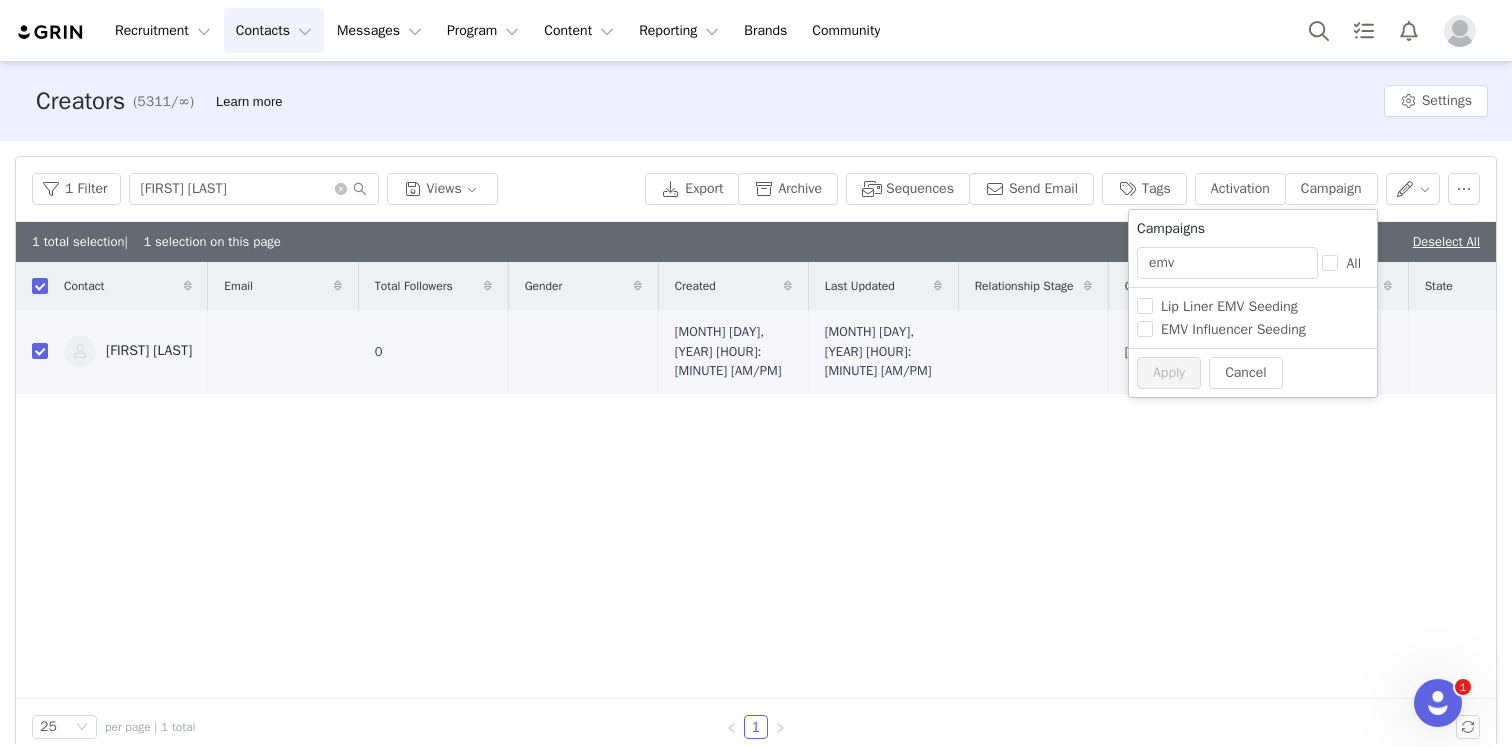click on "Micro Pinterest
Eye Set (IG)
UGC
Shadow - Micro Paid Partners (IG Stories)
Shadow - Micro Paid Partners (Dedicated YT)
Signature Lip Instagram
Baseball Caps Macro
Signature Lip TikTok
Glow Set (TT)
Aperitif (IG)
[MONTH]/[MONTH] IG Existing
Great Skin Complexion (TT)
Micro Paid [MONTH] [YEAR]
Le Gloss Set (YT)
[MONTH] [YEAR] NEW LAUNCH (Tik Tok)
Signature Lip Reviews Sephora
[MONTH]/[MONTH] TikTok
Performance Seeding
Micro Paid [MONTH] [YEAR]
Shade Slick Gelée (YT)
[MONTH] [YEAR] Sets (Tiktok)
Micro Paid [MONTH] [YEAR]
BFCM (TT)
Eye Set (YT)
[MONTH]/[MONTH] IG Existing
Micro Paid Partners (Le Gloss Set)
Affiliate Seeding
[MONTH]/[MONTH] YT Existing
Micro Paid Partners Holiday (Dedicated YT)
Muses" at bounding box center (1253, 317) 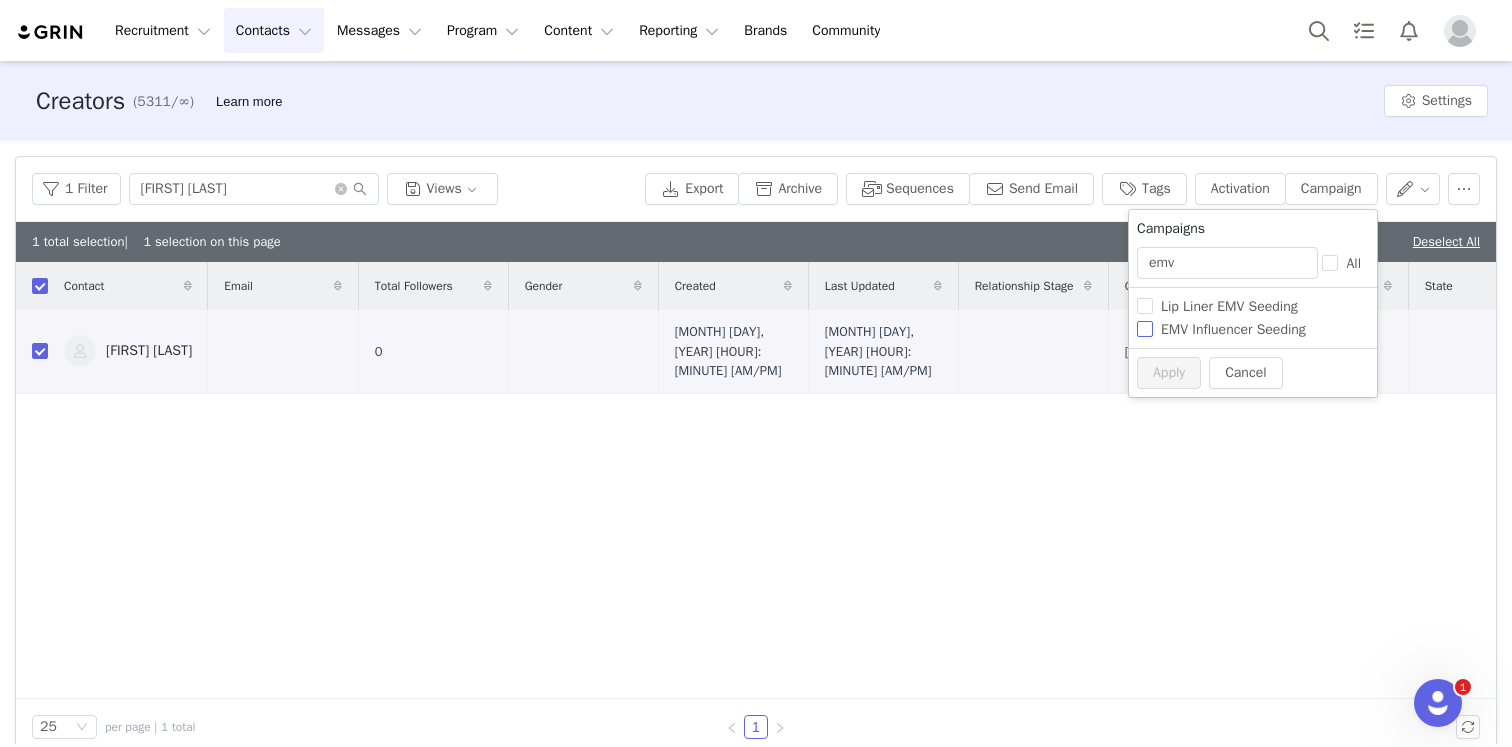 click on "EMV Influencer Seeding" at bounding box center (1145, 329) 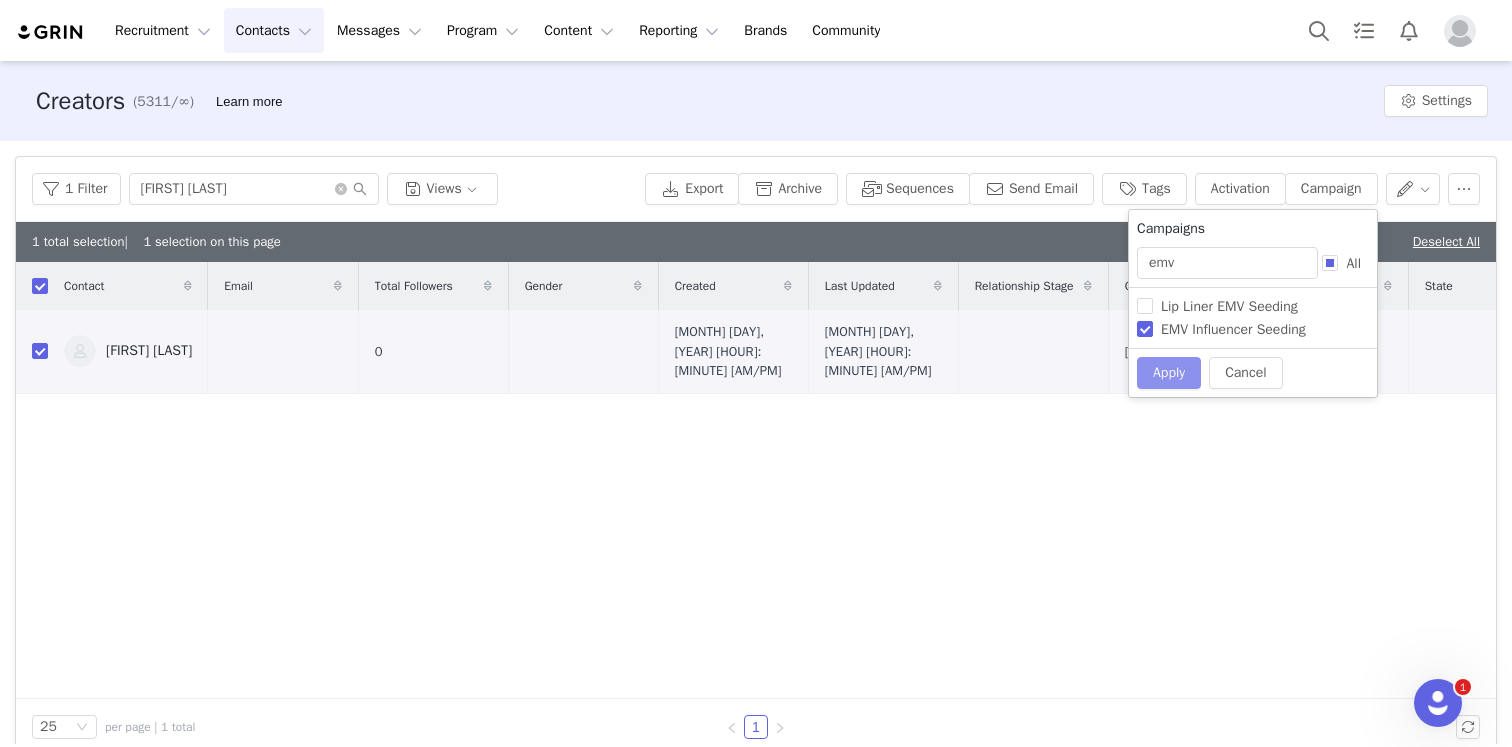 click on "Apply" at bounding box center (1169, 373) 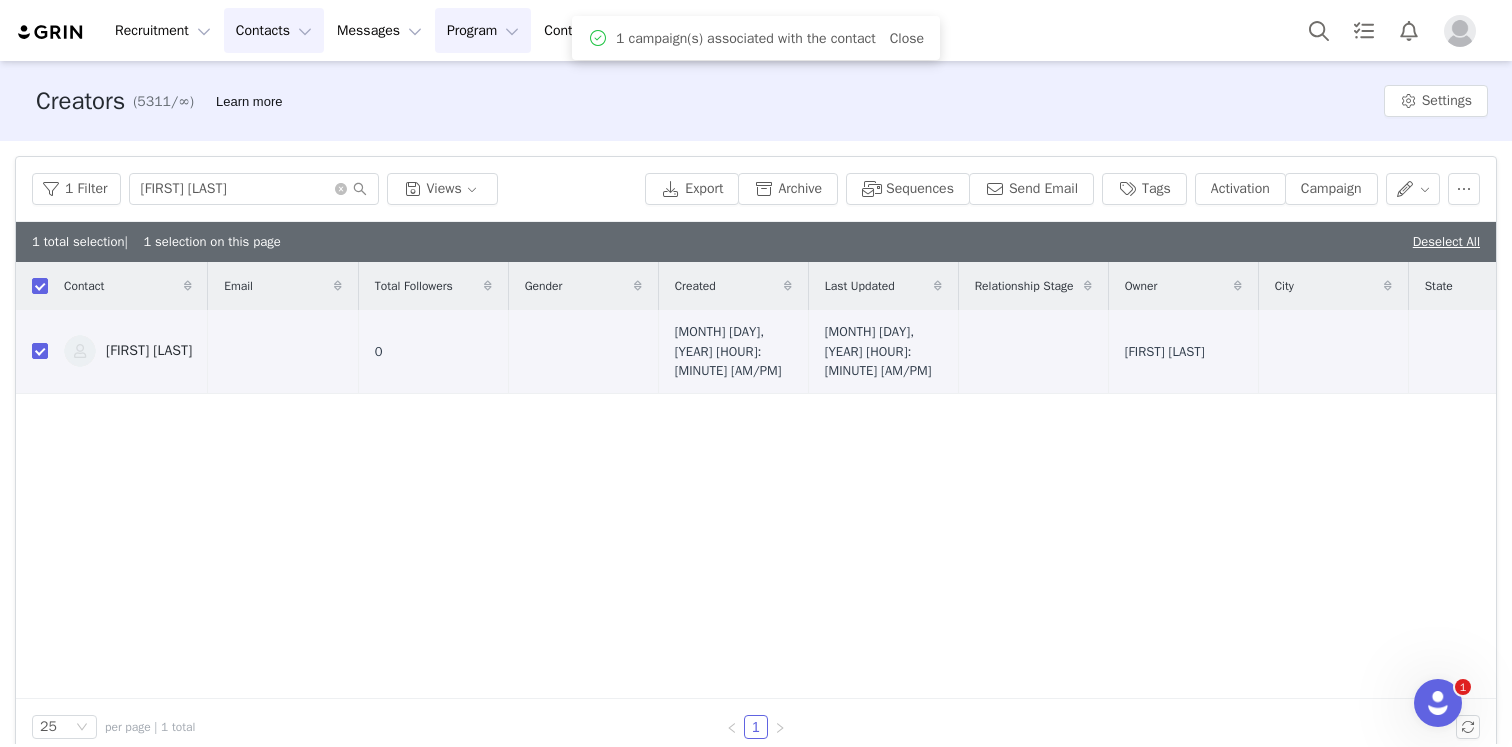 click on "Program Program" at bounding box center (483, 30) 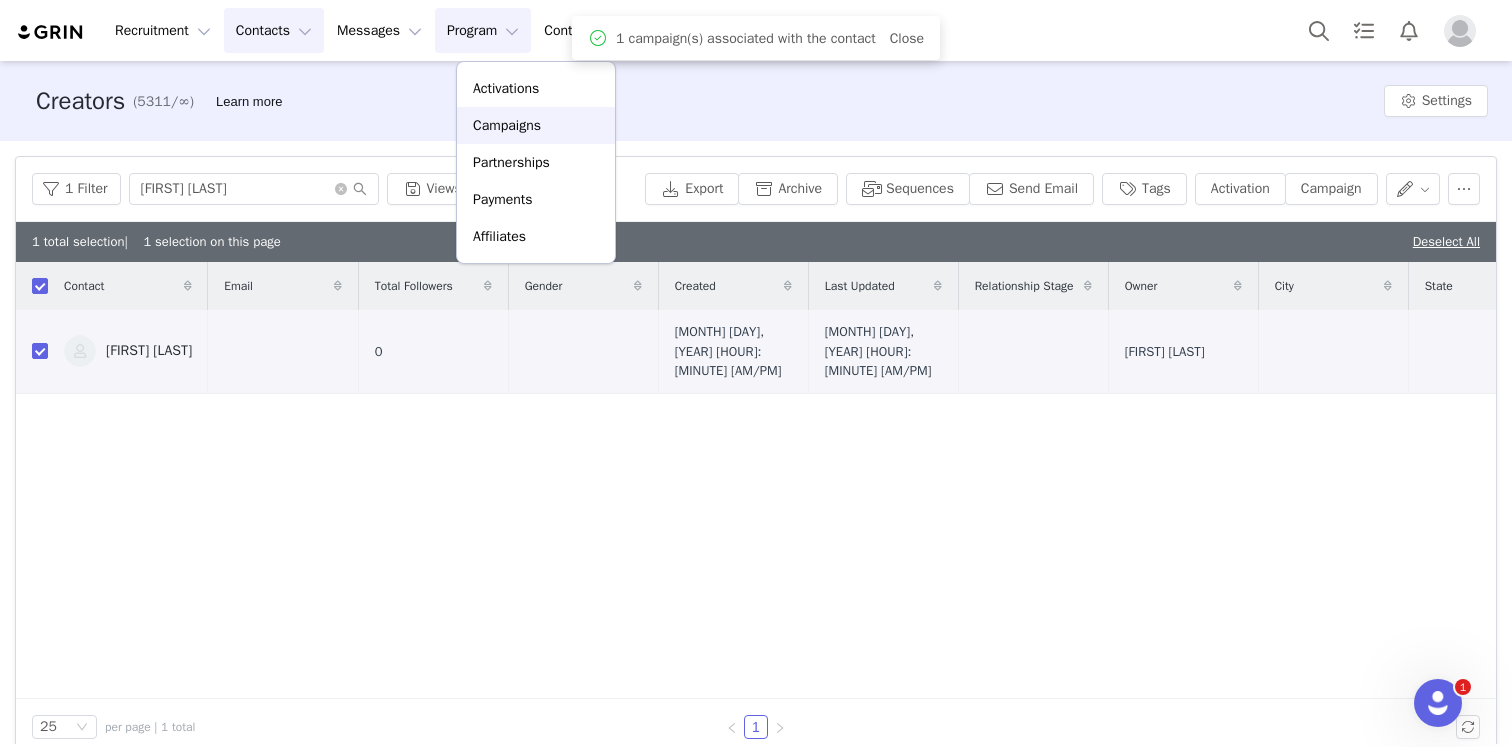 click on "Campaigns" at bounding box center [536, 125] 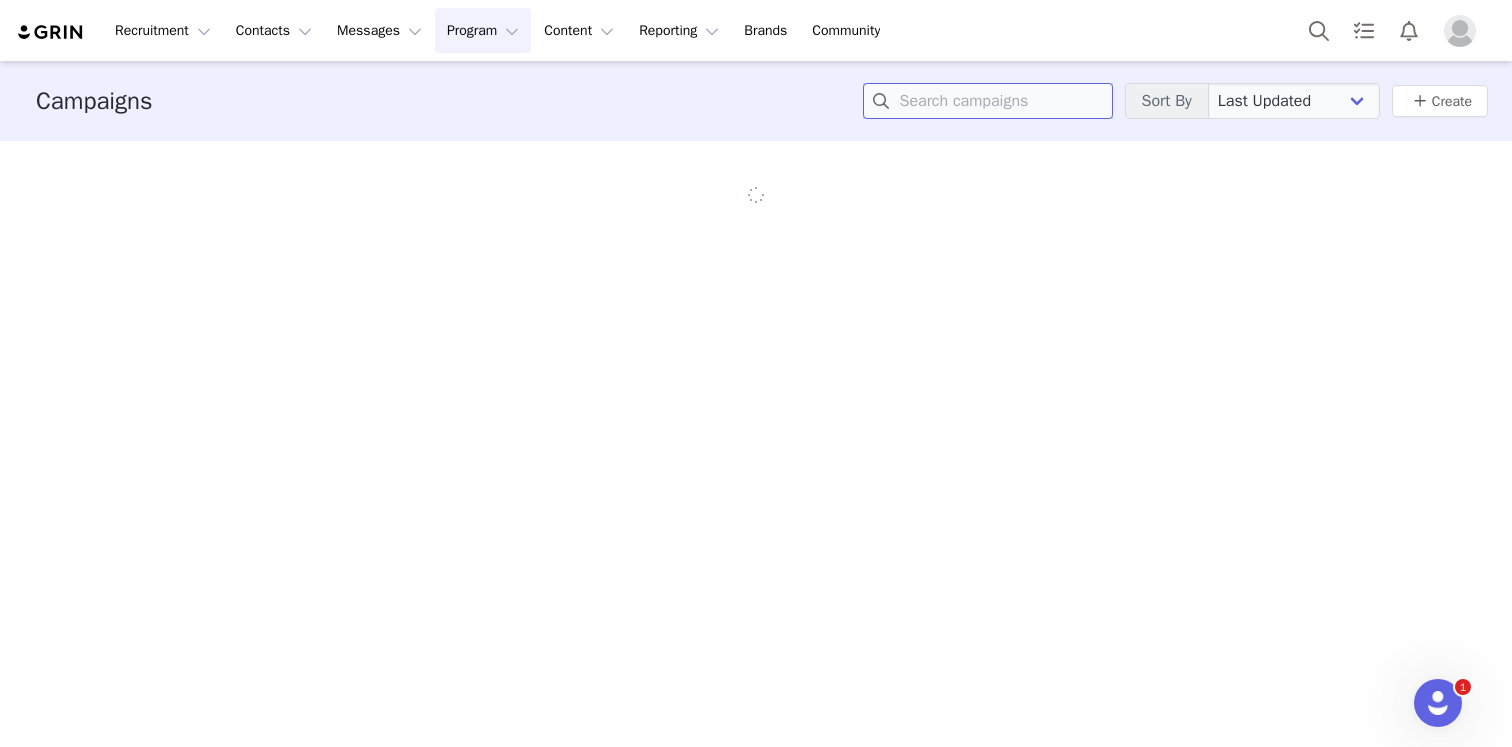 click at bounding box center [988, 101] 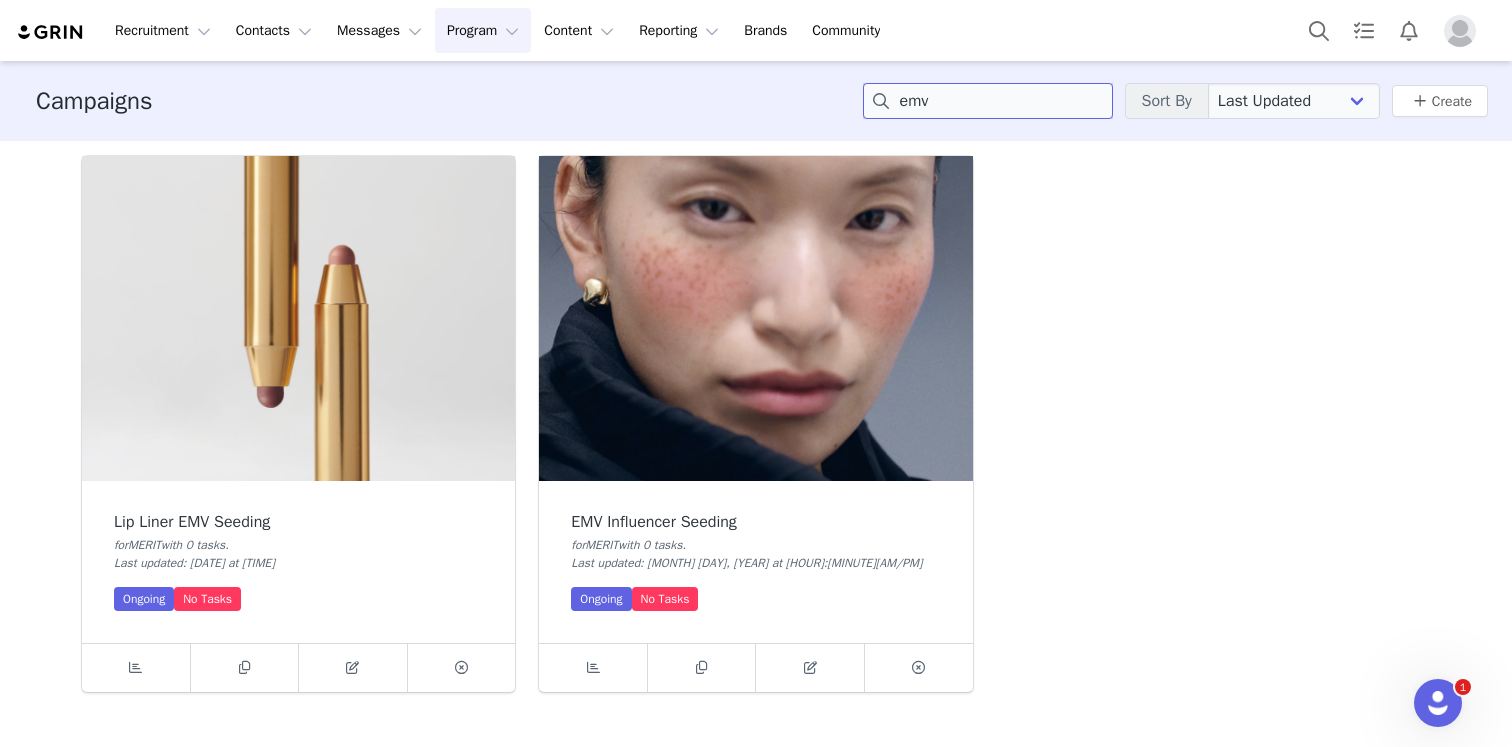 type on "emv" 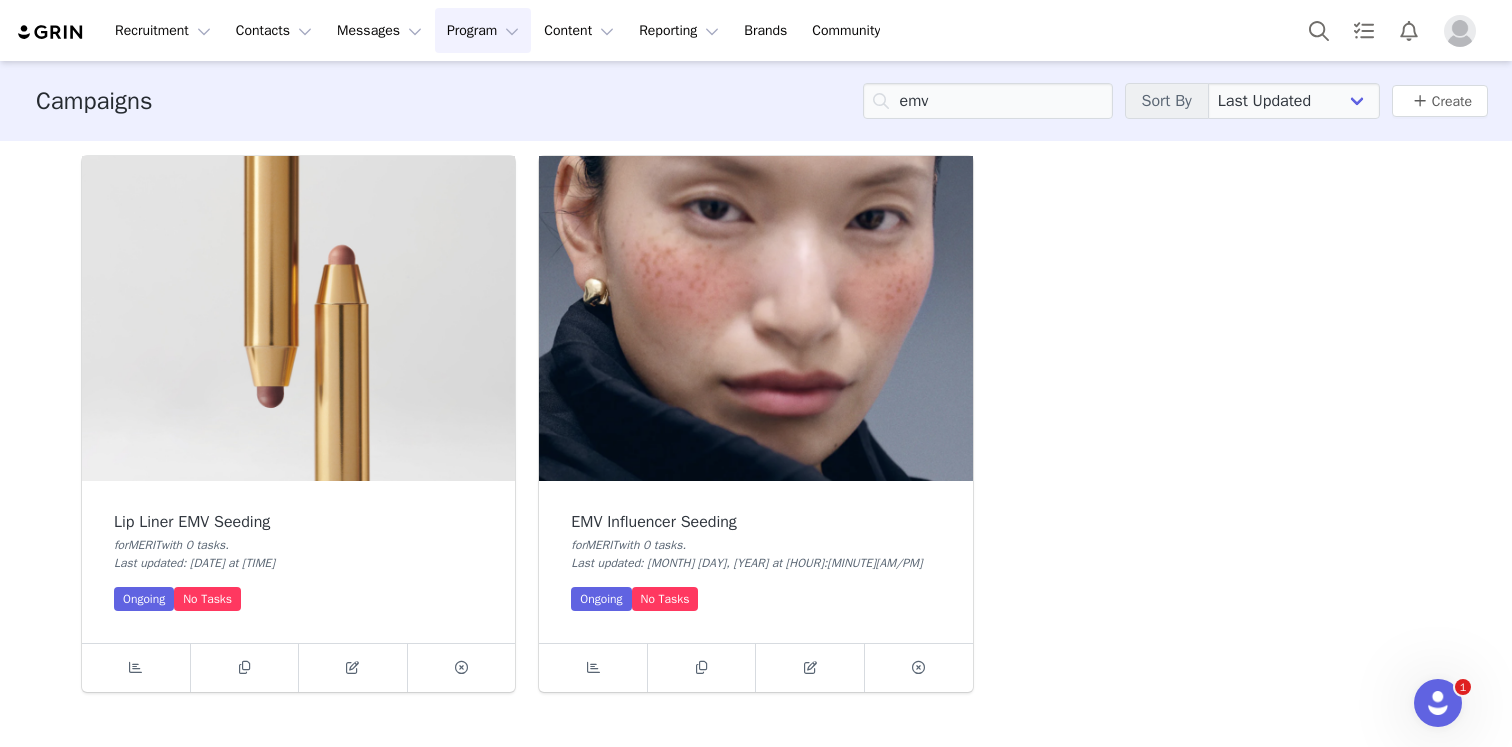 click at bounding box center (755, 318) 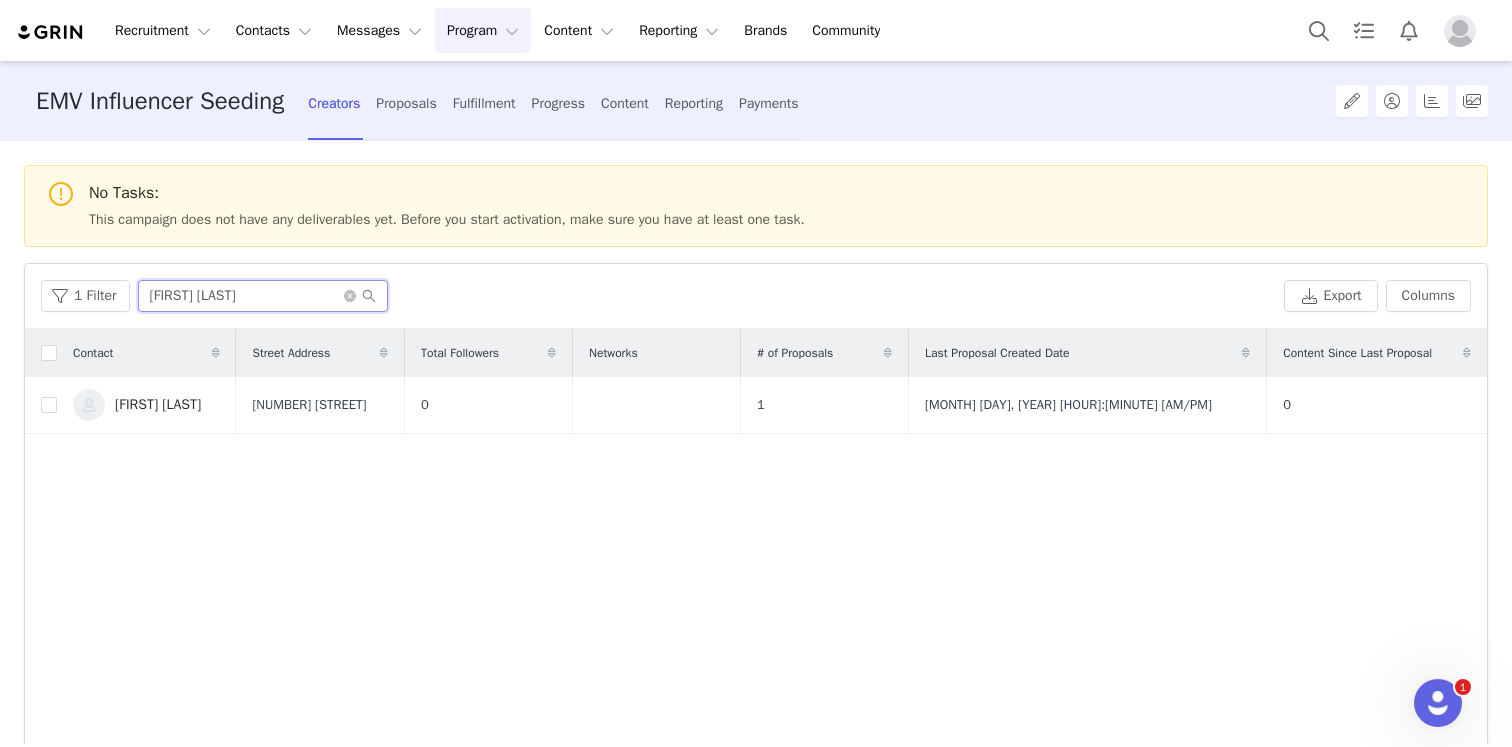 click on "[FIRST] [LAST]" at bounding box center (263, 296) 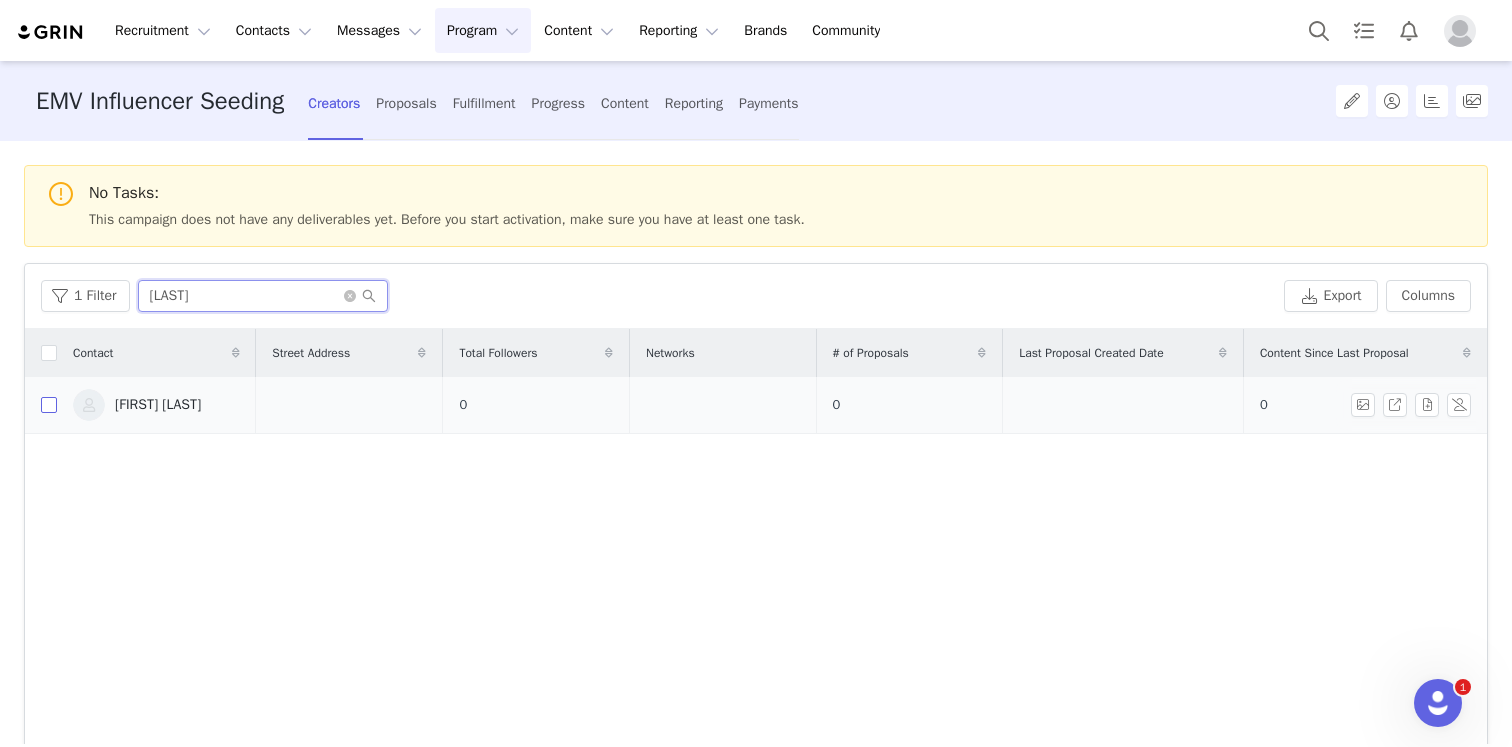 type on "[LAST]" 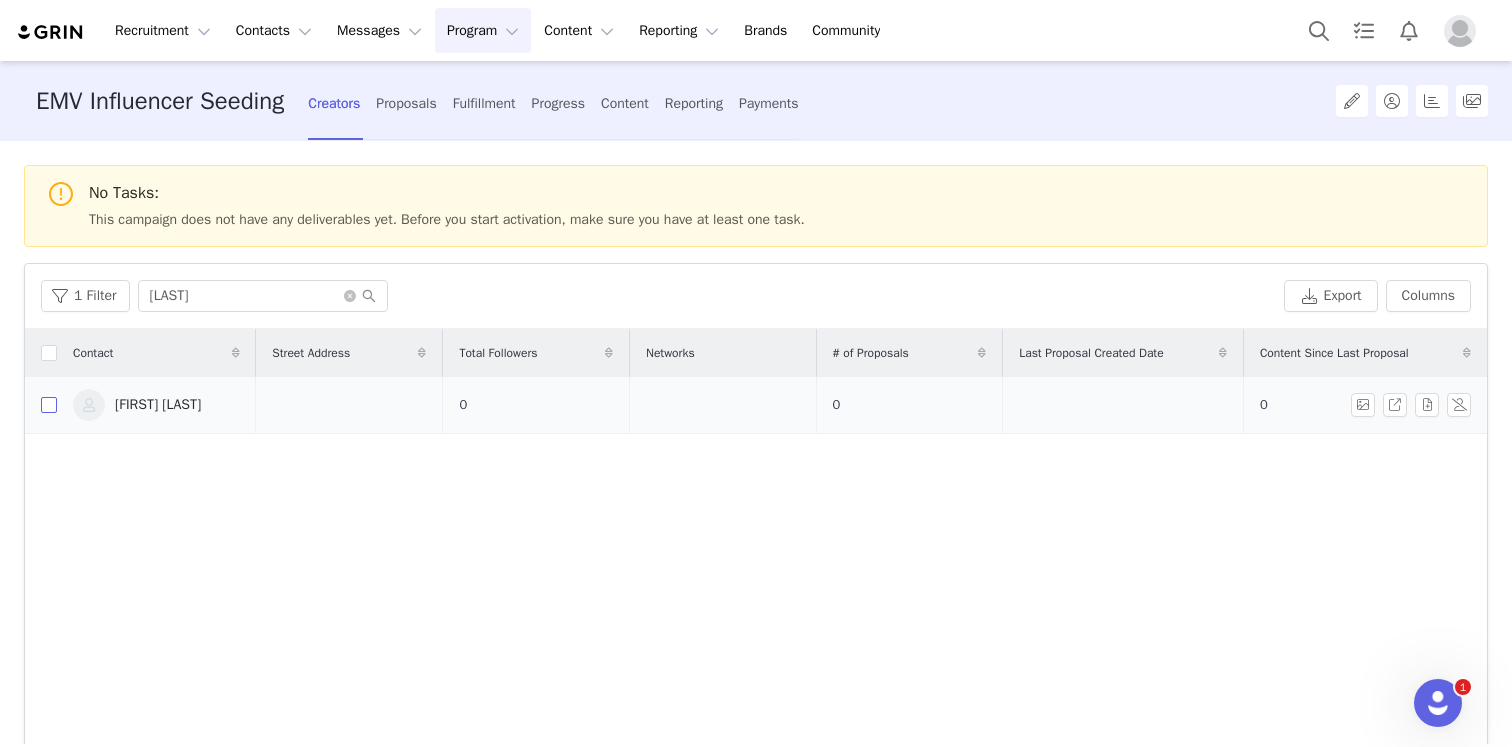 click at bounding box center [49, 405] 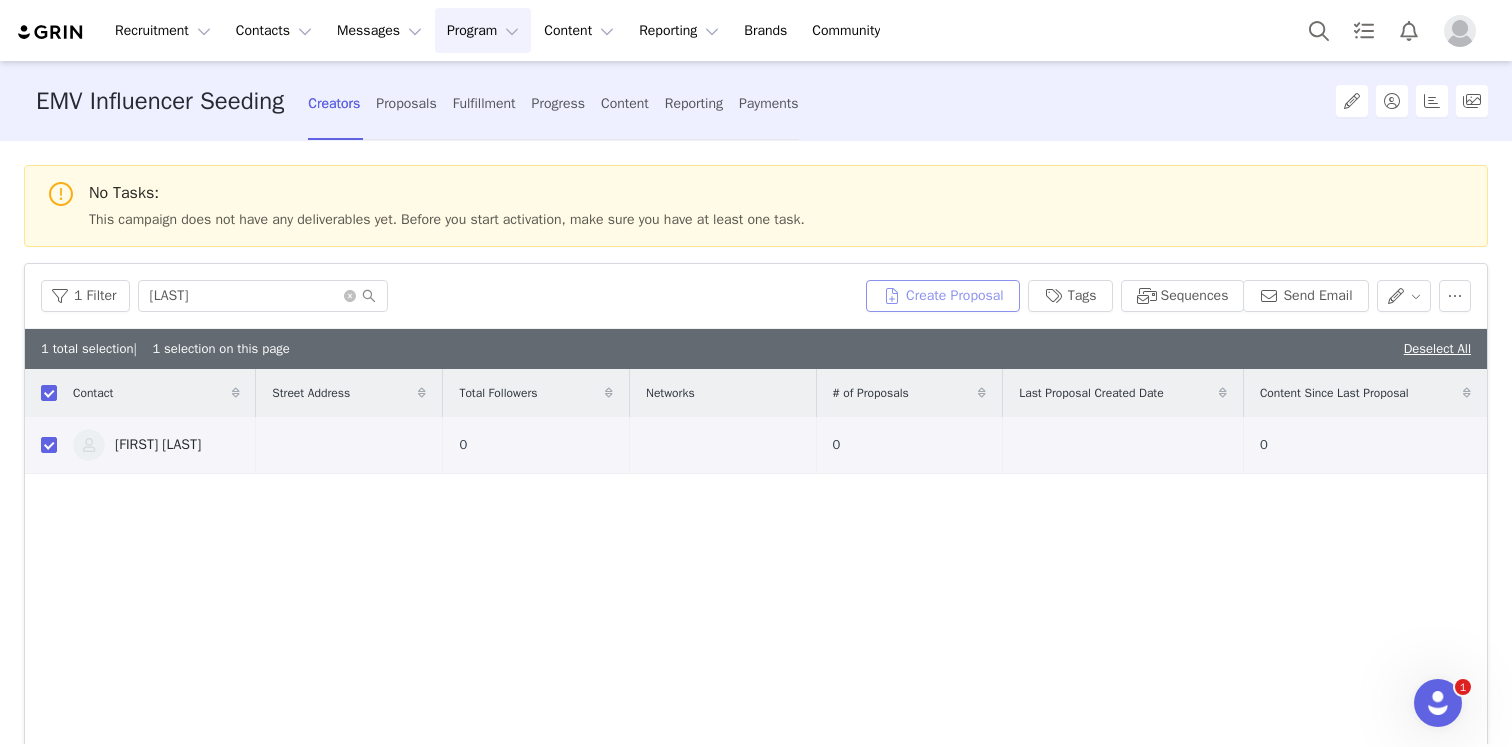 click on "Create Proposal" at bounding box center (943, 296) 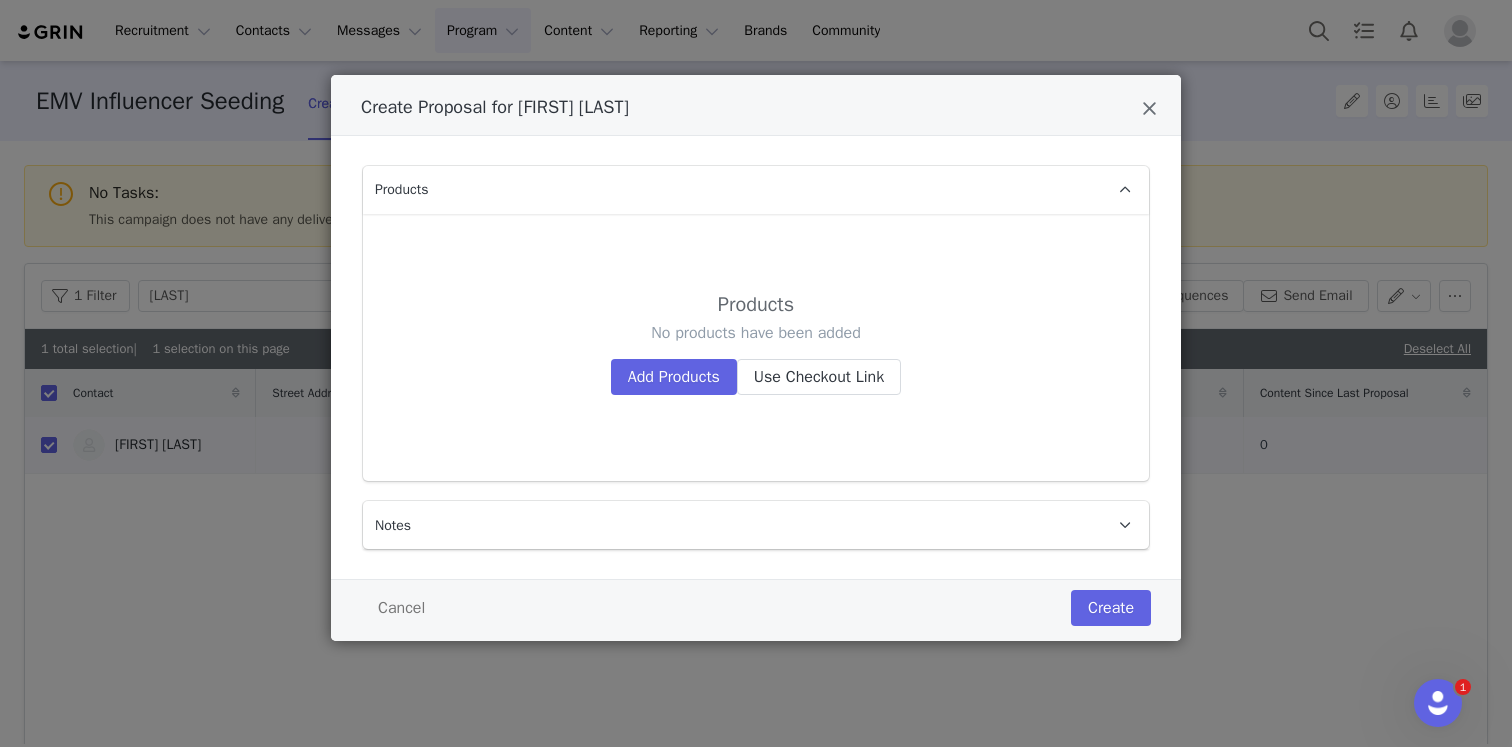 click on "No products have been added Add Products Use Checkout Link" at bounding box center [756, 358] 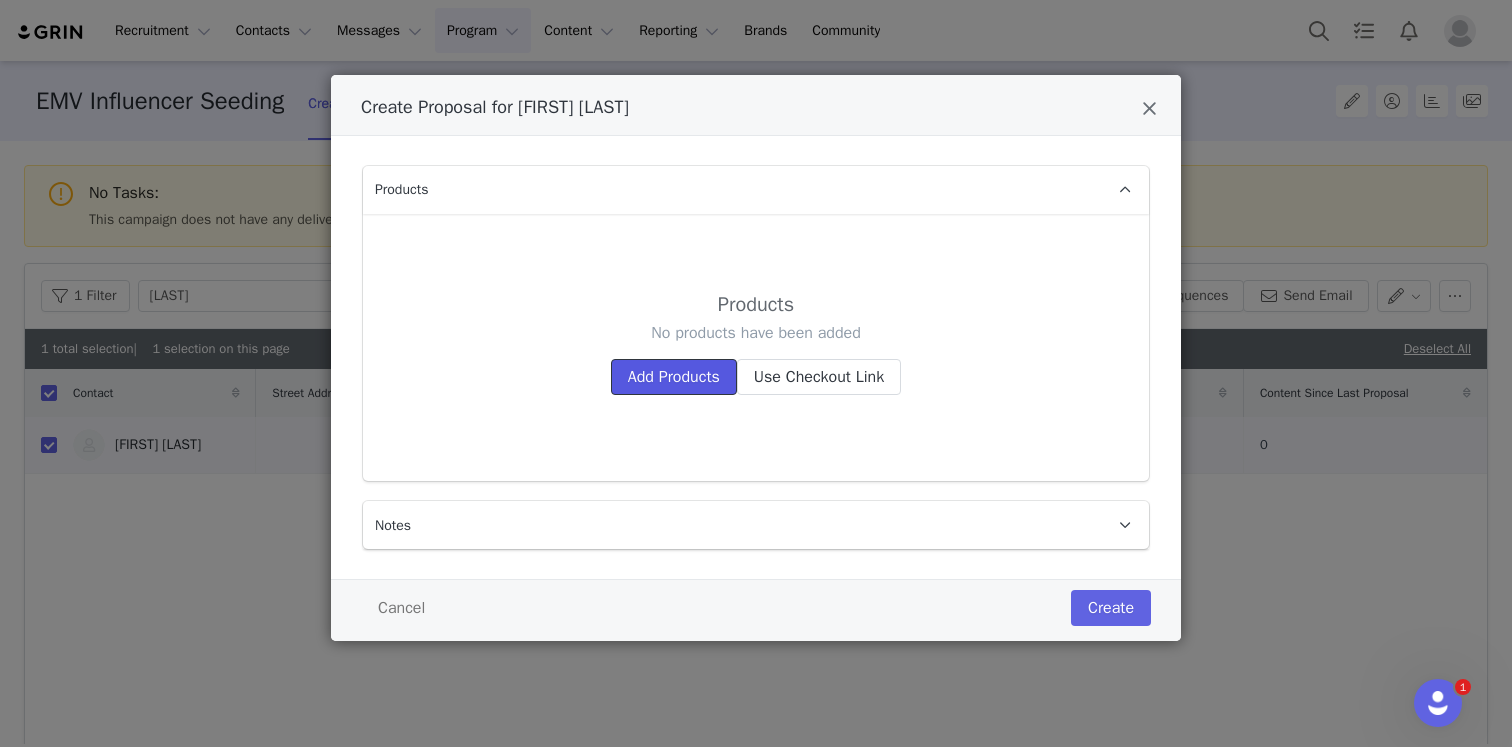 click on "Add Products" at bounding box center [674, 377] 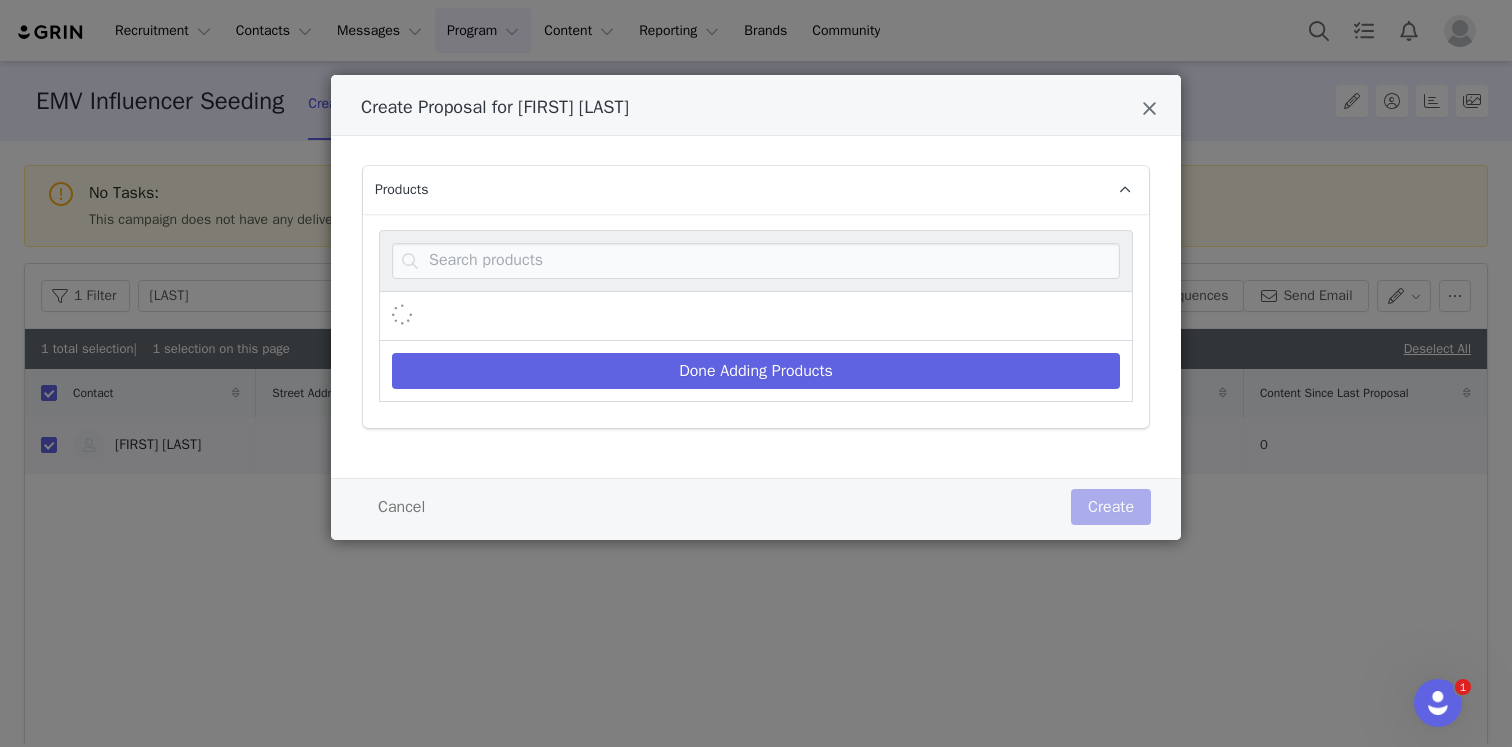 click on "Products" at bounding box center (732, 190) 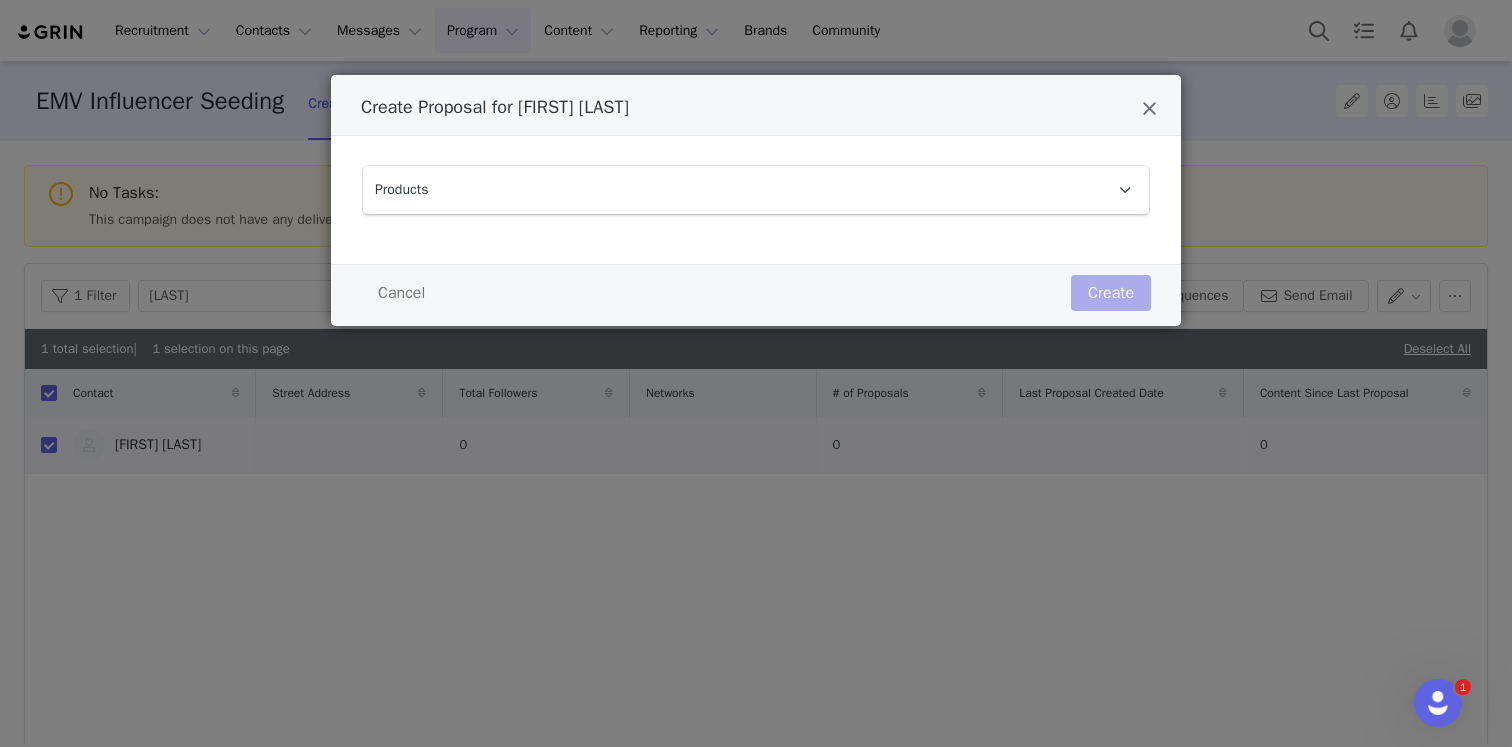 click on "Products" at bounding box center (732, 190) 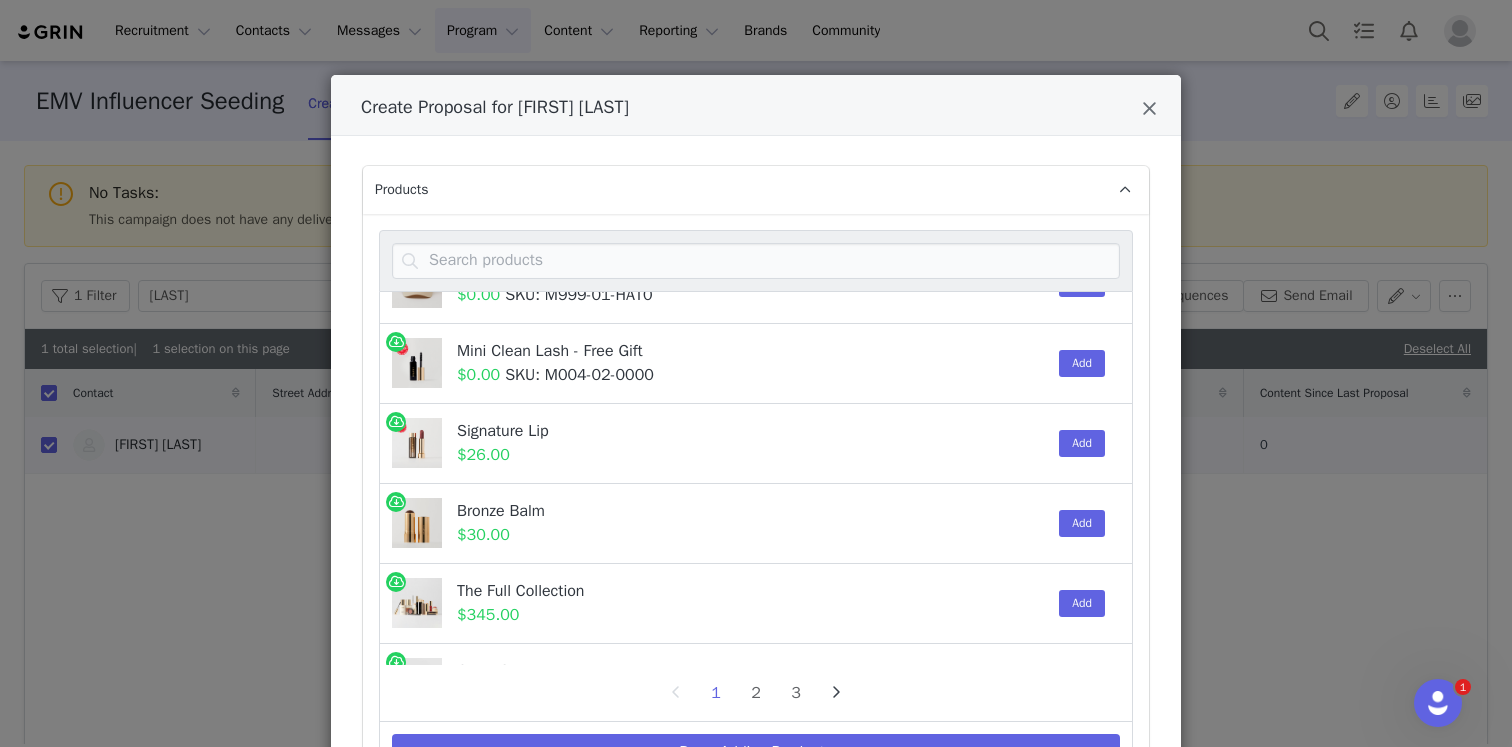 scroll, scrollTop: 858, scrollLeft: 0, axis: vertical 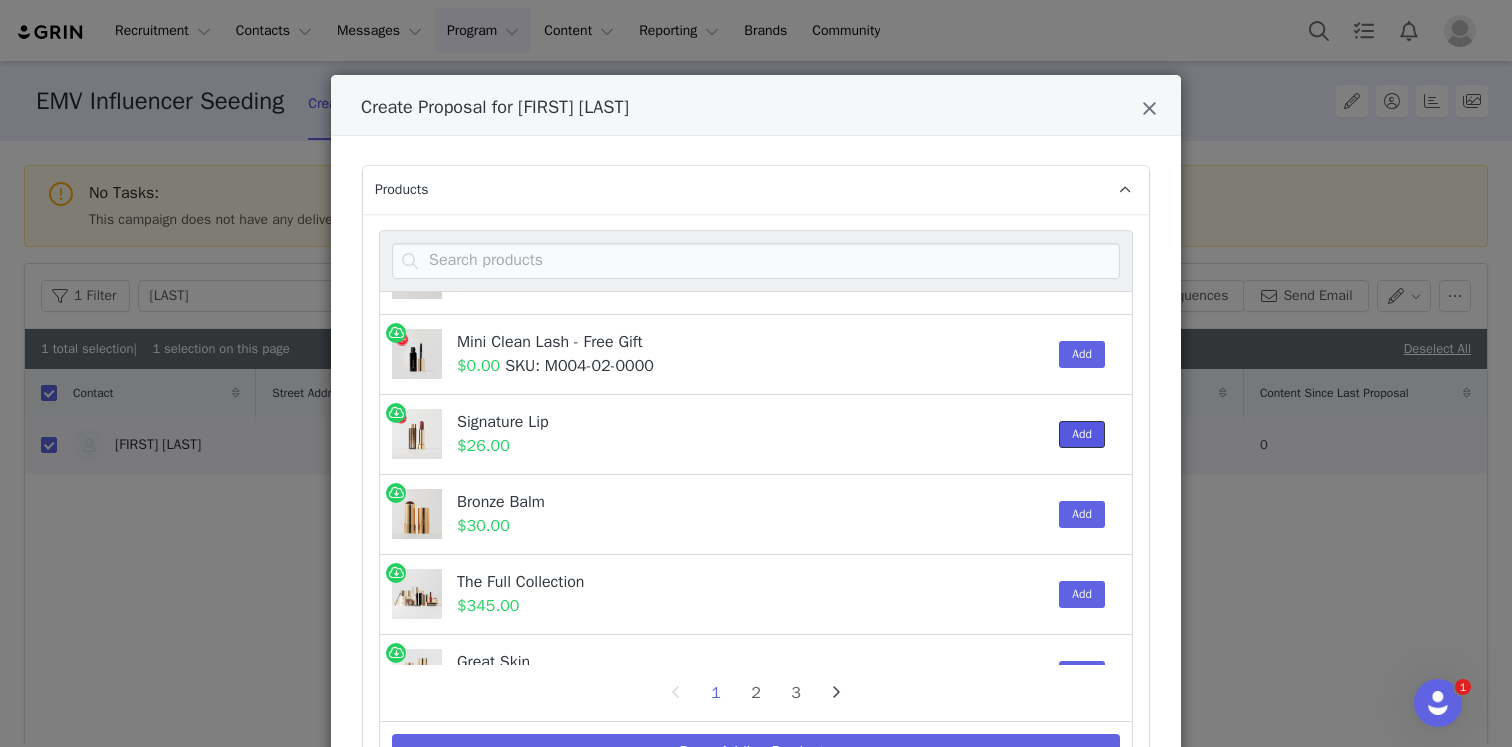 click on "Add" at bounding box center [1082, 434] 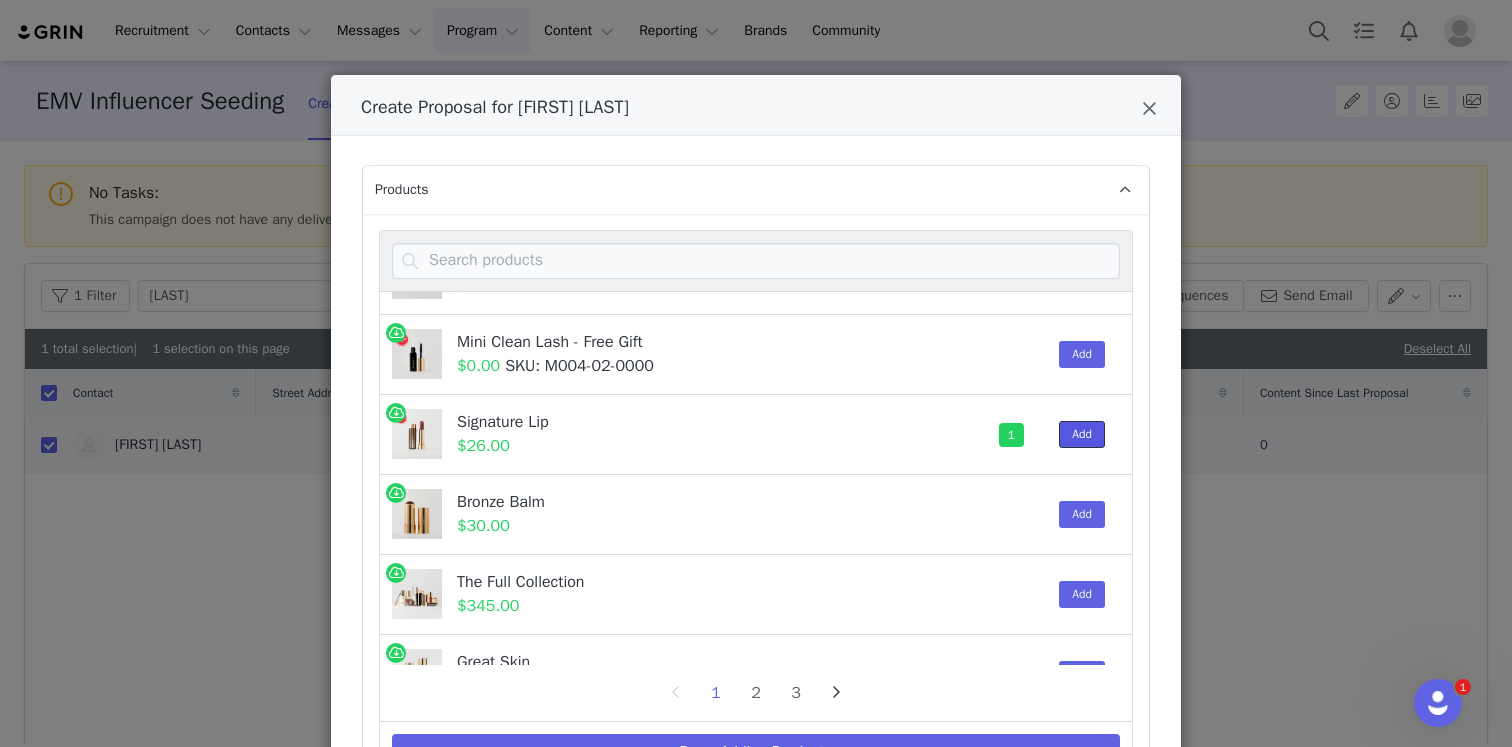 click on "Add" at bounding box center (1082, 434) 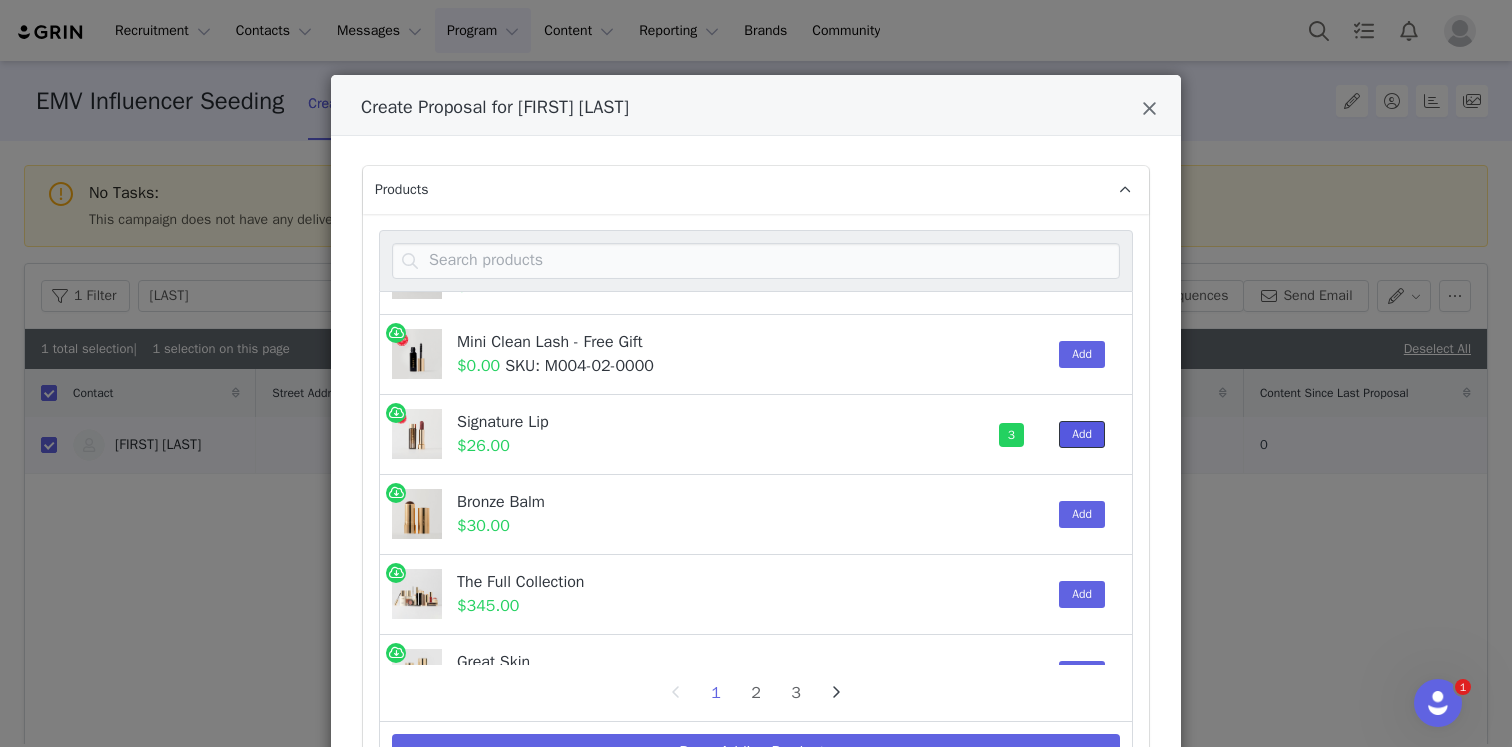 click on "Add" at bounding box center [1082, 434] 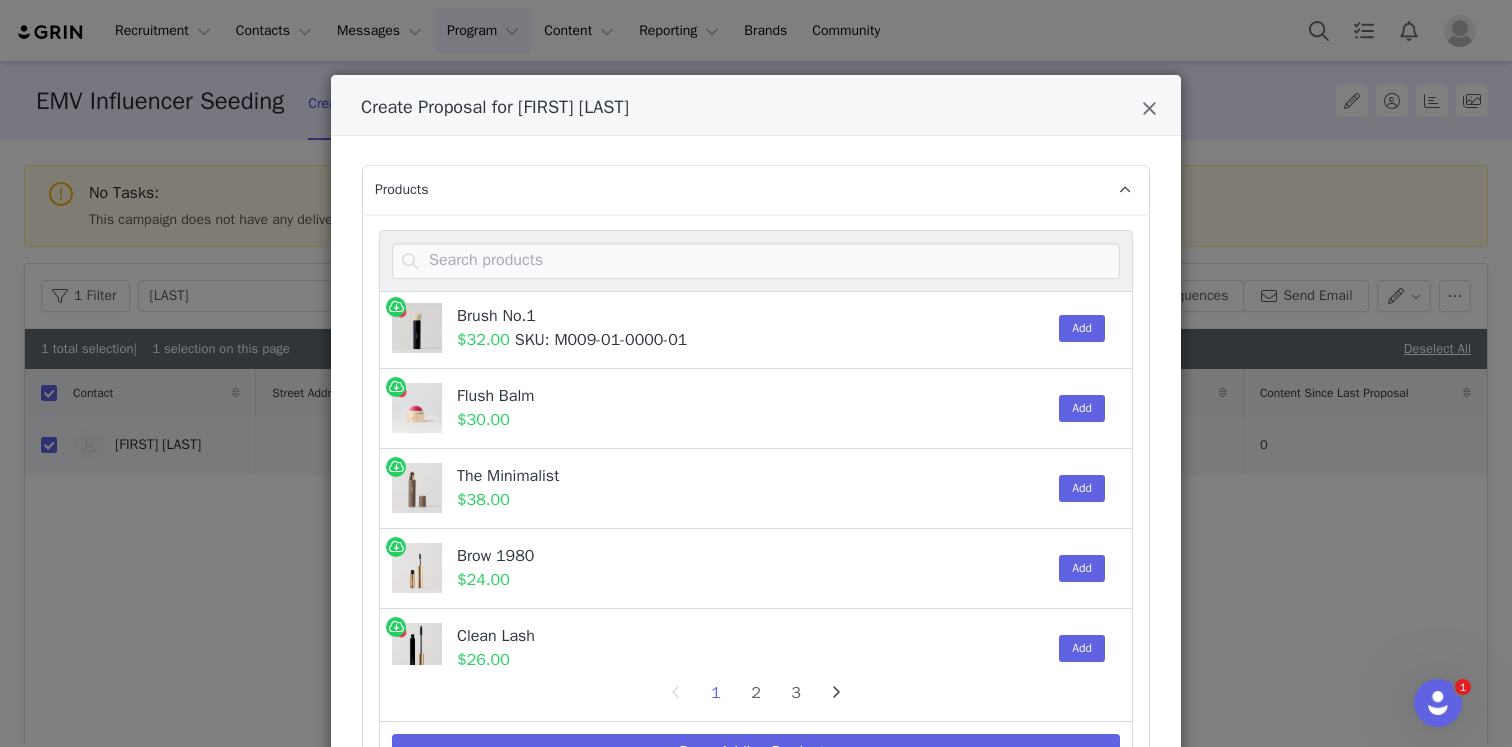 scroll, scrollTop: 0, scrollLeft: 0, axis: both 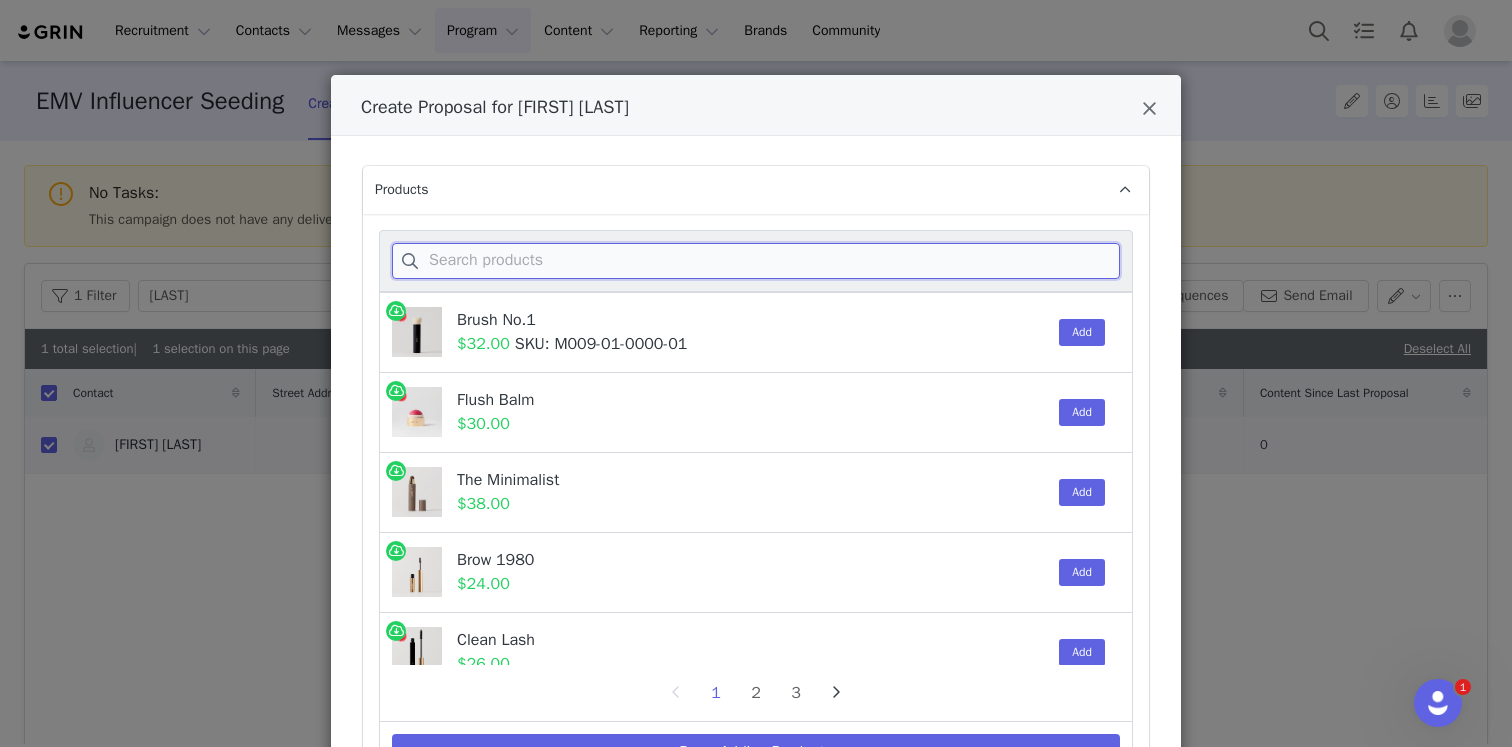 click at bounding box center [756, 261] 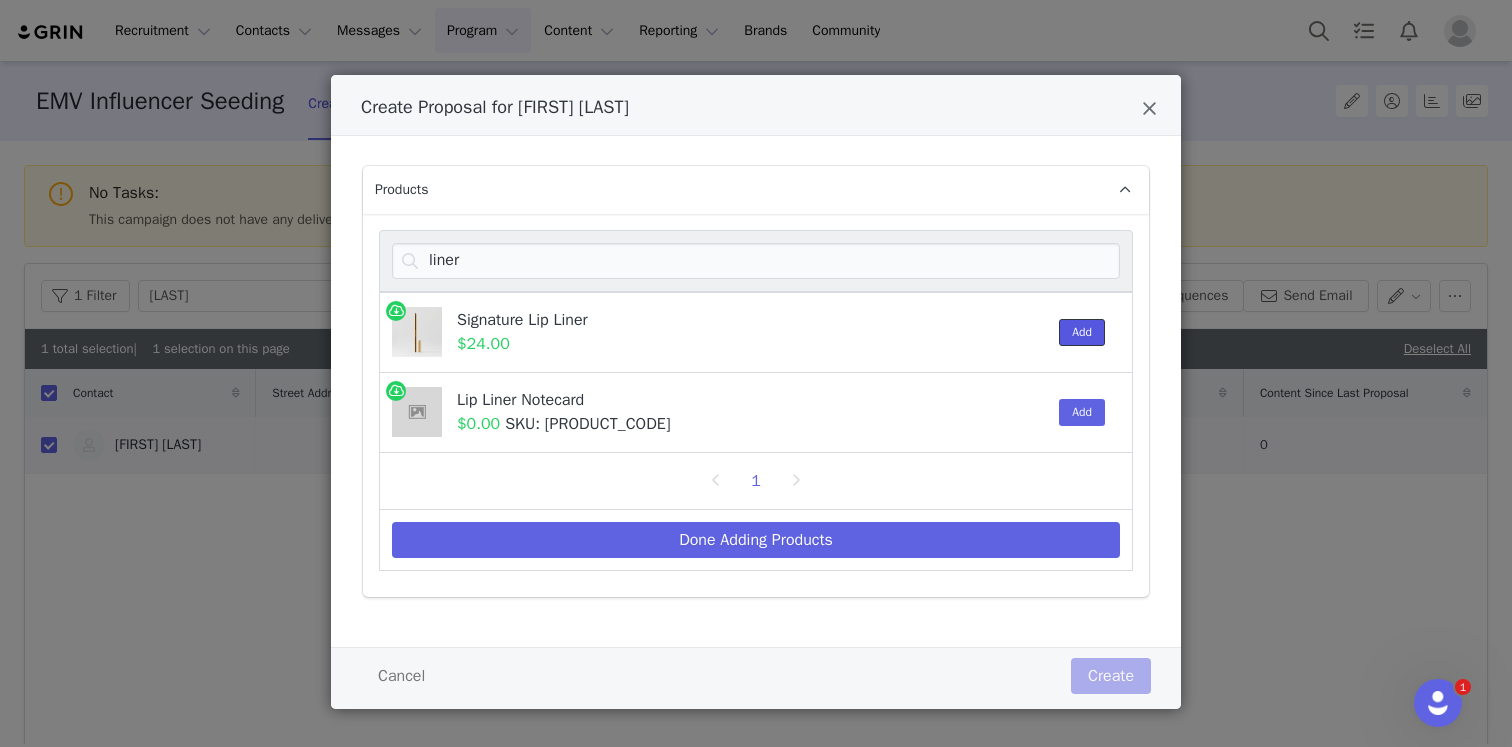 click on "Add" at bounding box center [1082, 332] 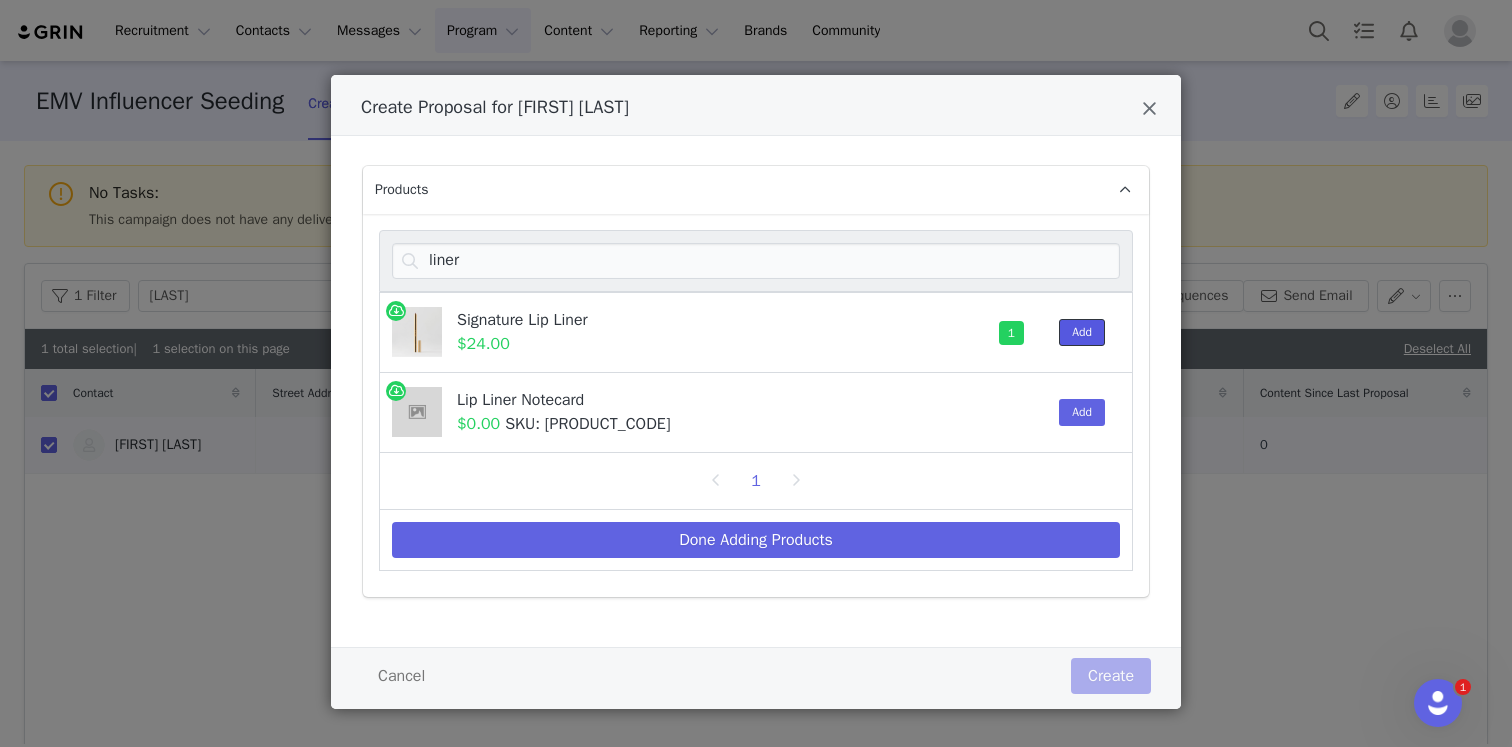 click on "Add" at bounding box center [1082, 332] 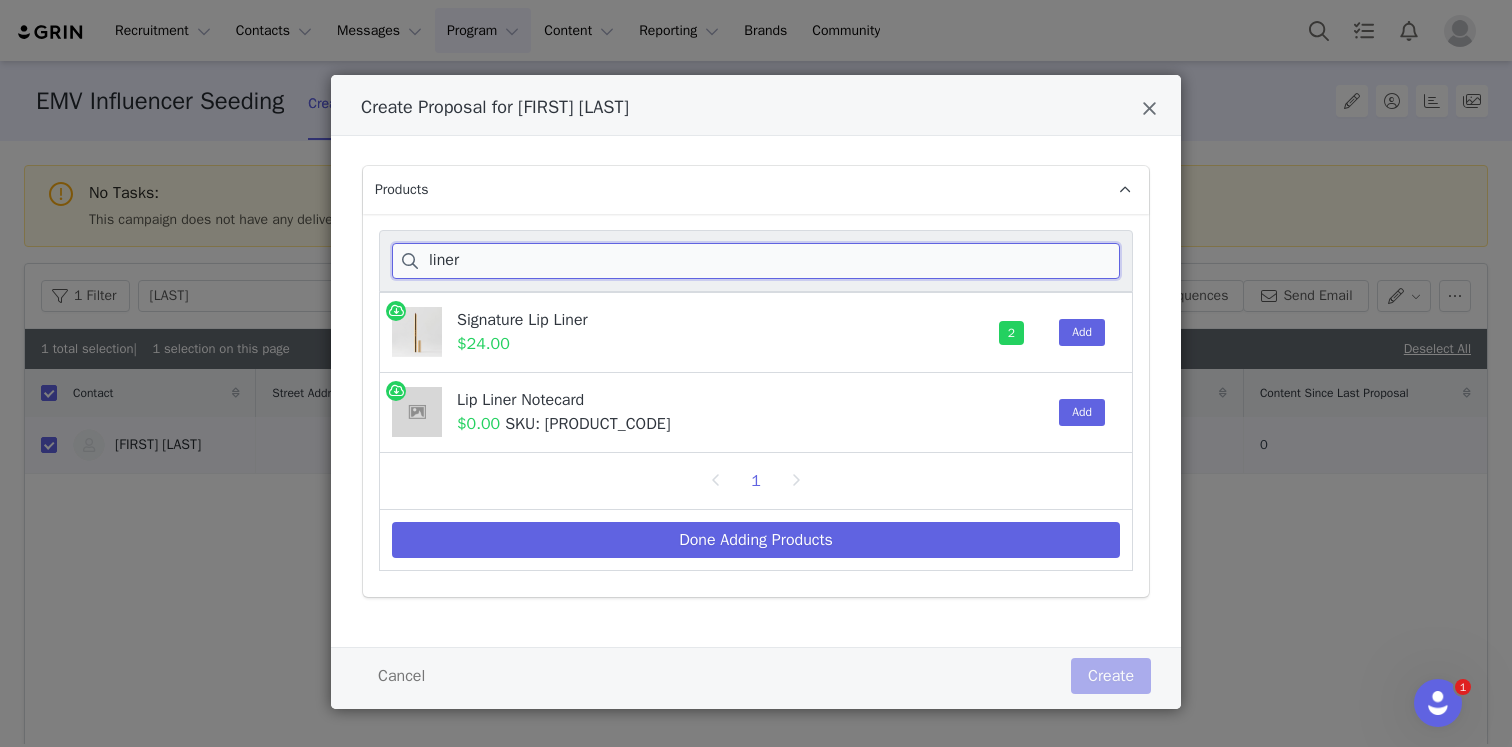 click on "liner" at bounding box center [756, 261] 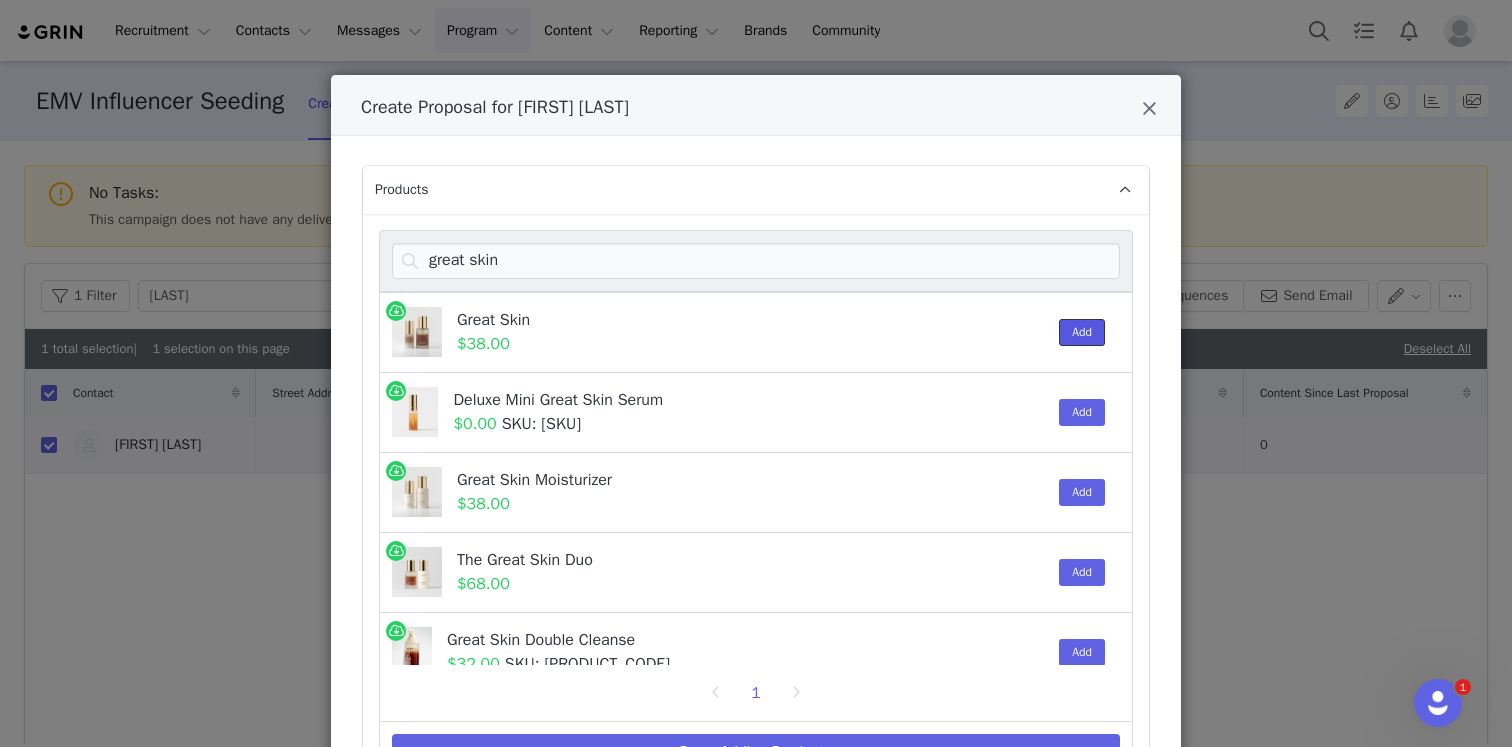 click on "Add" at bounding box center [1082, 332] 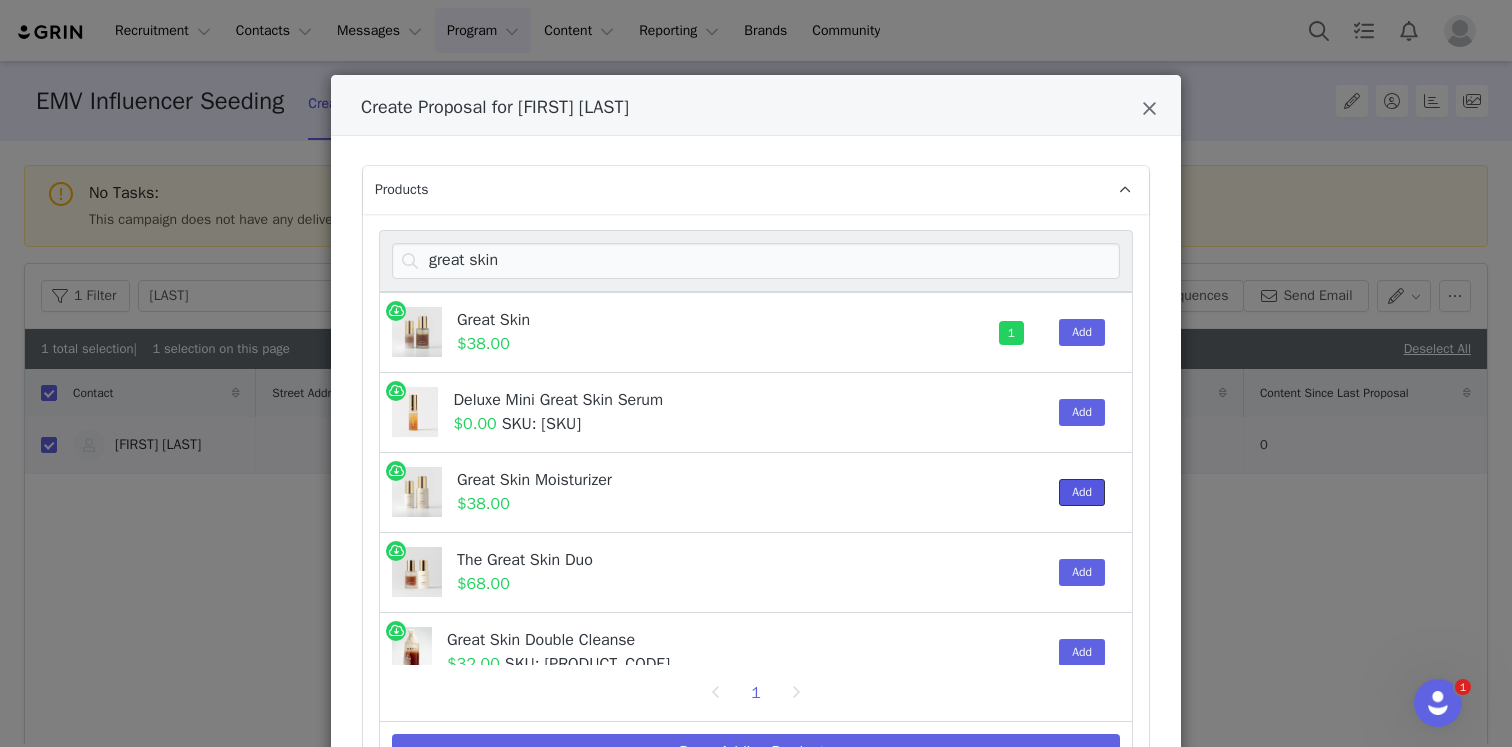 click on "Add" at bounding box center [1082, 492] 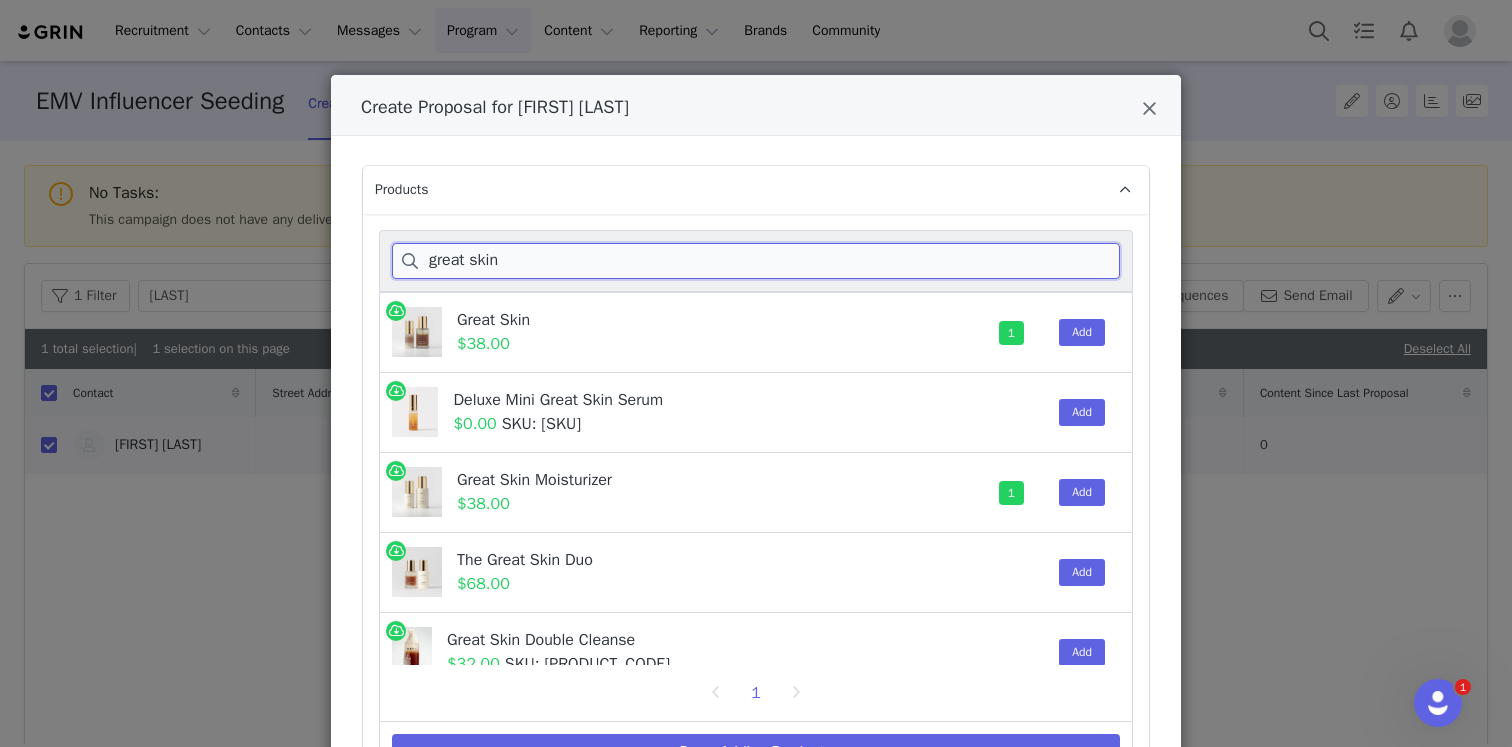 click on "great skin" at bounding box center [756, 261] 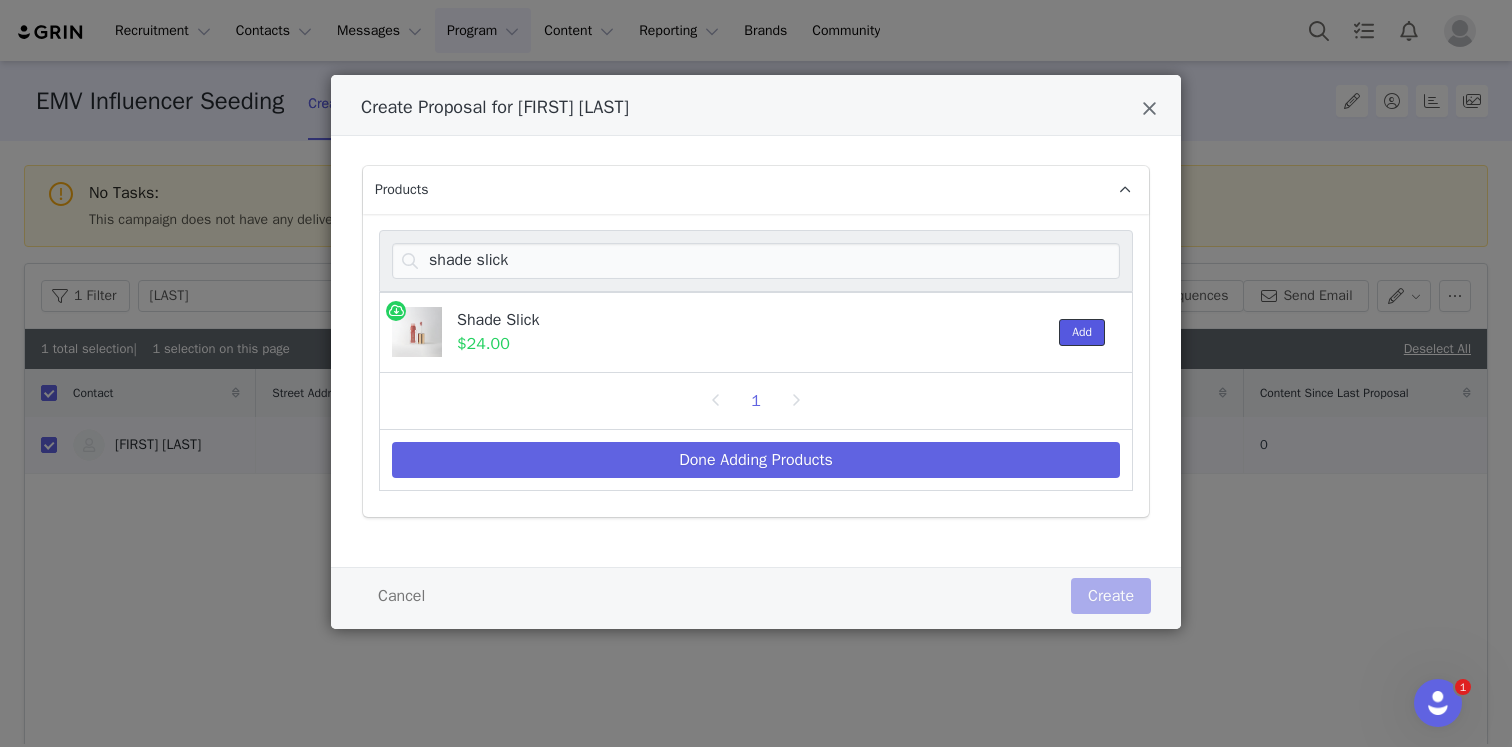 click on "Add" at bounding box center [1082, 332] 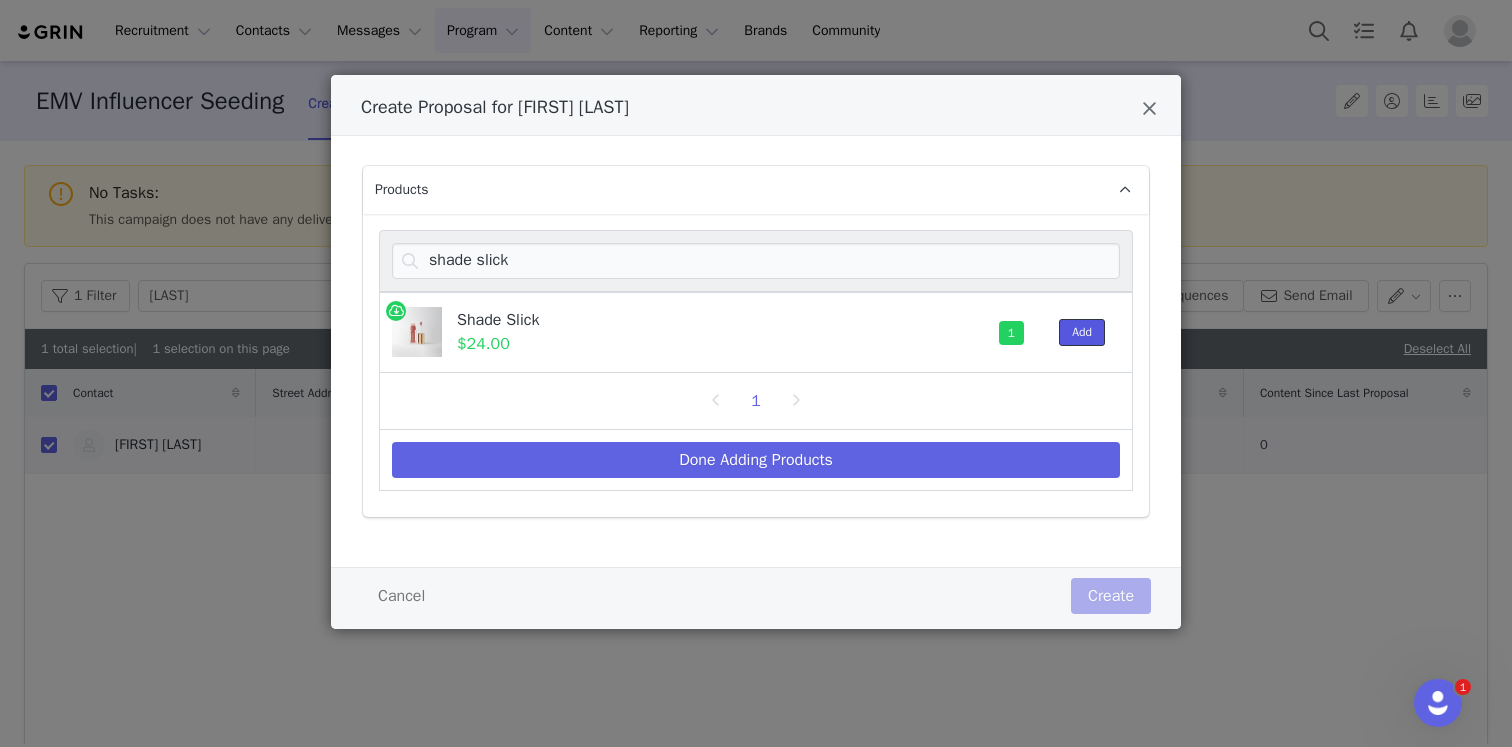 click on "Add" at bounding box center (1082, 332) 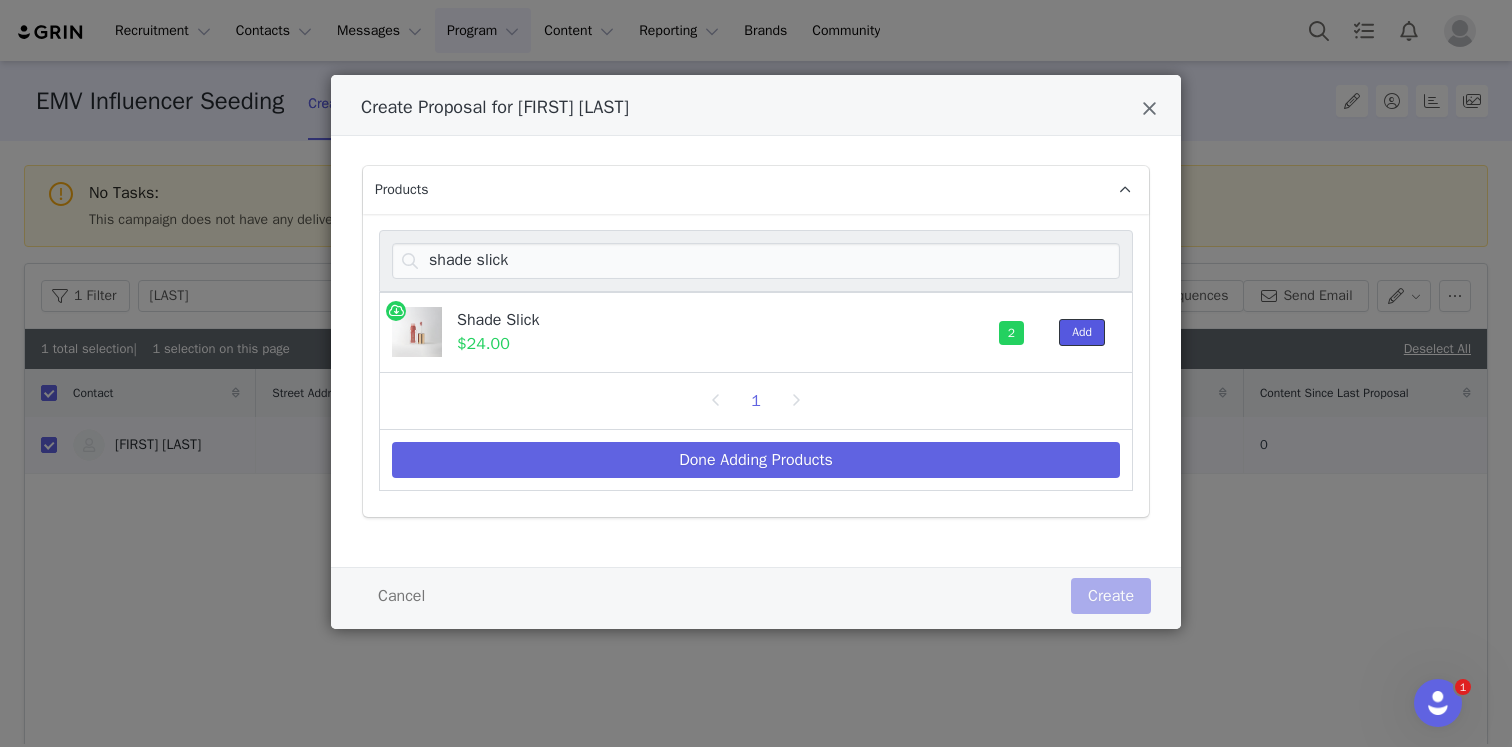 click on "Add" at bounding box center (1082, 332) 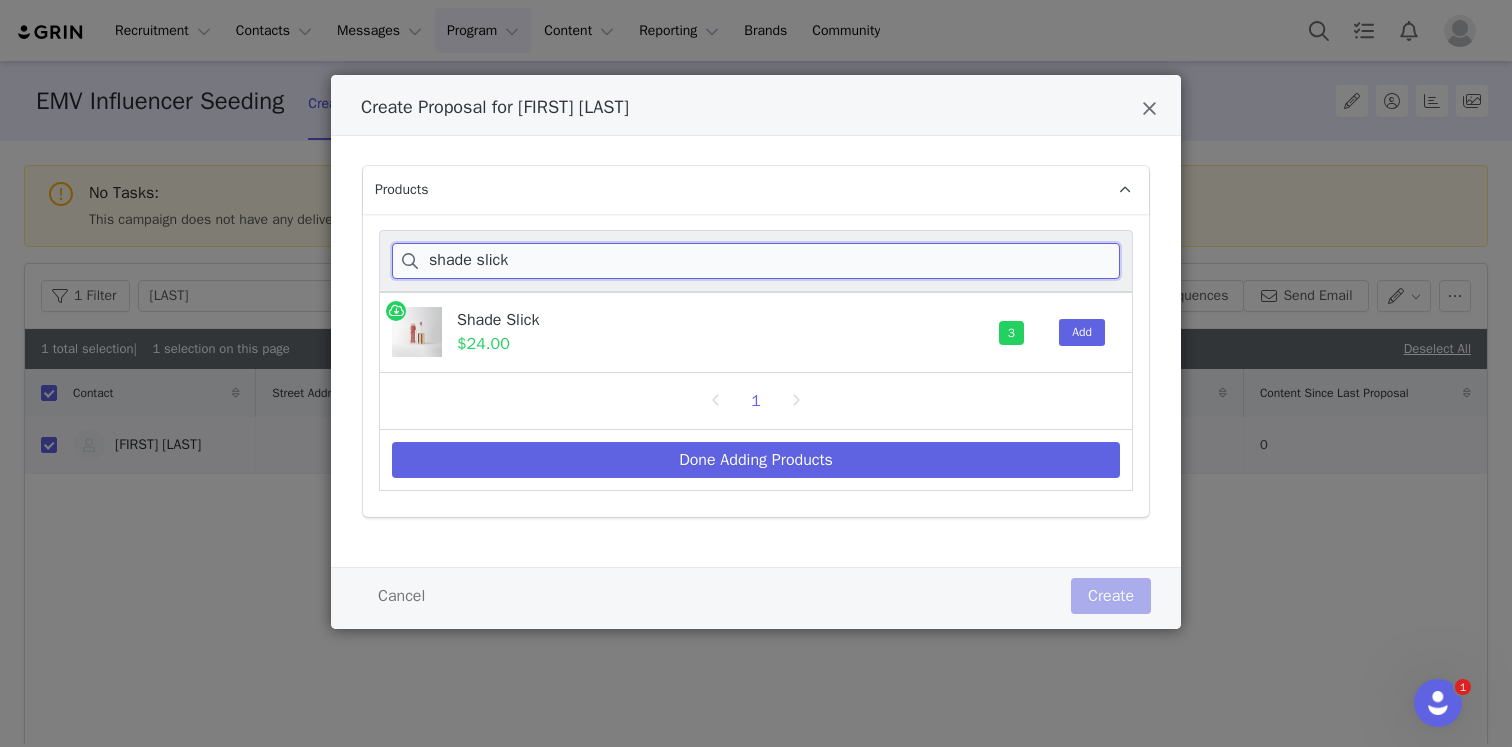 click on "shade slick" at bounding box center (756, 261) 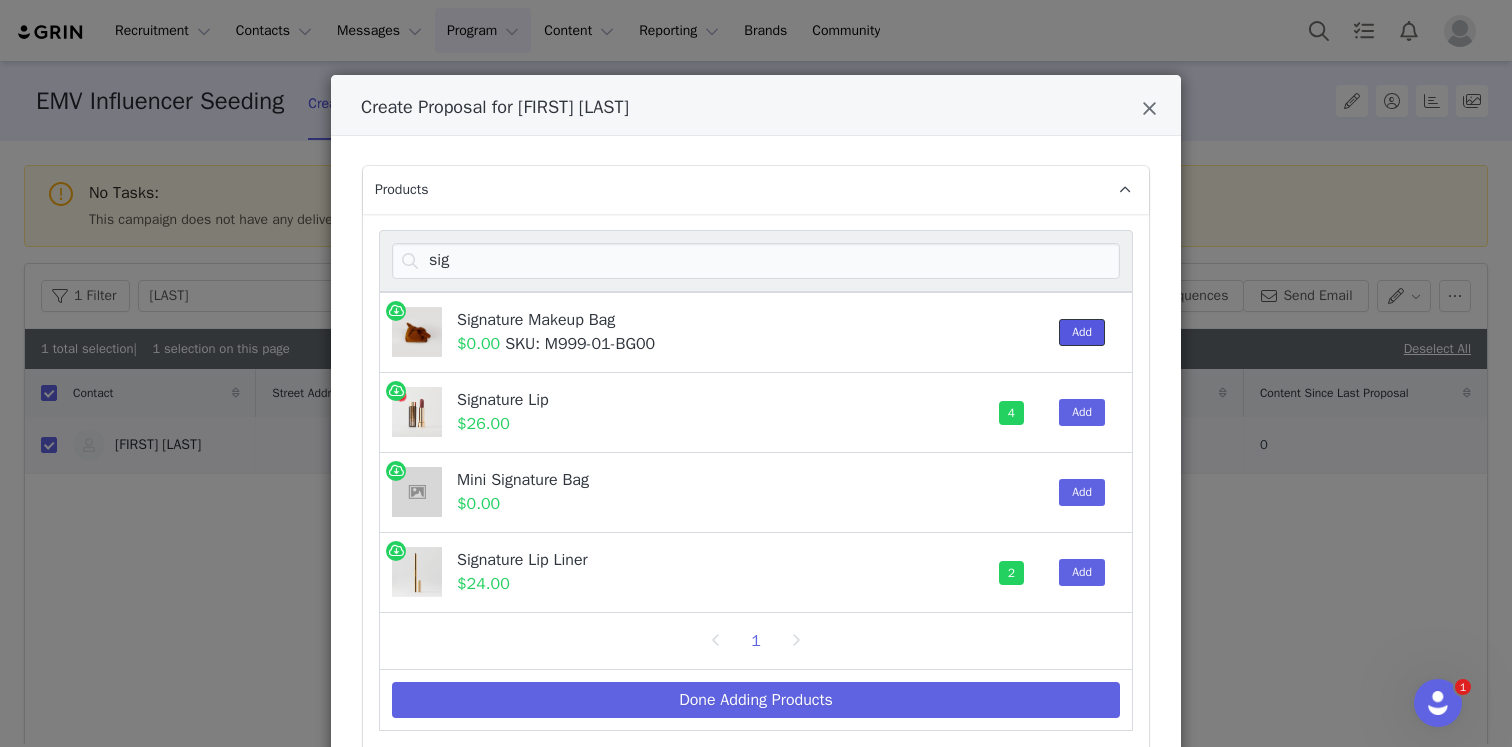 click on "Add" at bounding box center (1082, 332) 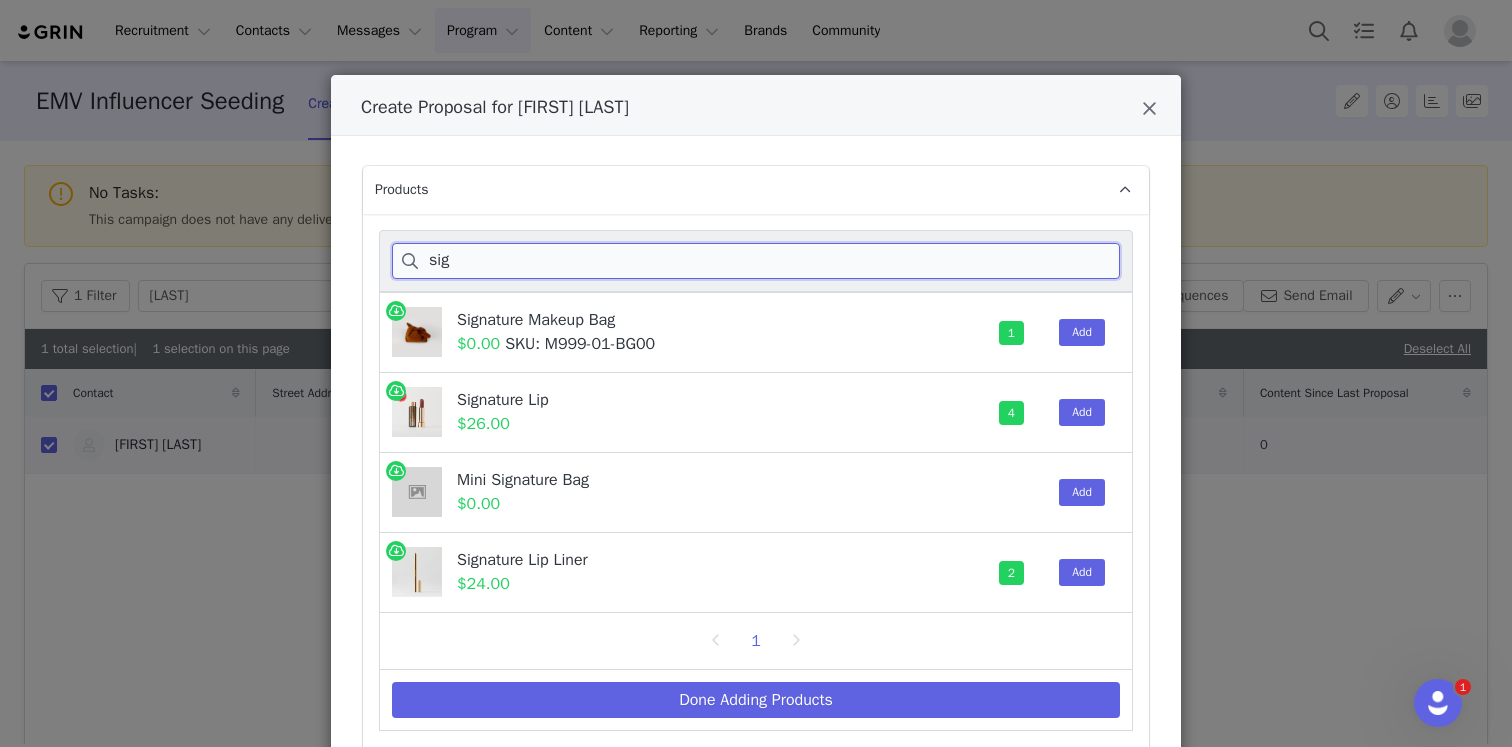 click on "sig" at bounding box center (756, 261) 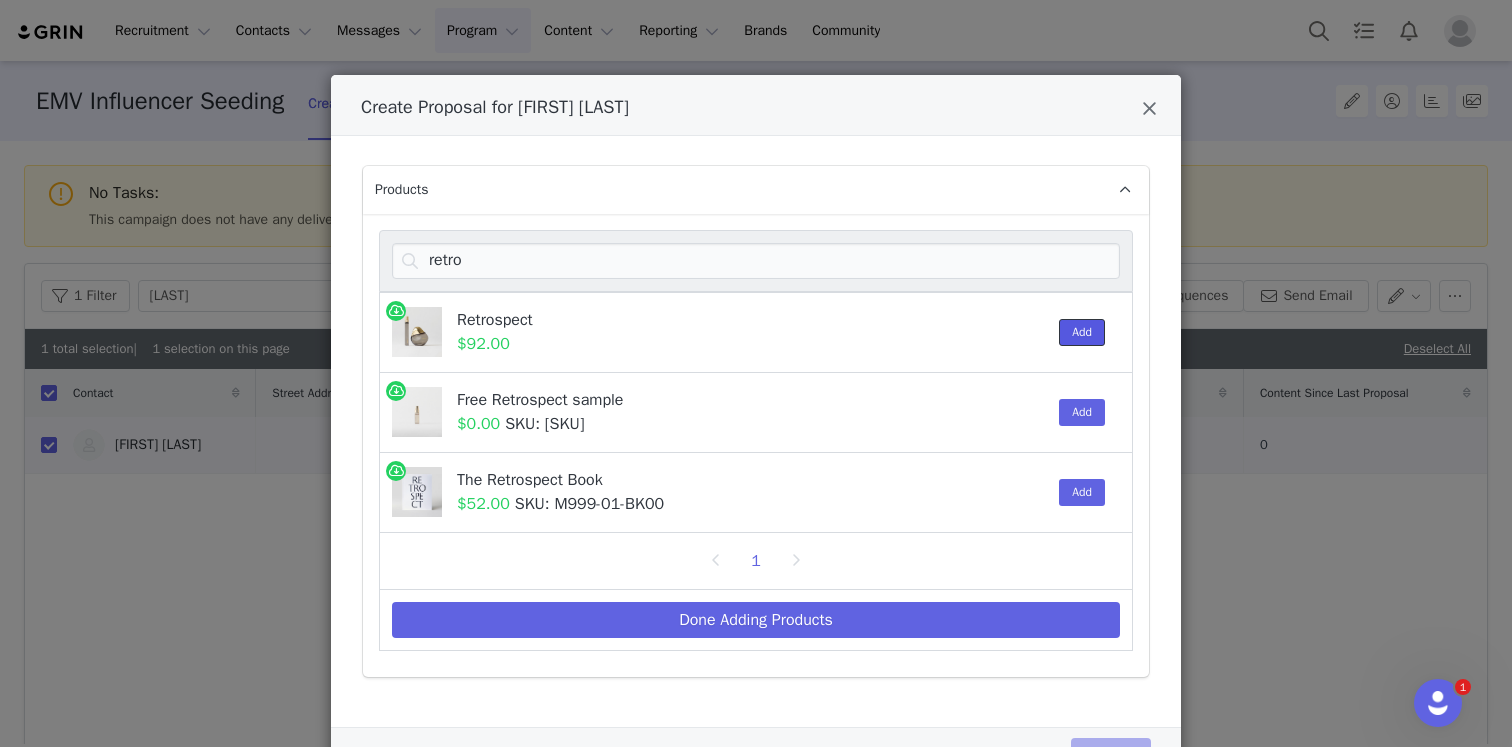 click on "Add" at bounding box center [1082, 332] 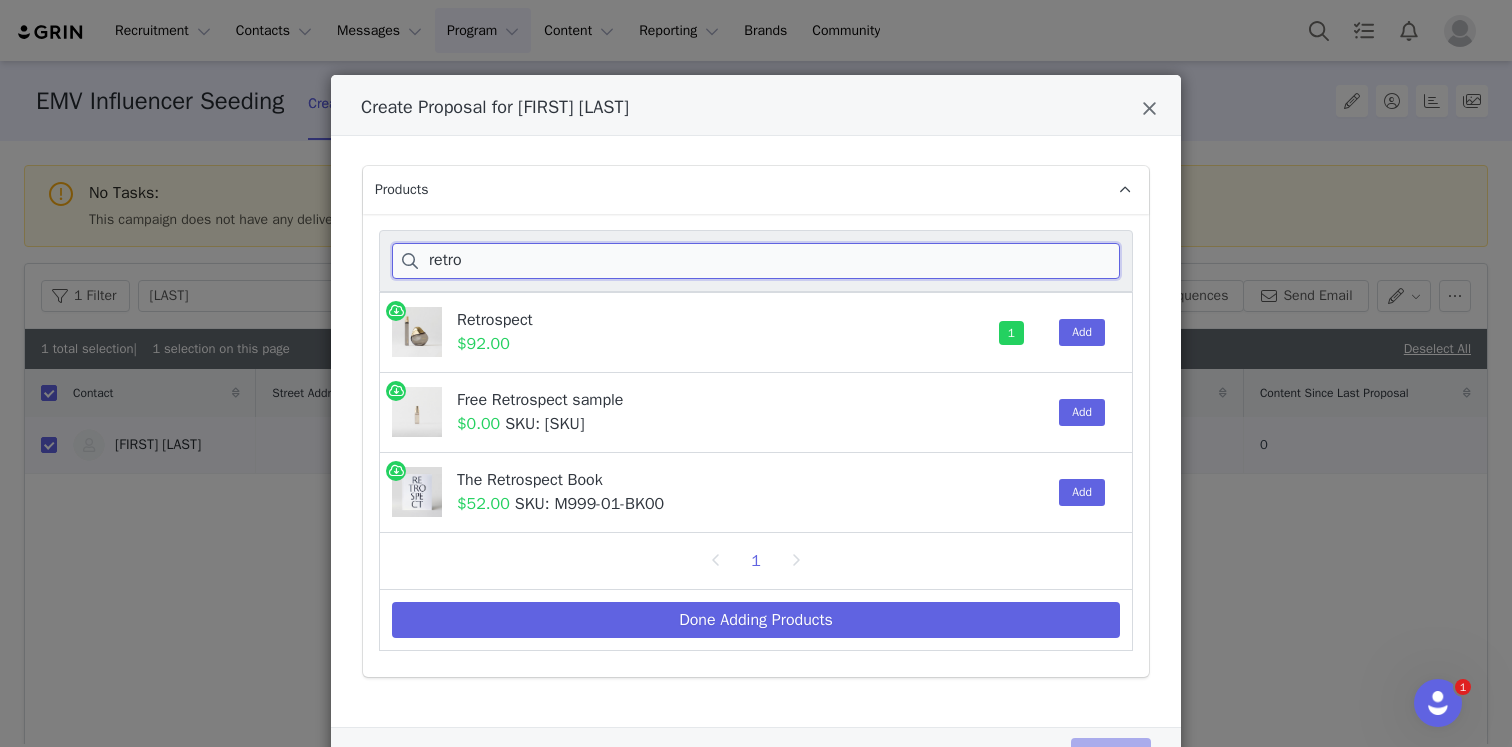 click on "retro" at bounding box center (756, 261) 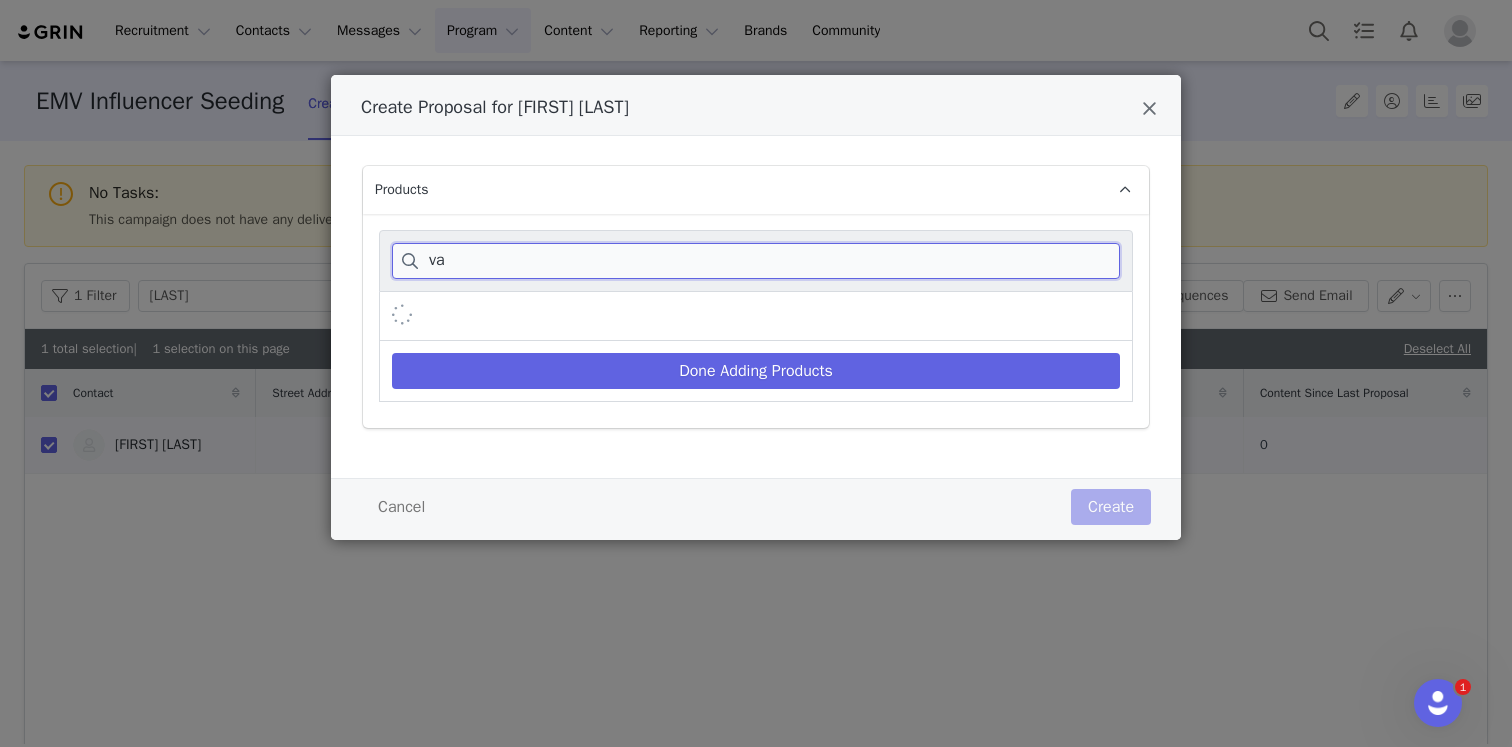 type on "v" 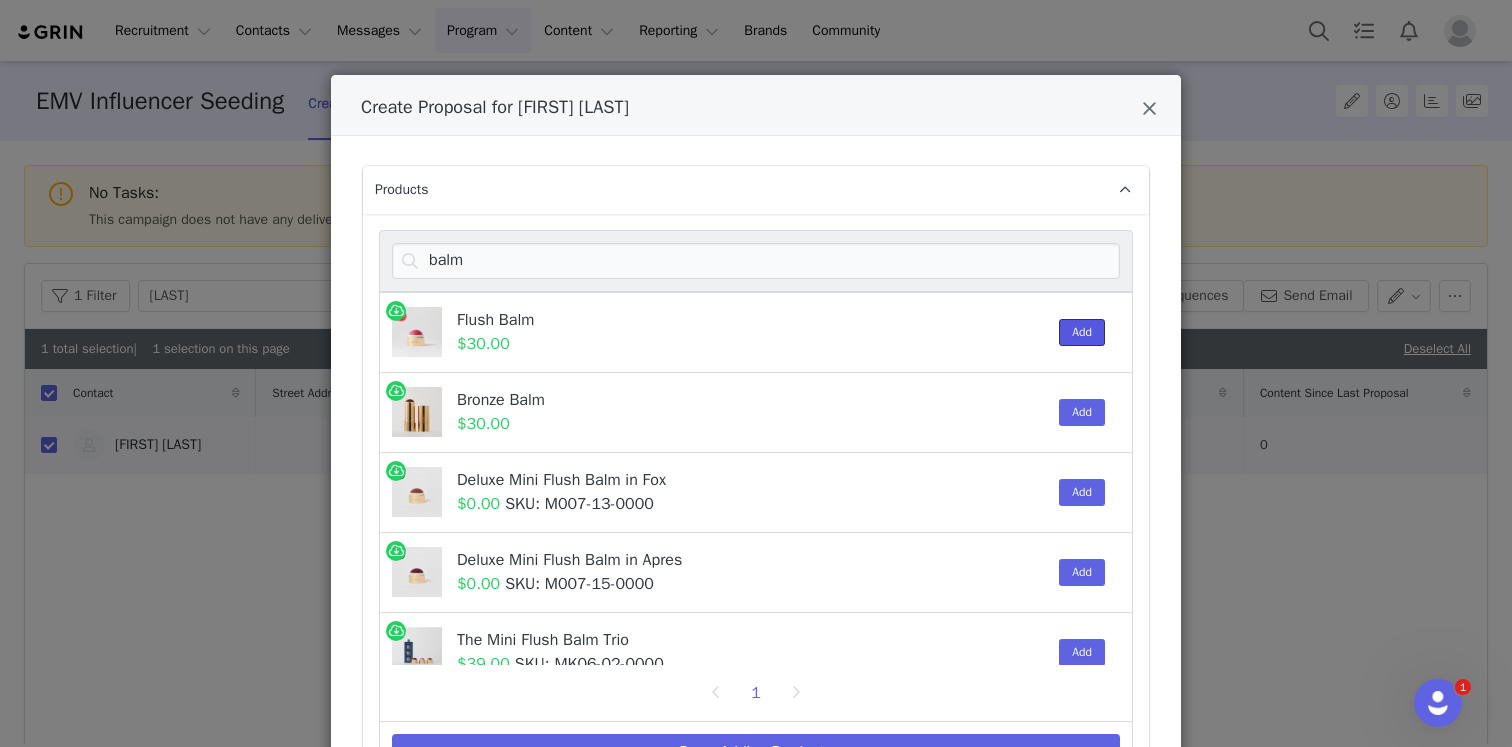 click on "Add" at bounding box center [1082, 332] 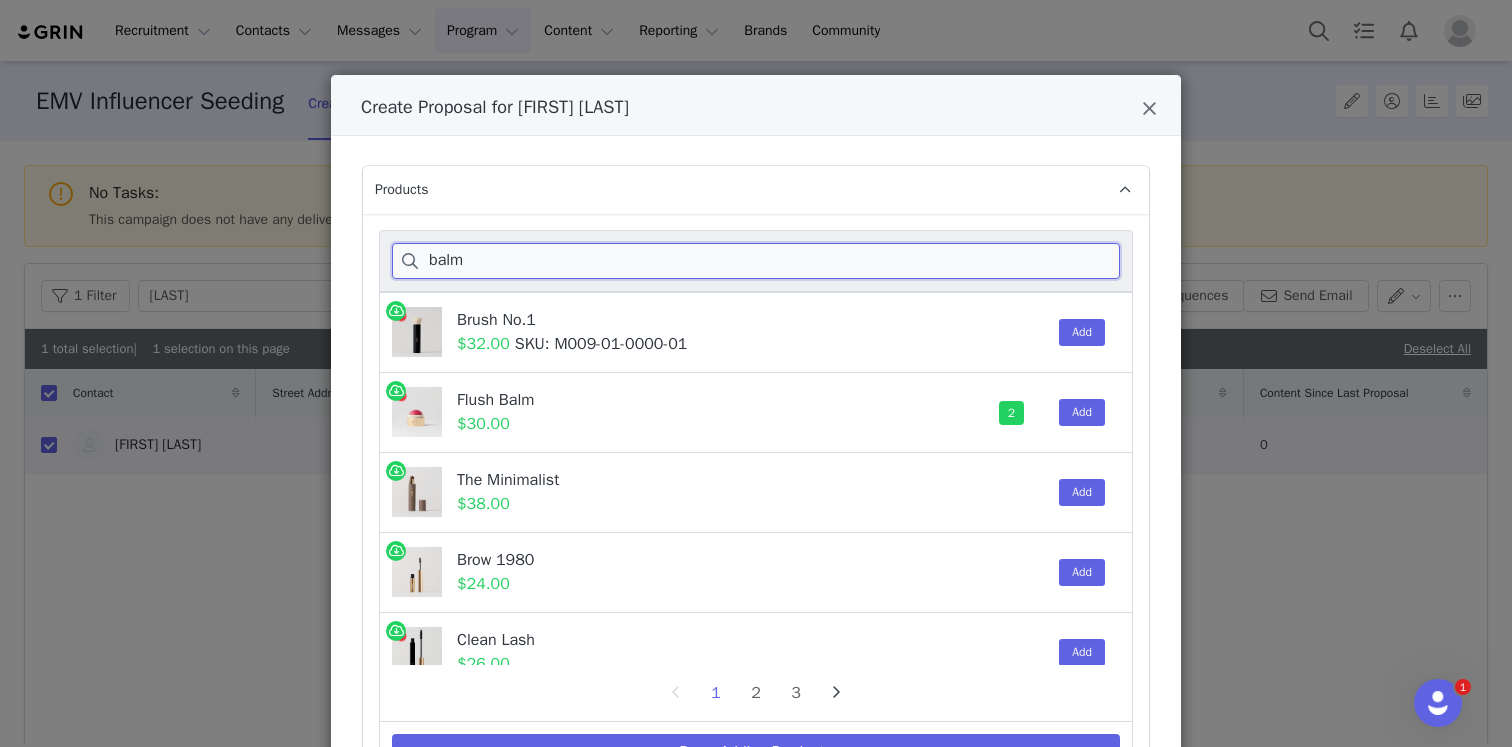 click on "balm" at bounding box center [756, 261] 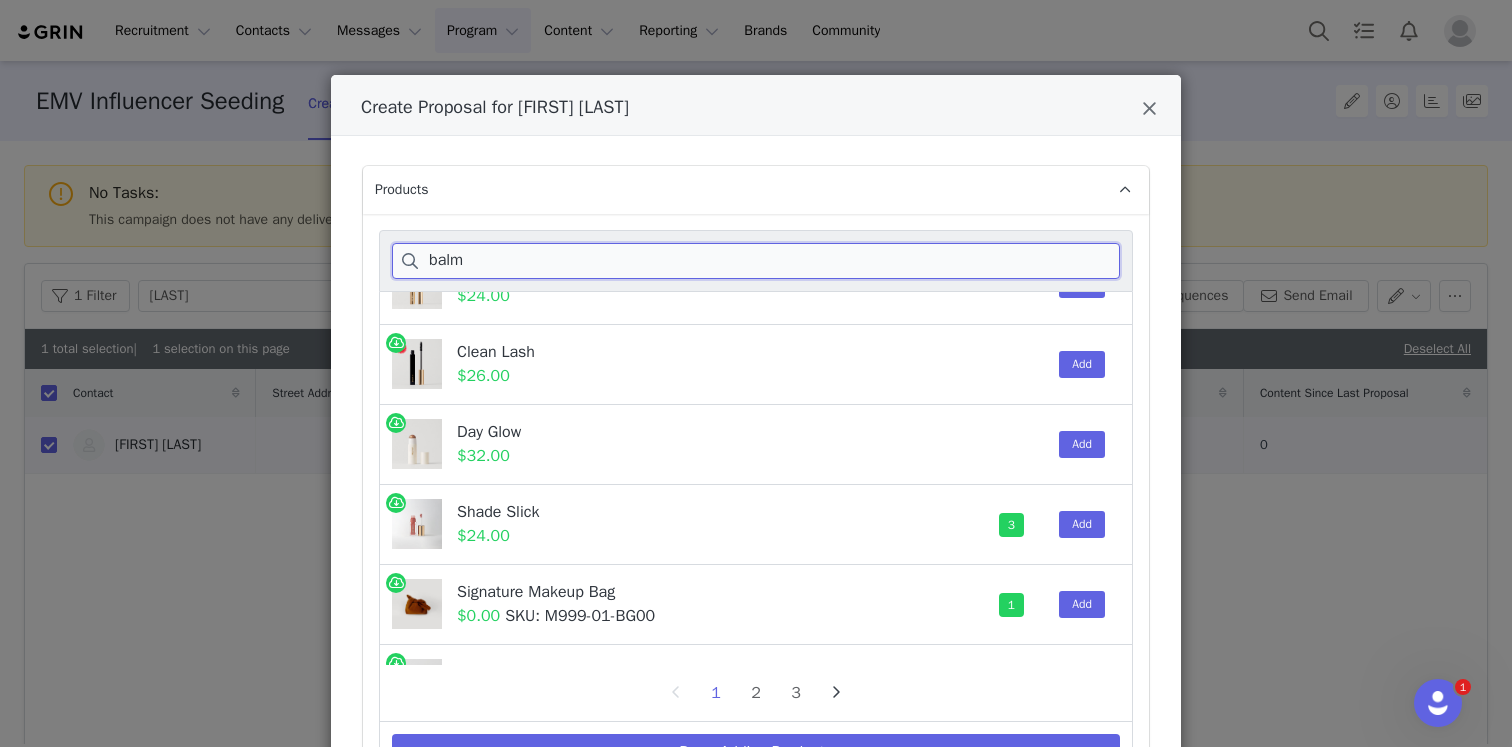 scroll, scrollTop: 294, scrollLeft: 0, axis: vertical 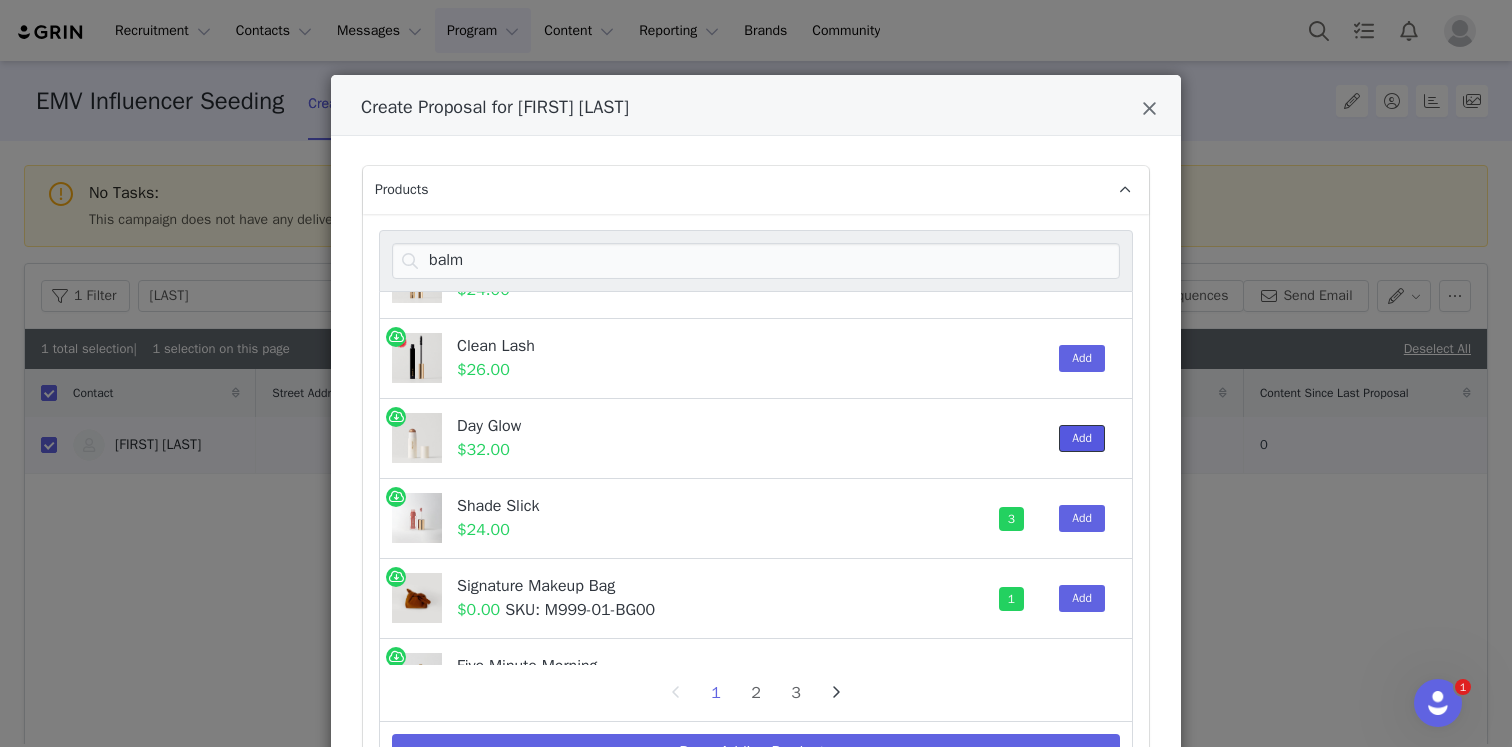 click on "Add" at bounding box center [1082, 438] 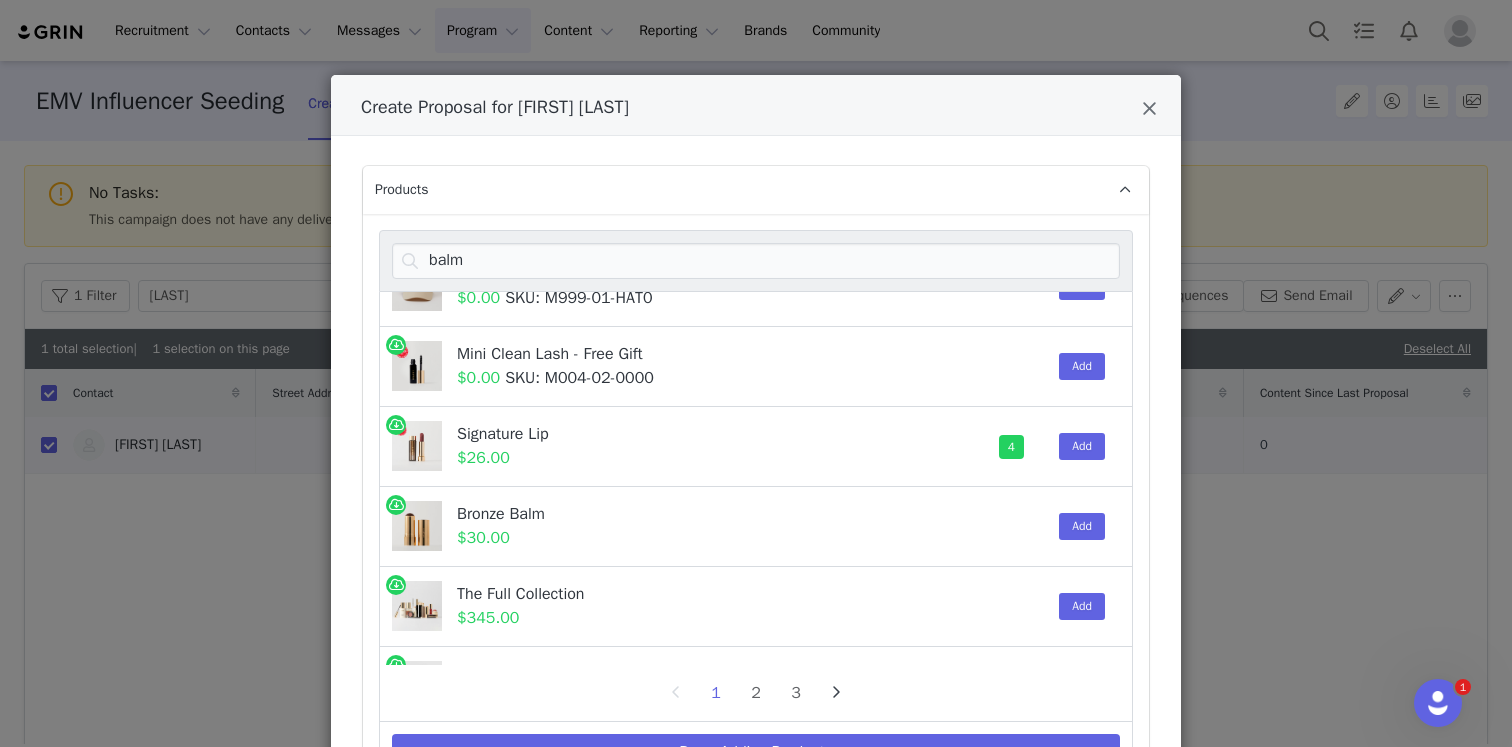 scroll, scrollTop: 921, scrollLeft: 0, axis: vertical 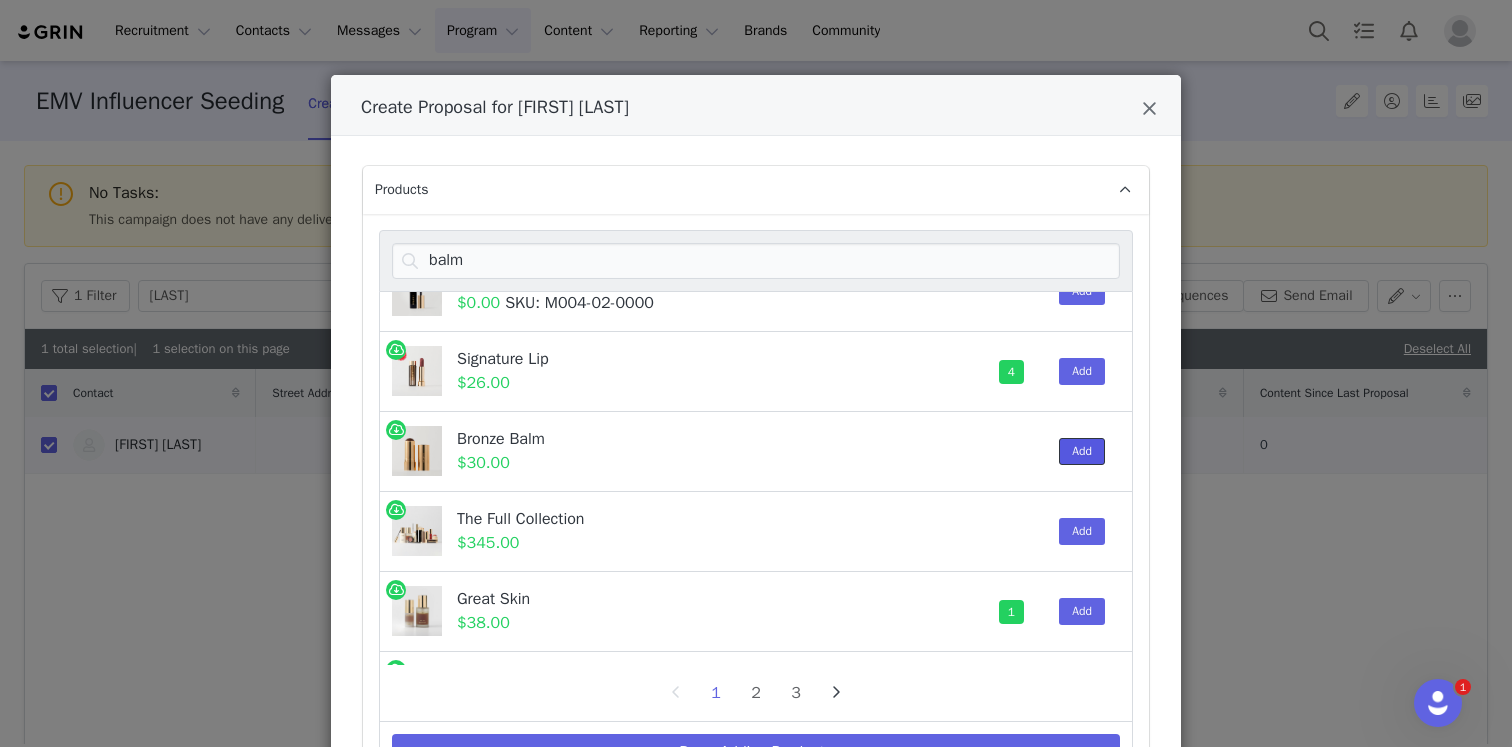 click on "Add" at bounding box center [1082, 451] 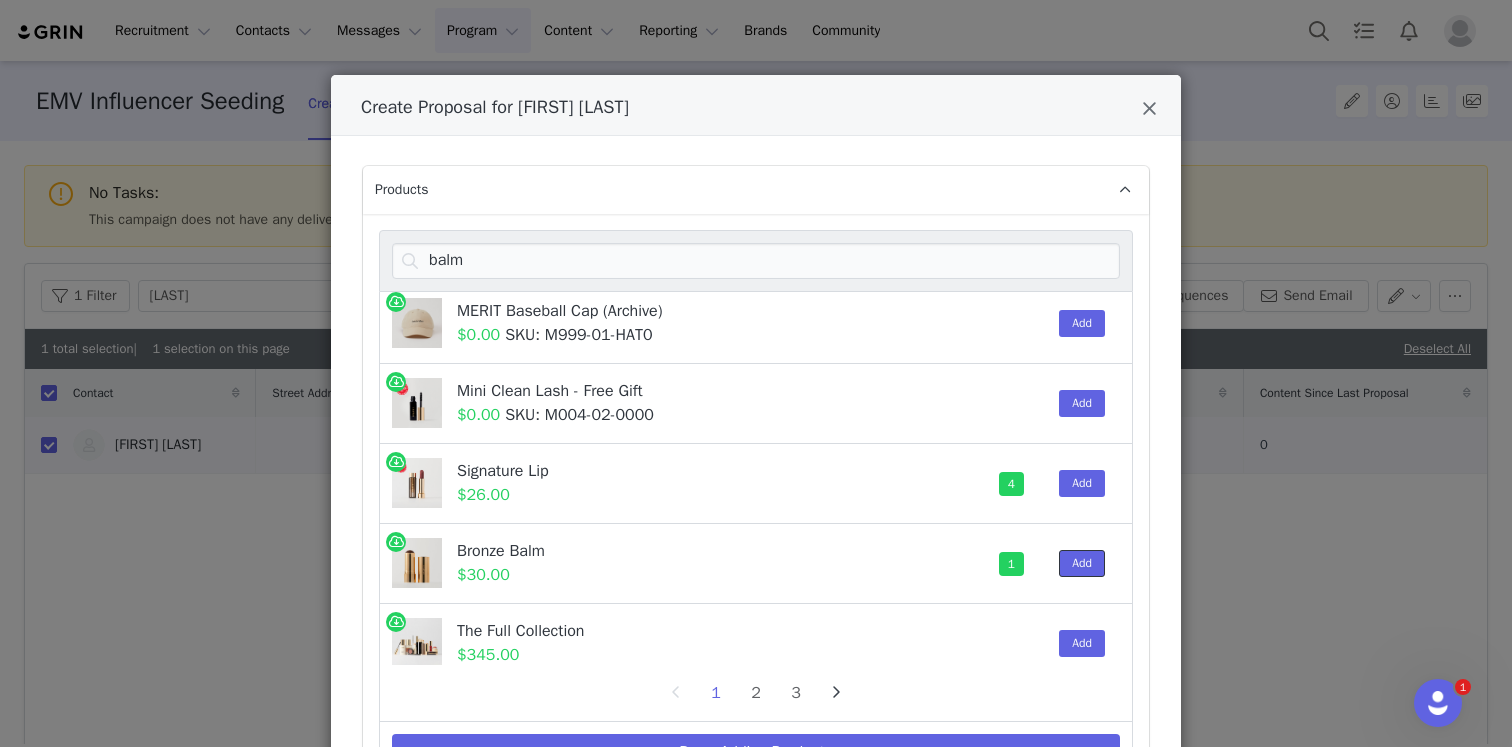 scroll, scrollTop: 804, scrollLeft: 0, axis: vertical 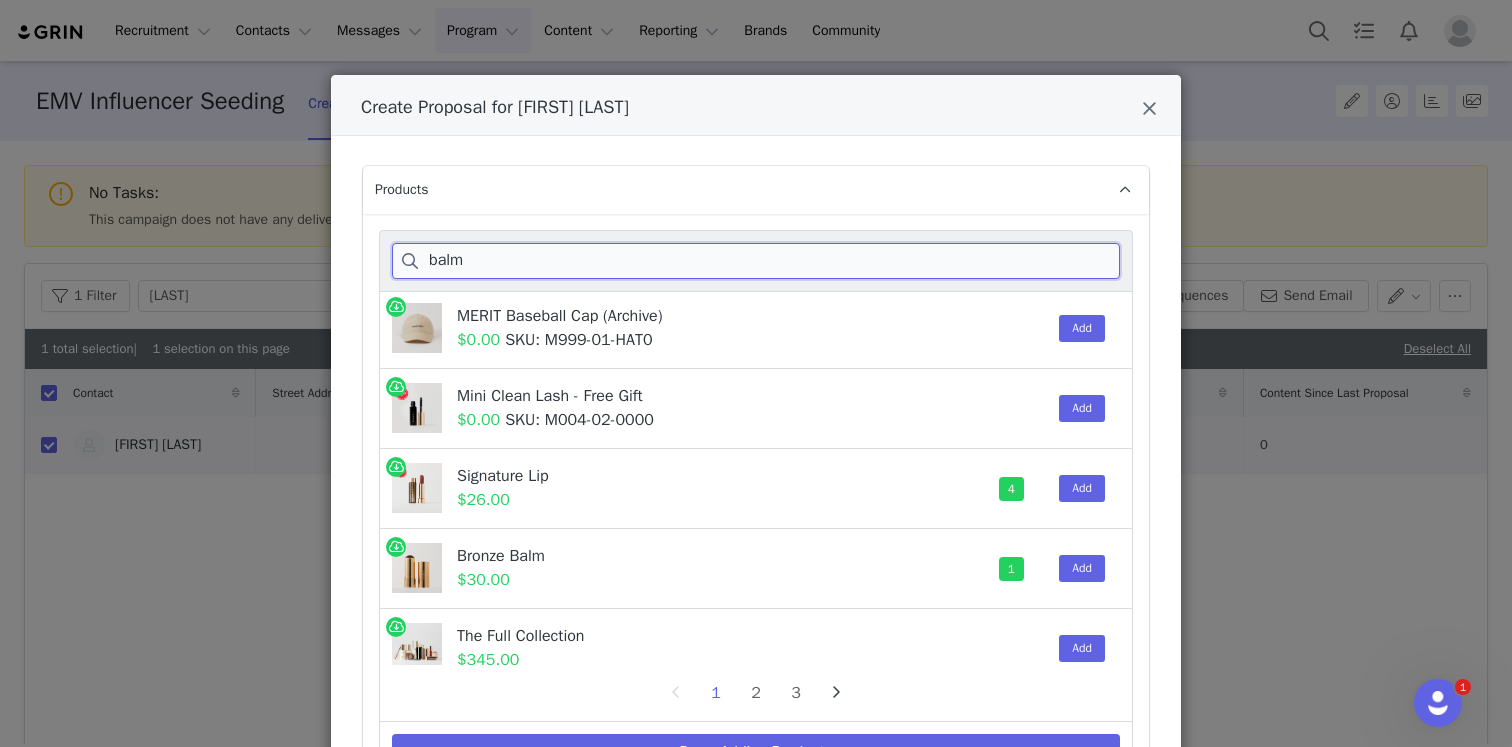 click on "balm" at bounding box center [756, 261] 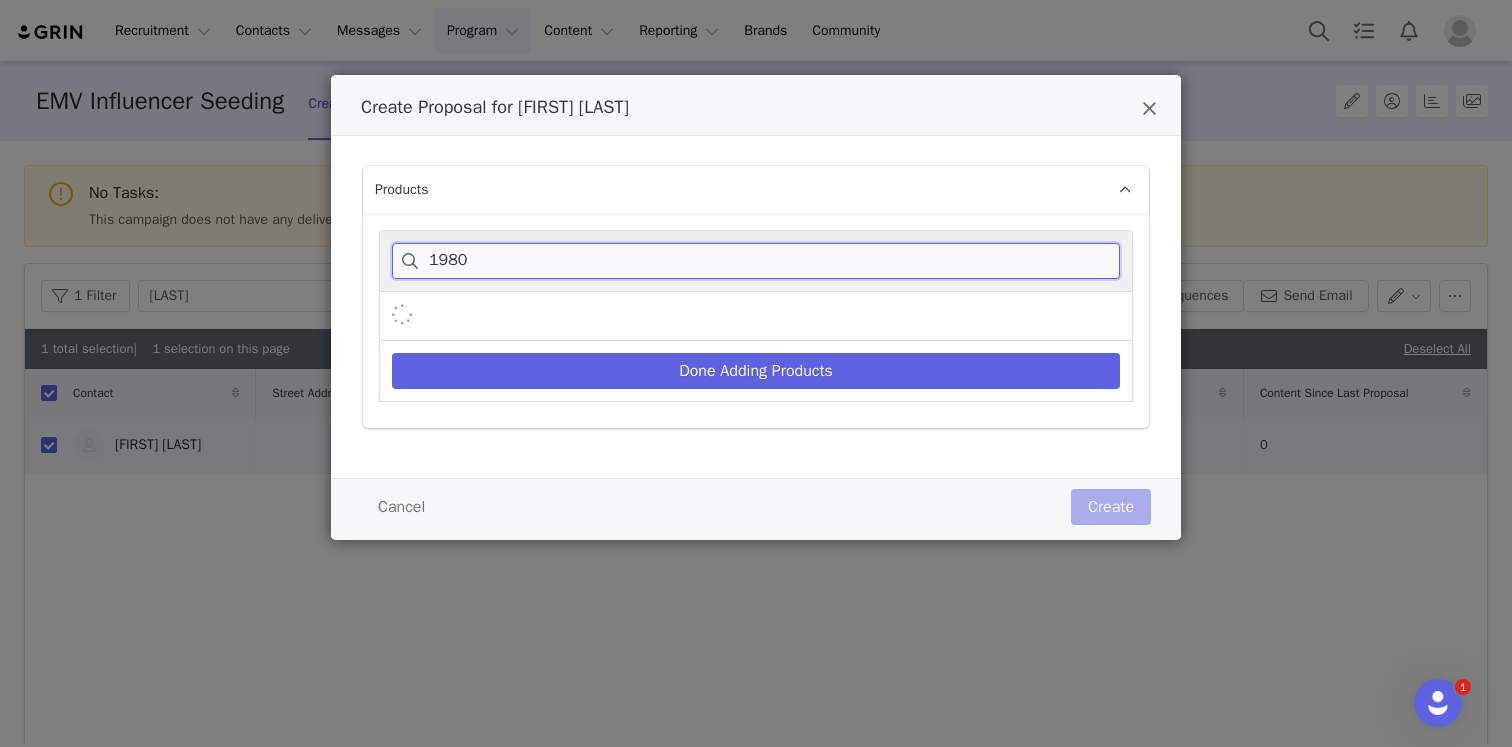 scroll, scrollTop: 0, scrollLeft: 0, axis: both 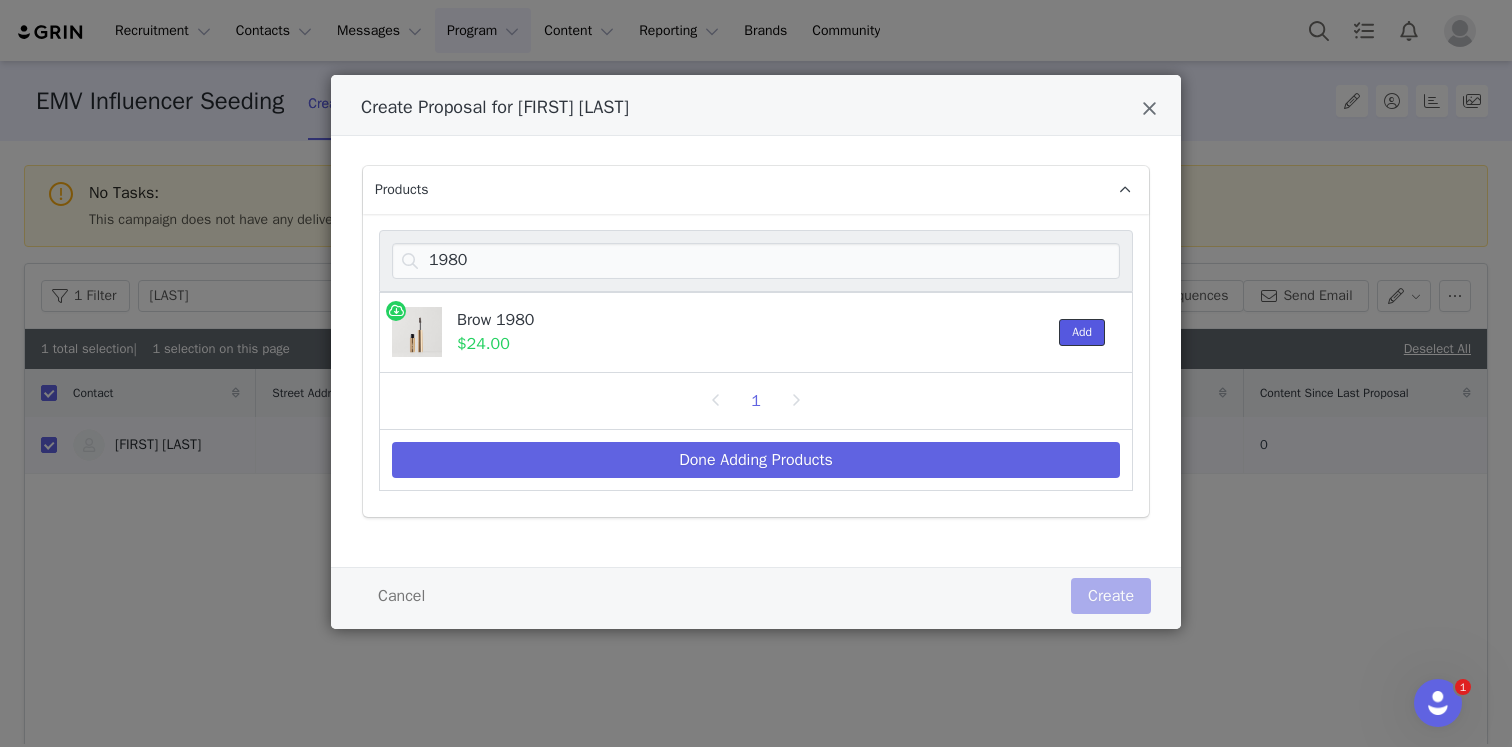 click on "Add" at bounding box center [1082, 332] 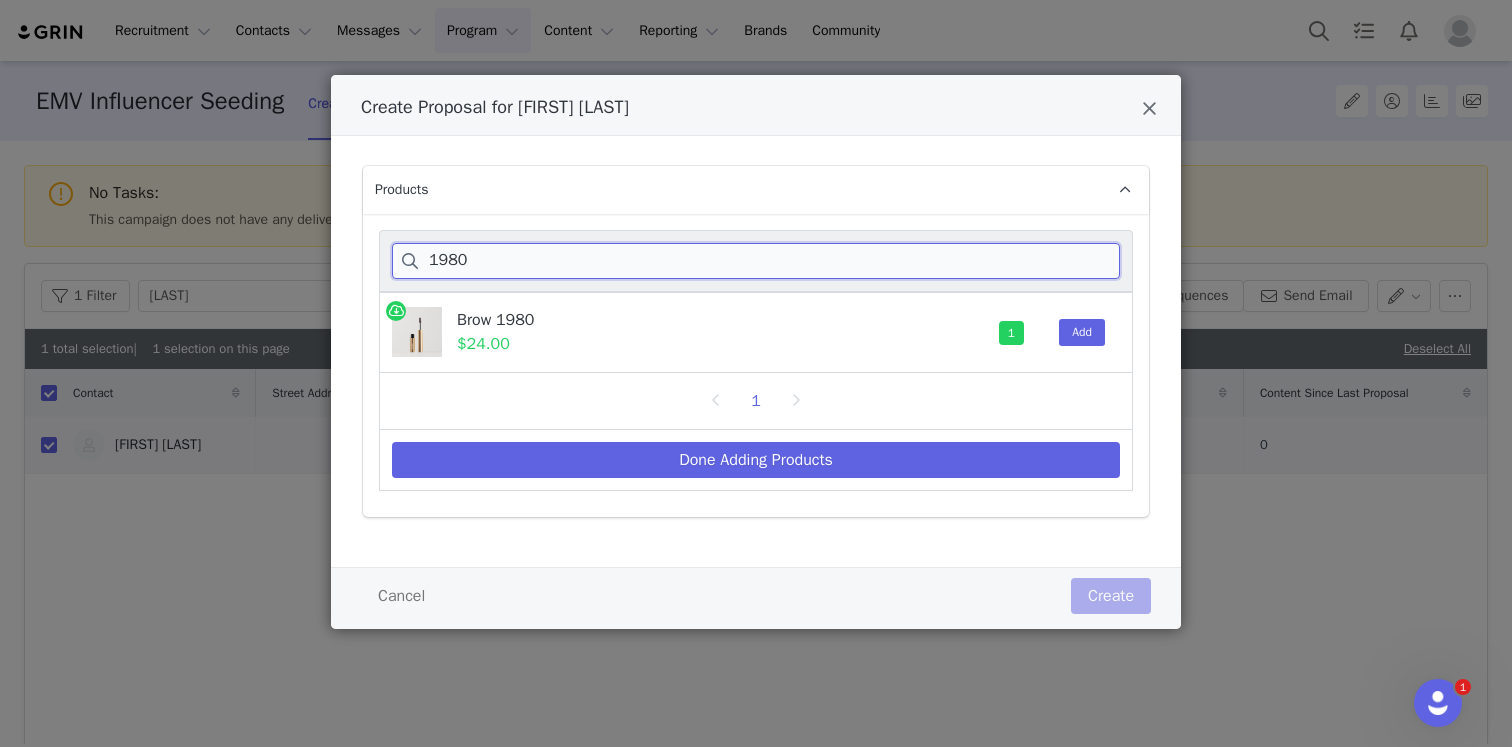 click on "1980" at bounding box center [756, 261] 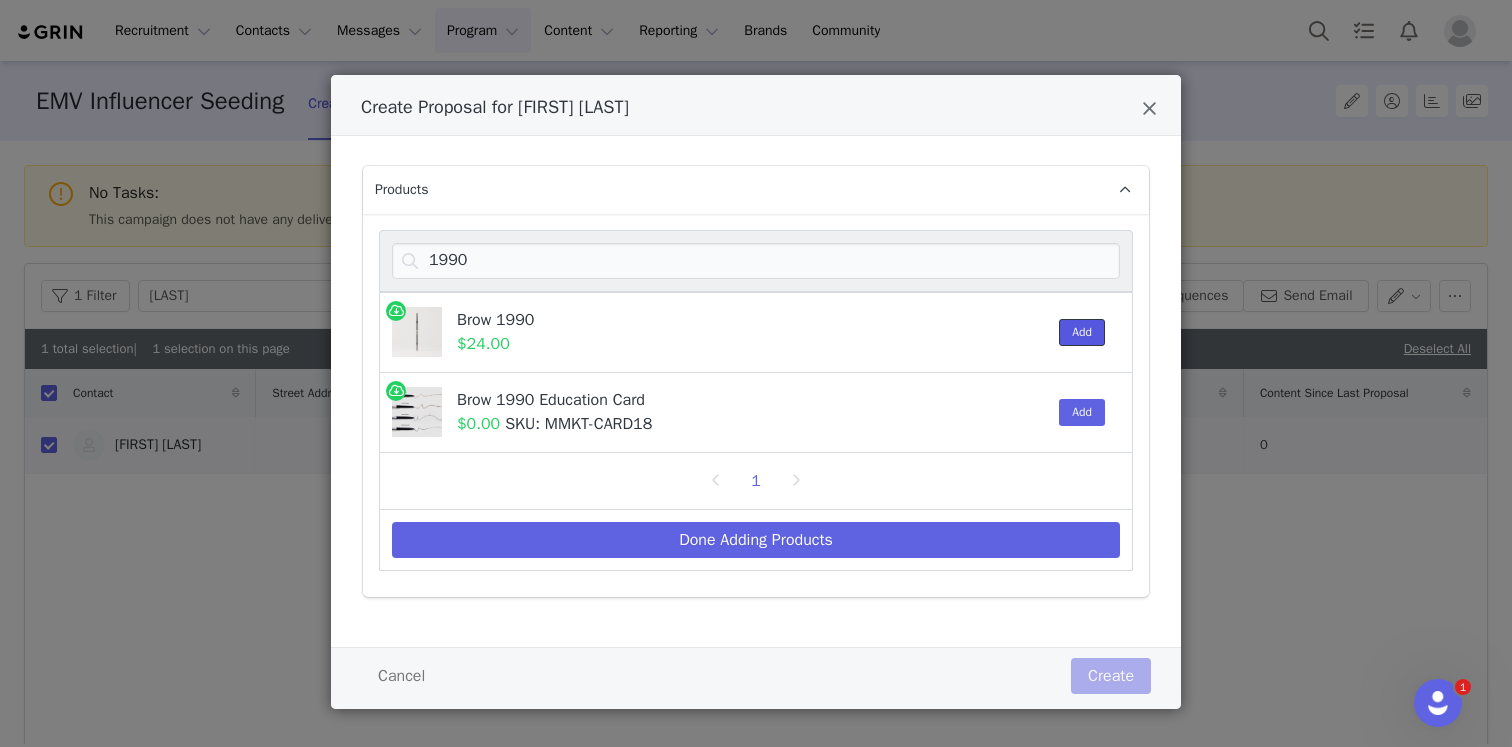 click on "Add" at bounding box center [1082, 332] 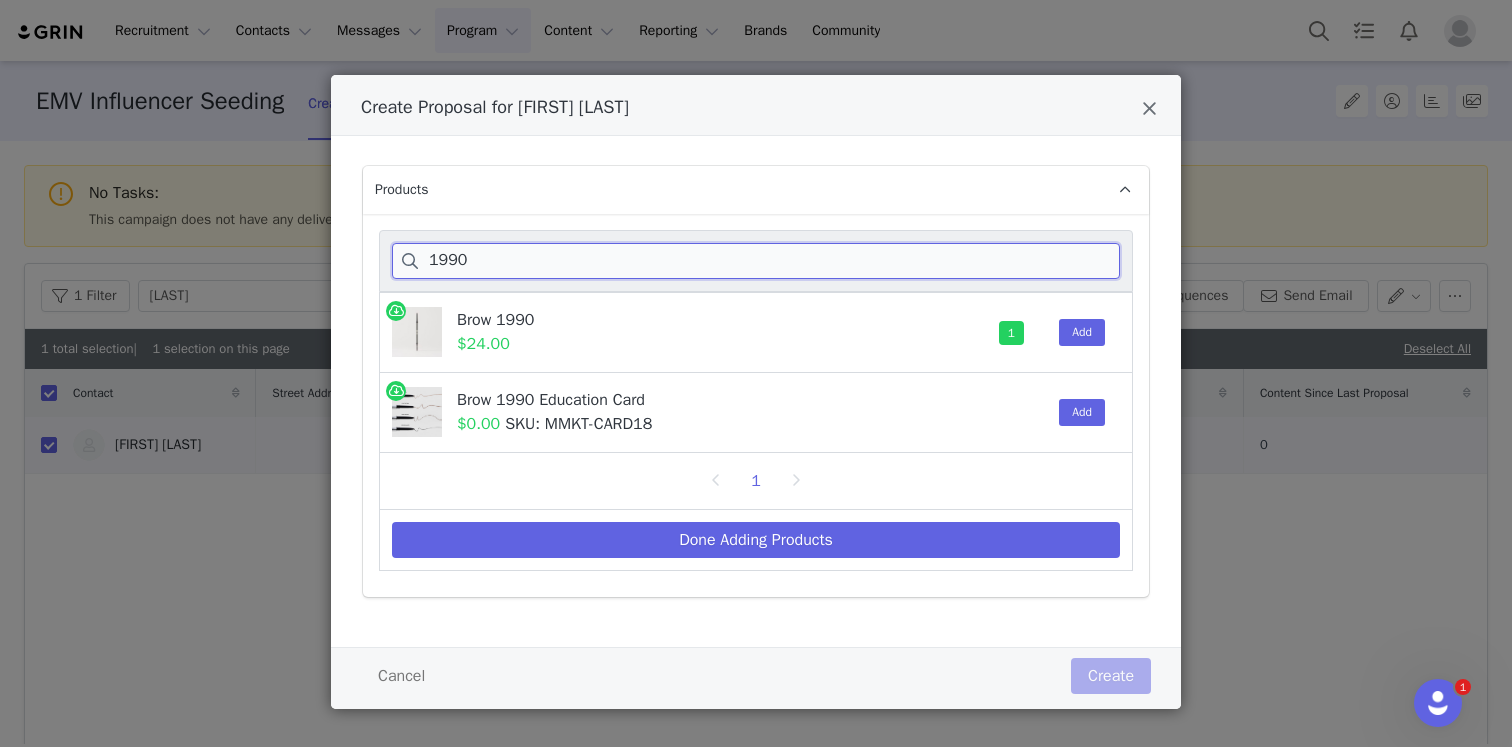 click on "1990" at bounding box center (756, 261) 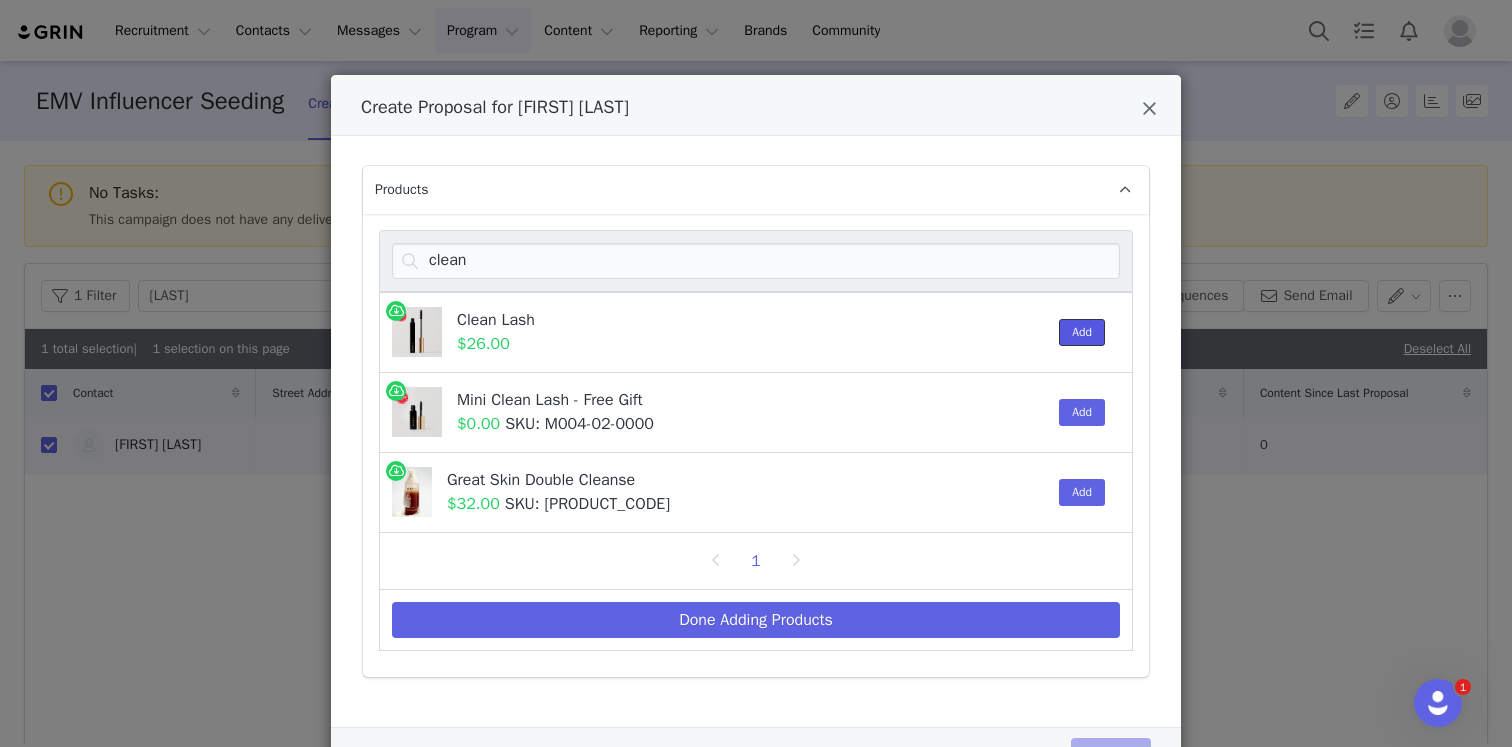 click on "Add" at bounding box center (1082, 332) 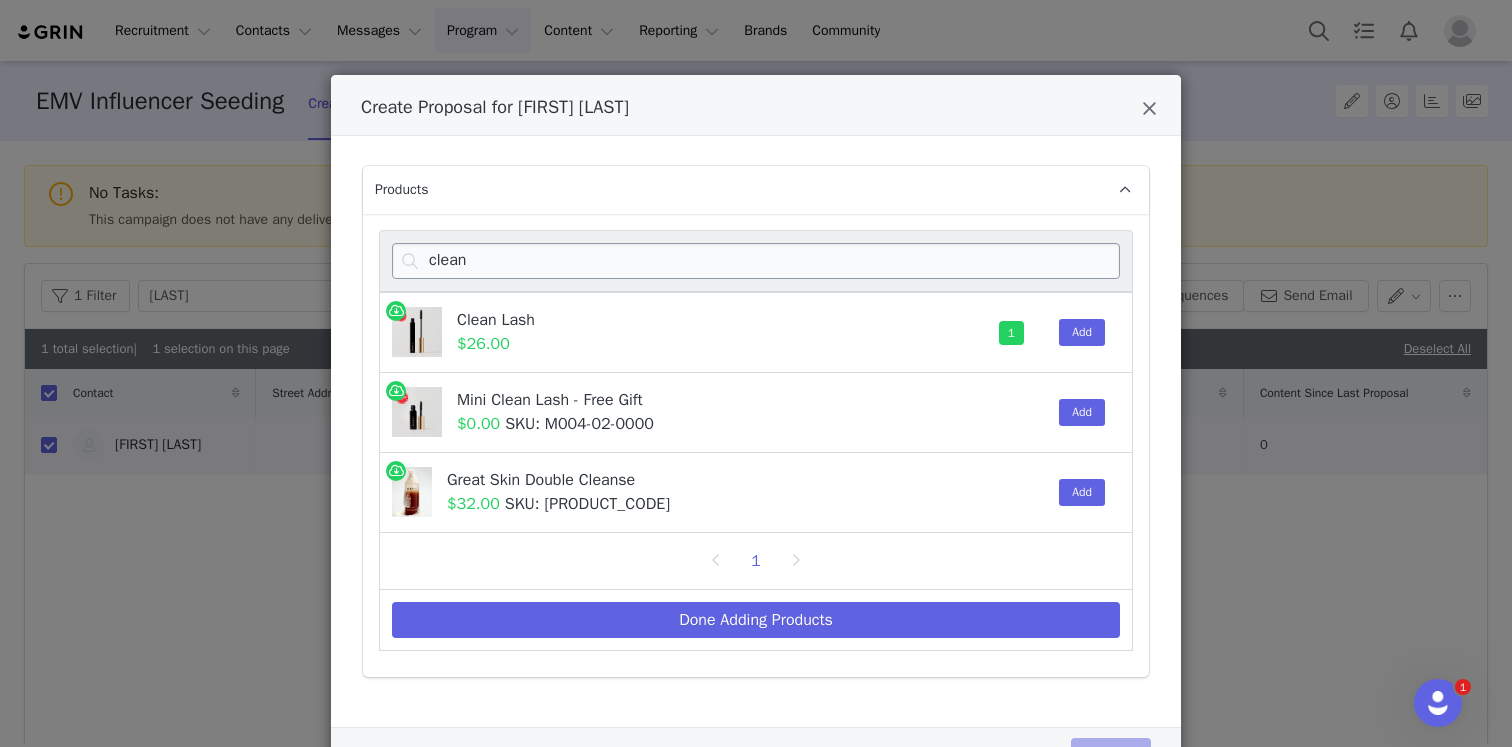 click on "clean" at bounding box center [756, 261] 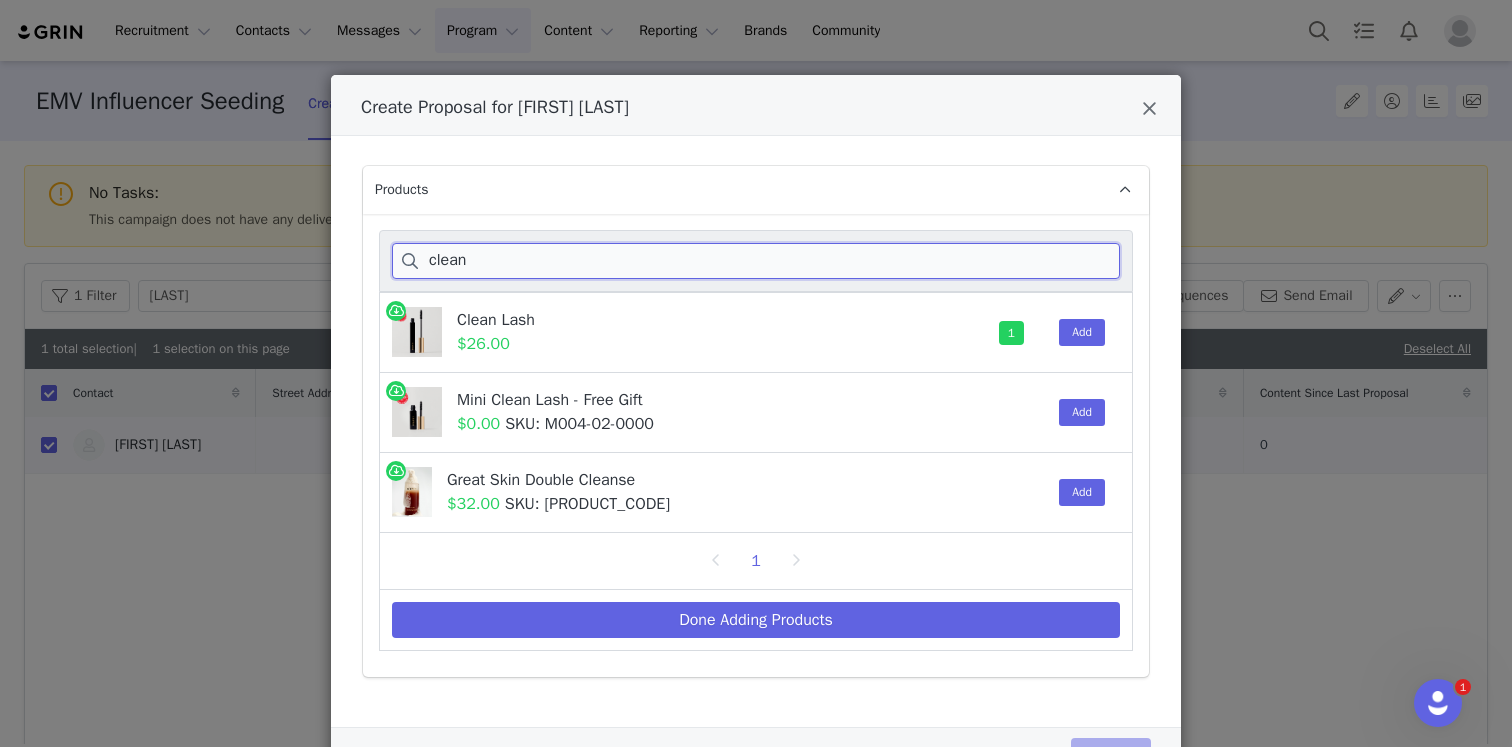 click on "clean" at bounding box center [756, 261] 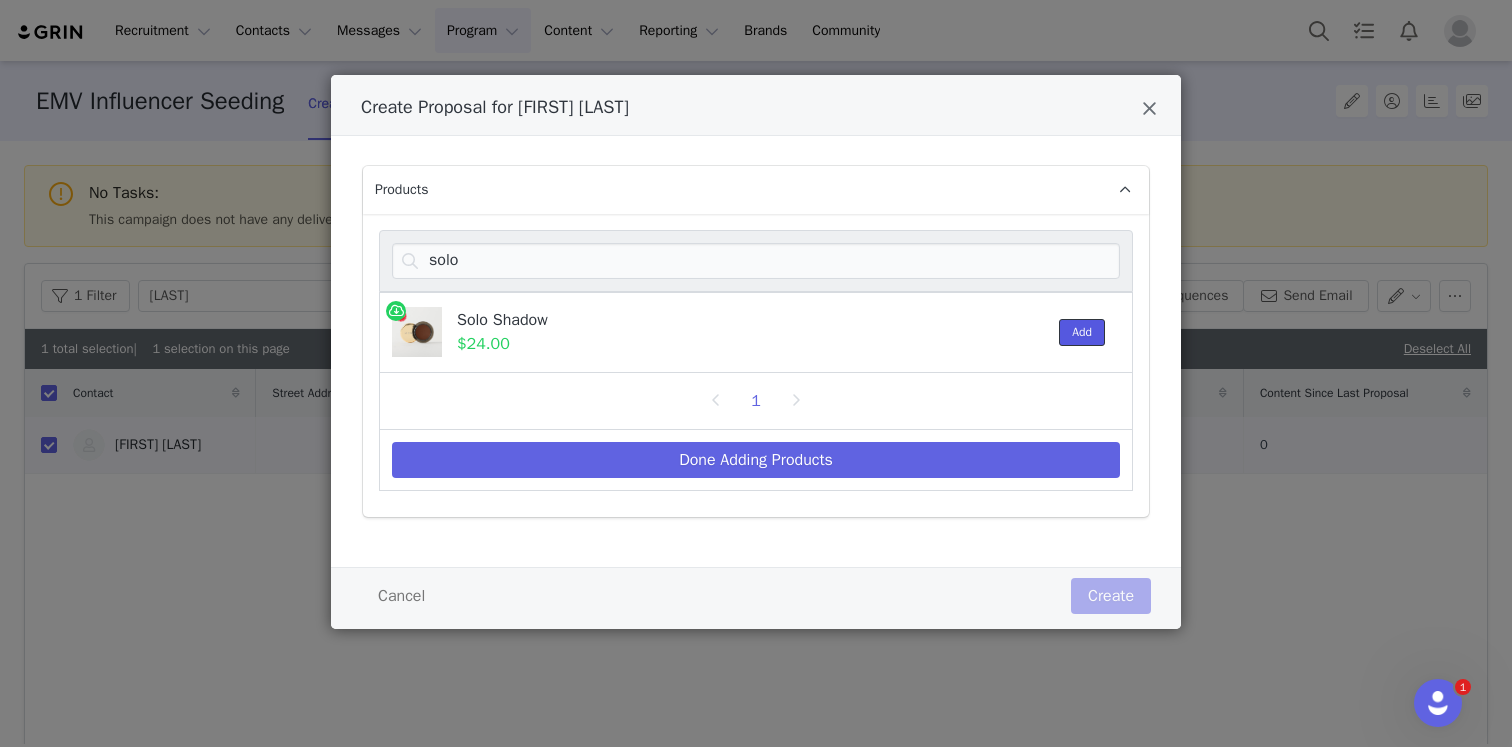 click on "Add" at bounding box center (1082, 332) 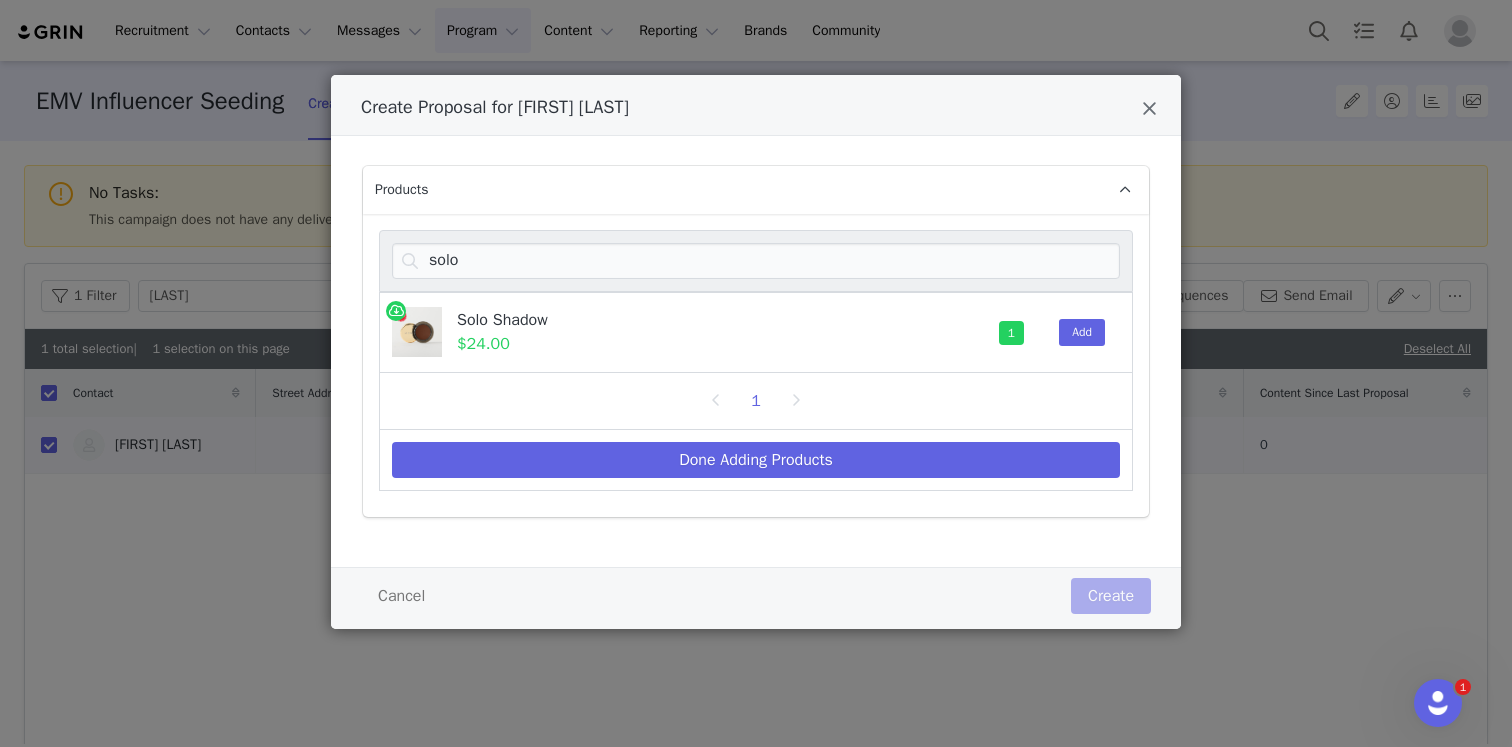click on "solo" at bounding box center (756, 261) 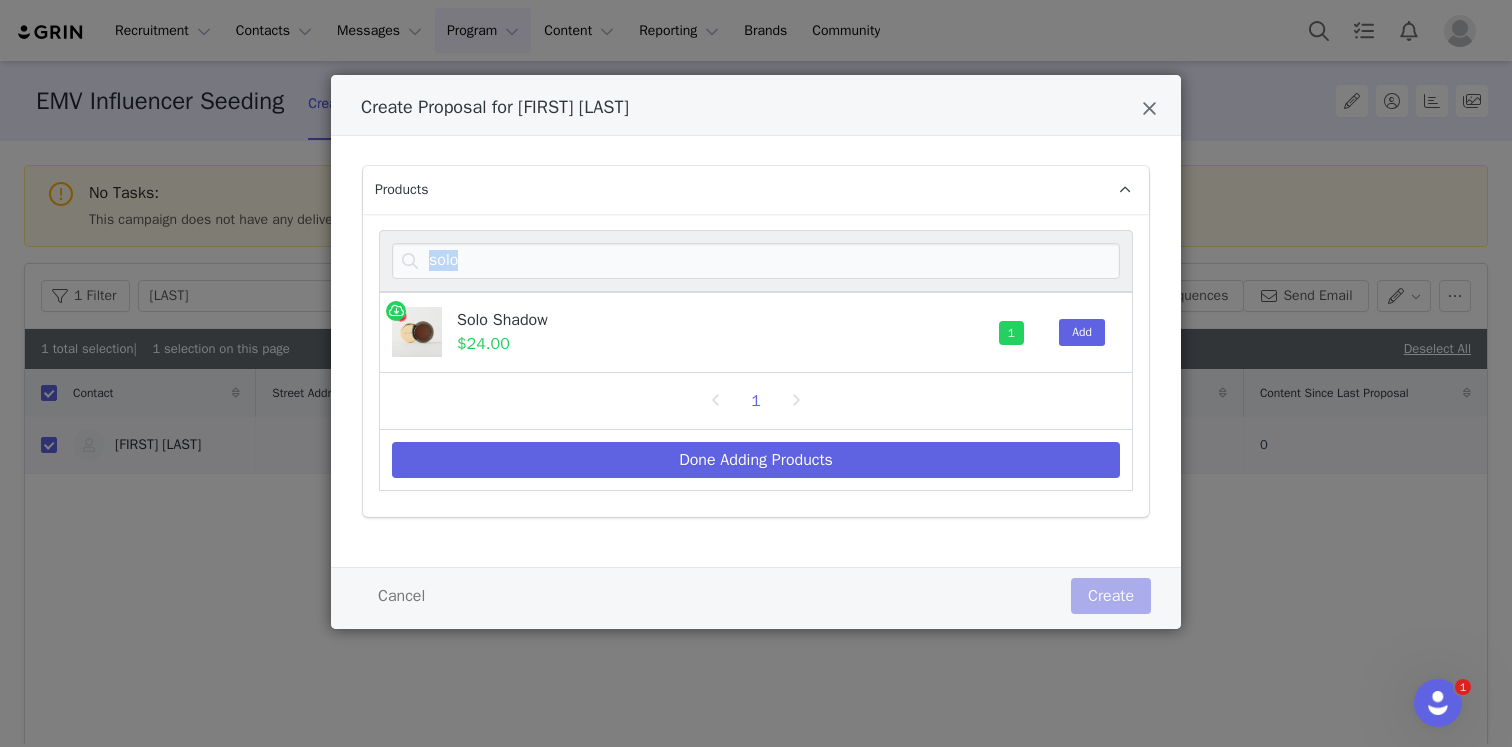 click on "solo" at bounding box center (756, 261) 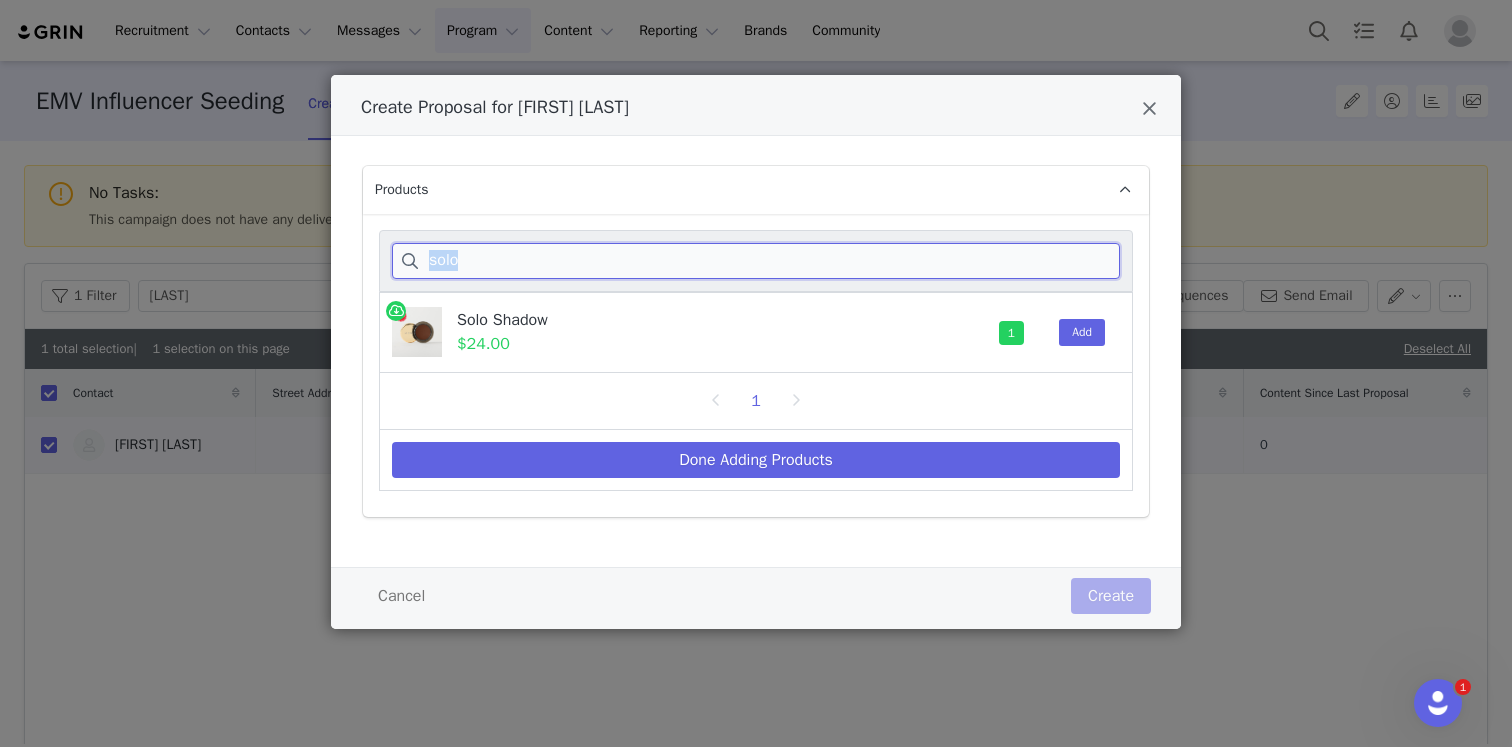 click on "solo" at bounding box center [756, 261] 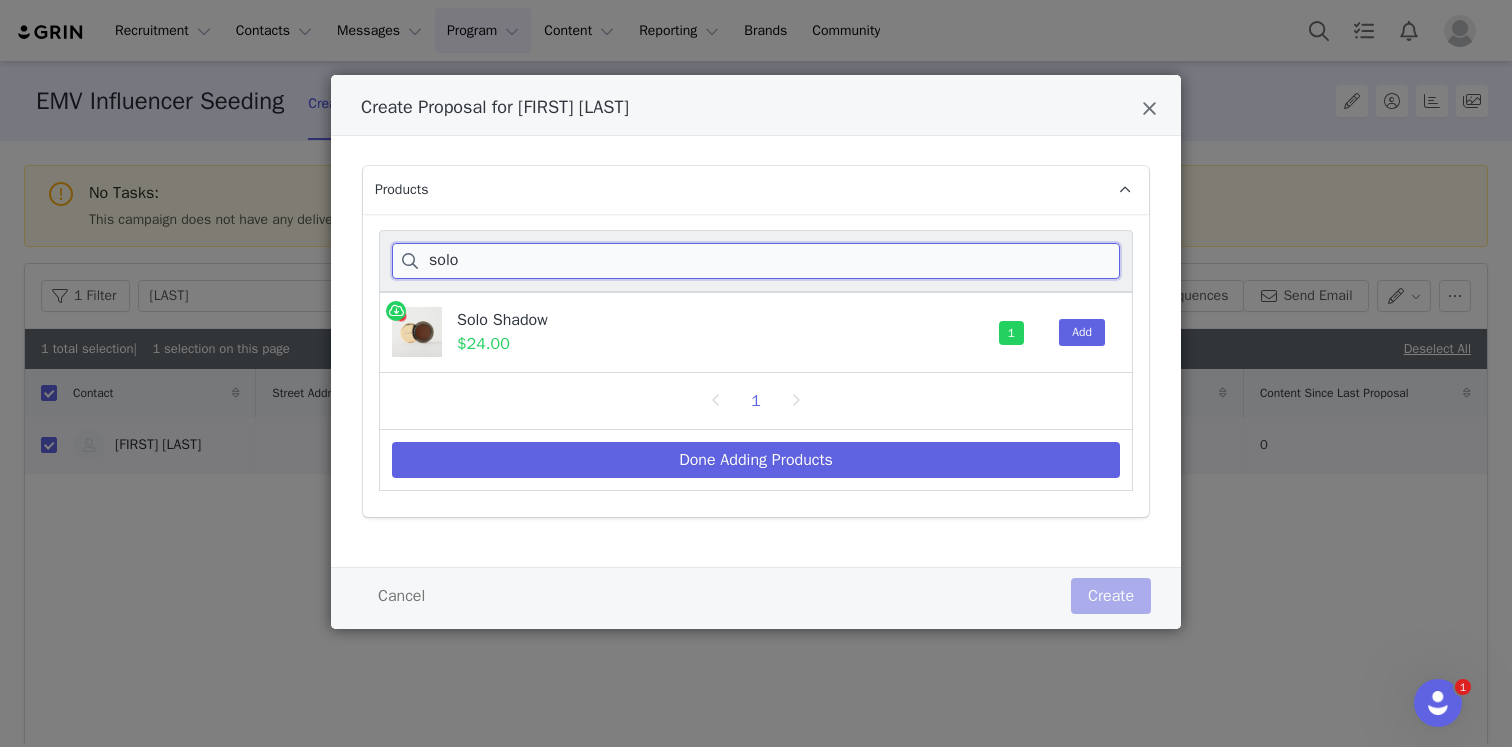 click on "solo" at bounding box center (756, 261) 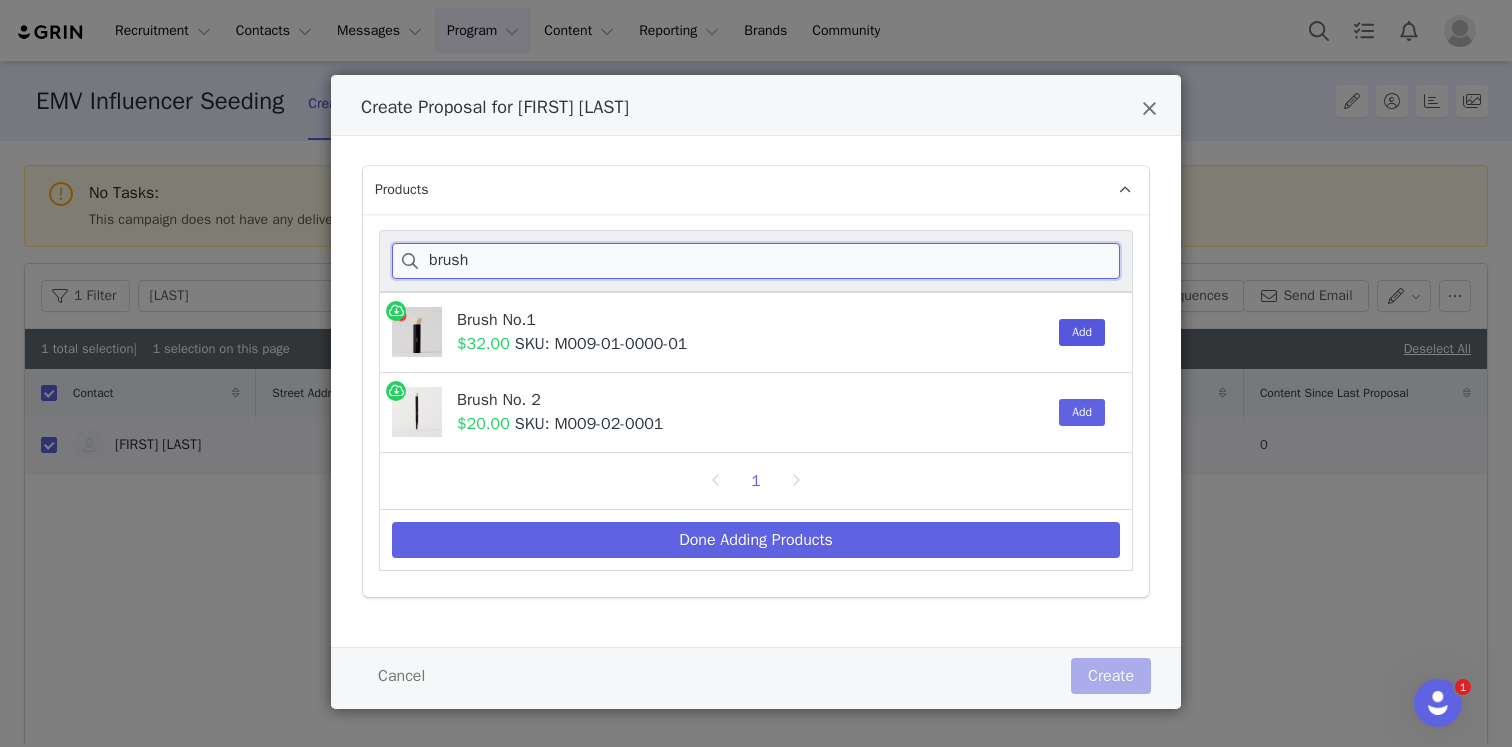 type on "brush" 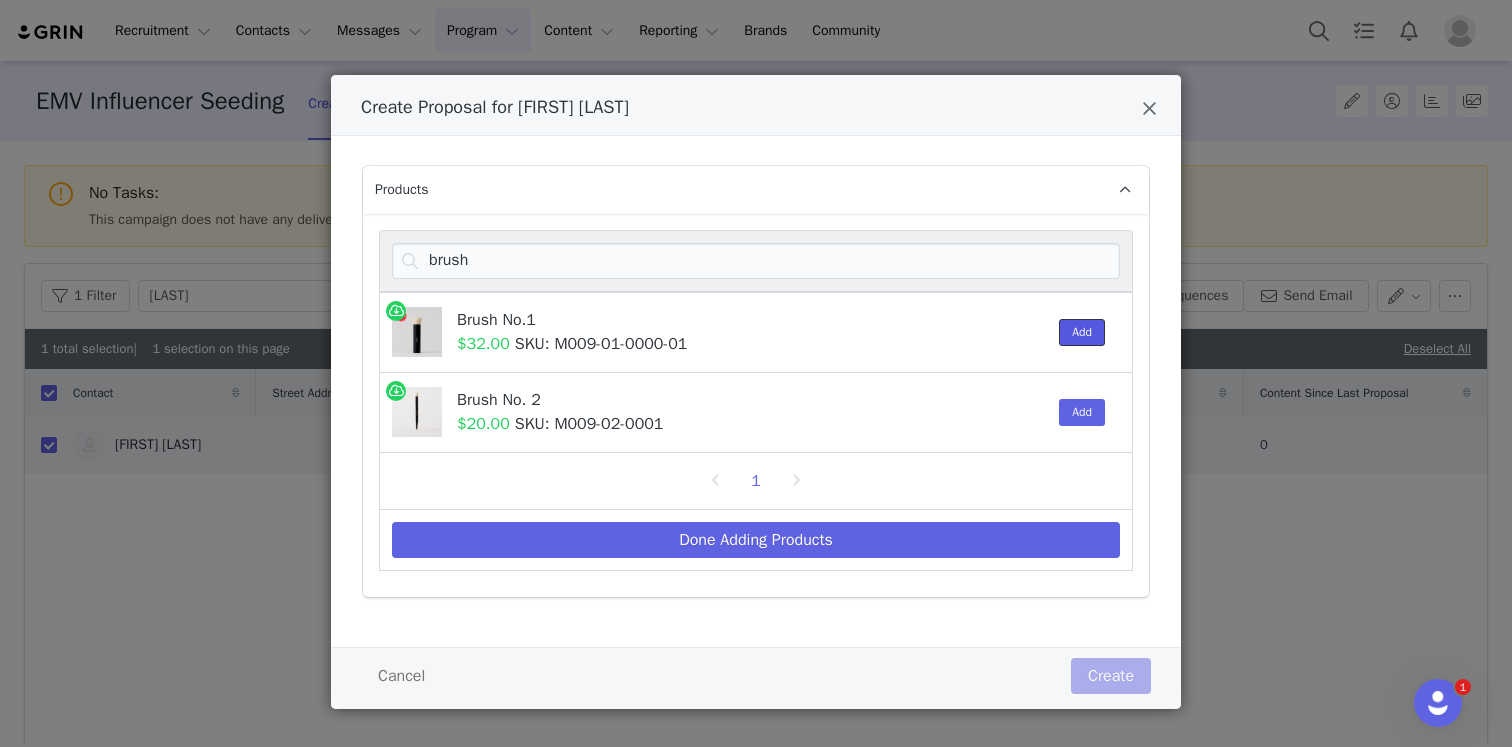 click on "Add" at bounding box center (1082, 332) 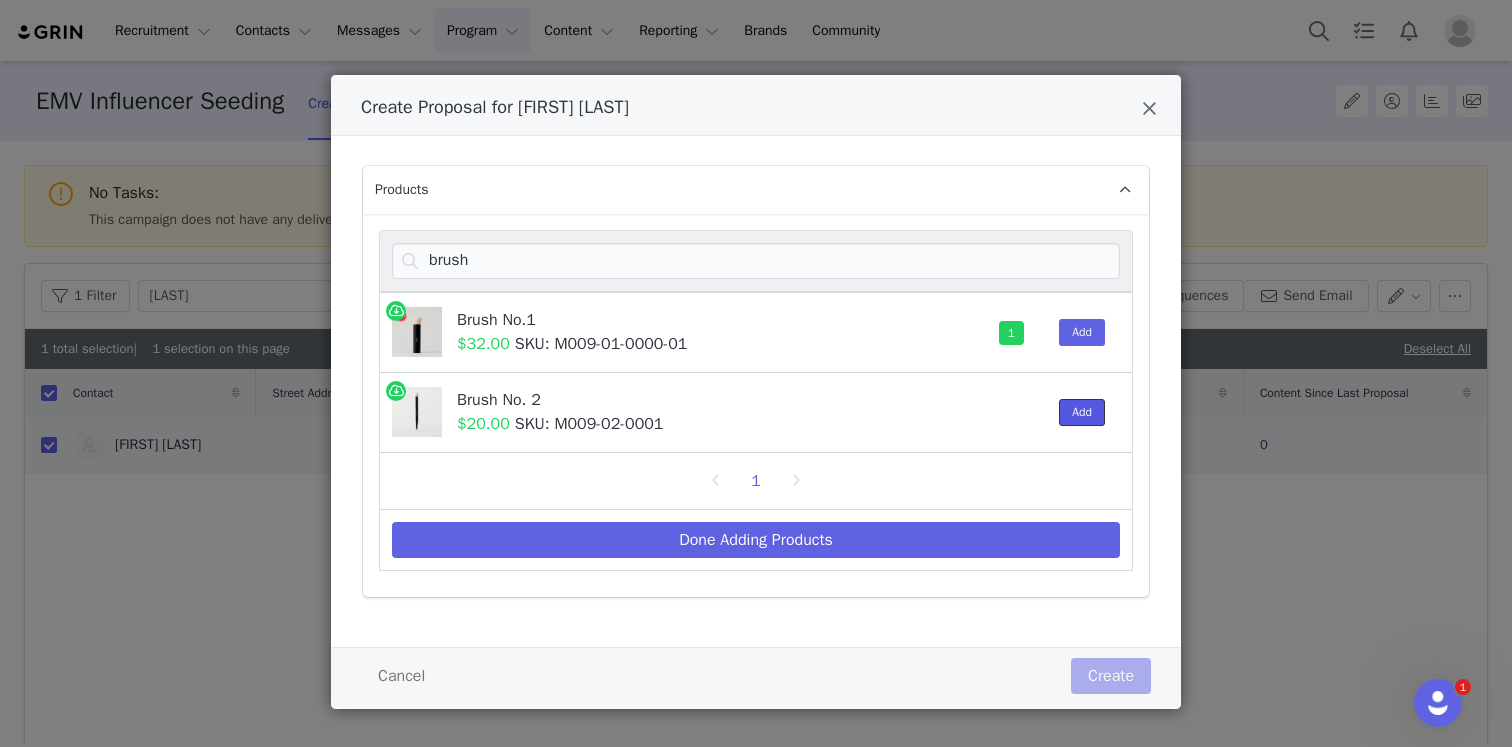 click on "Add" at bounding box center [1082, 412] 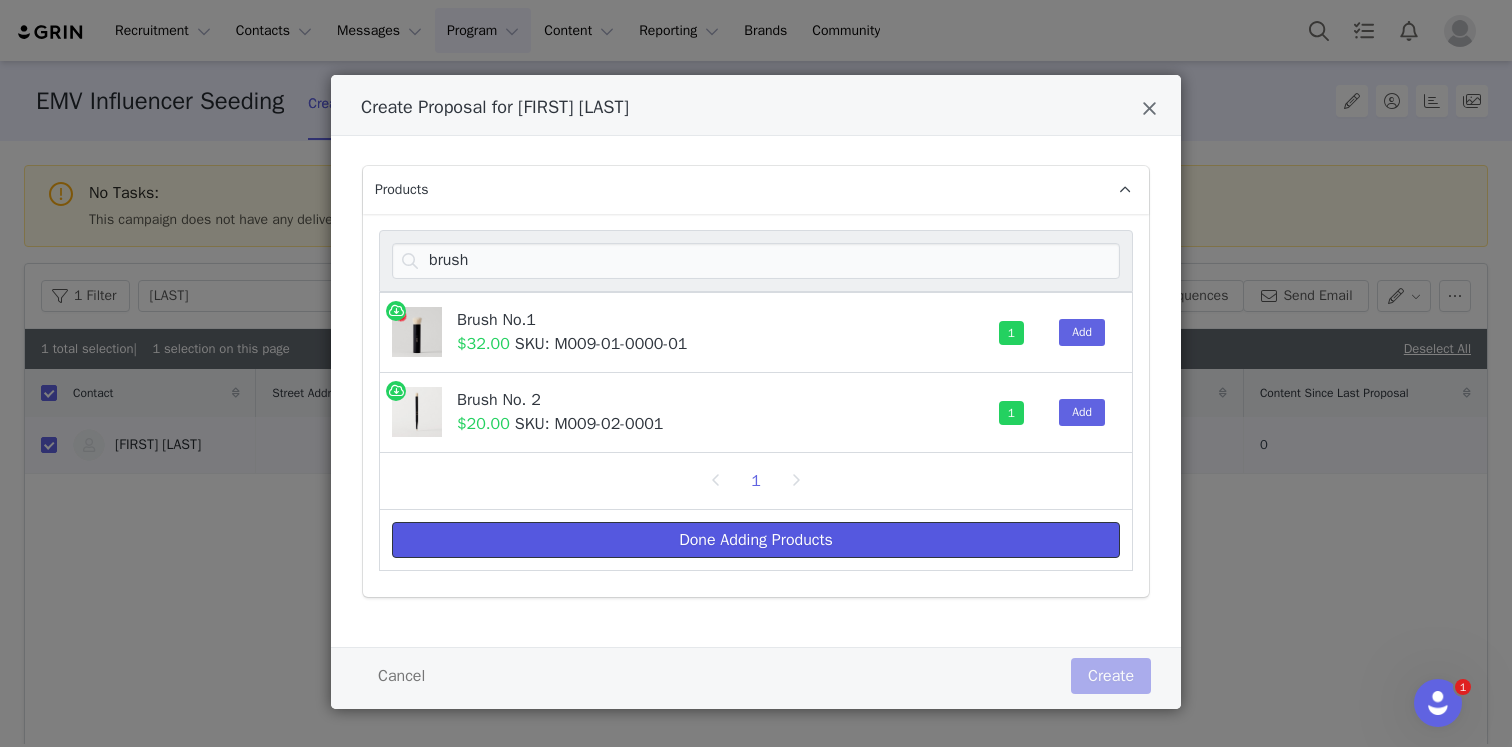 click on "Done Adding Products" at bounding box center (756, 540) 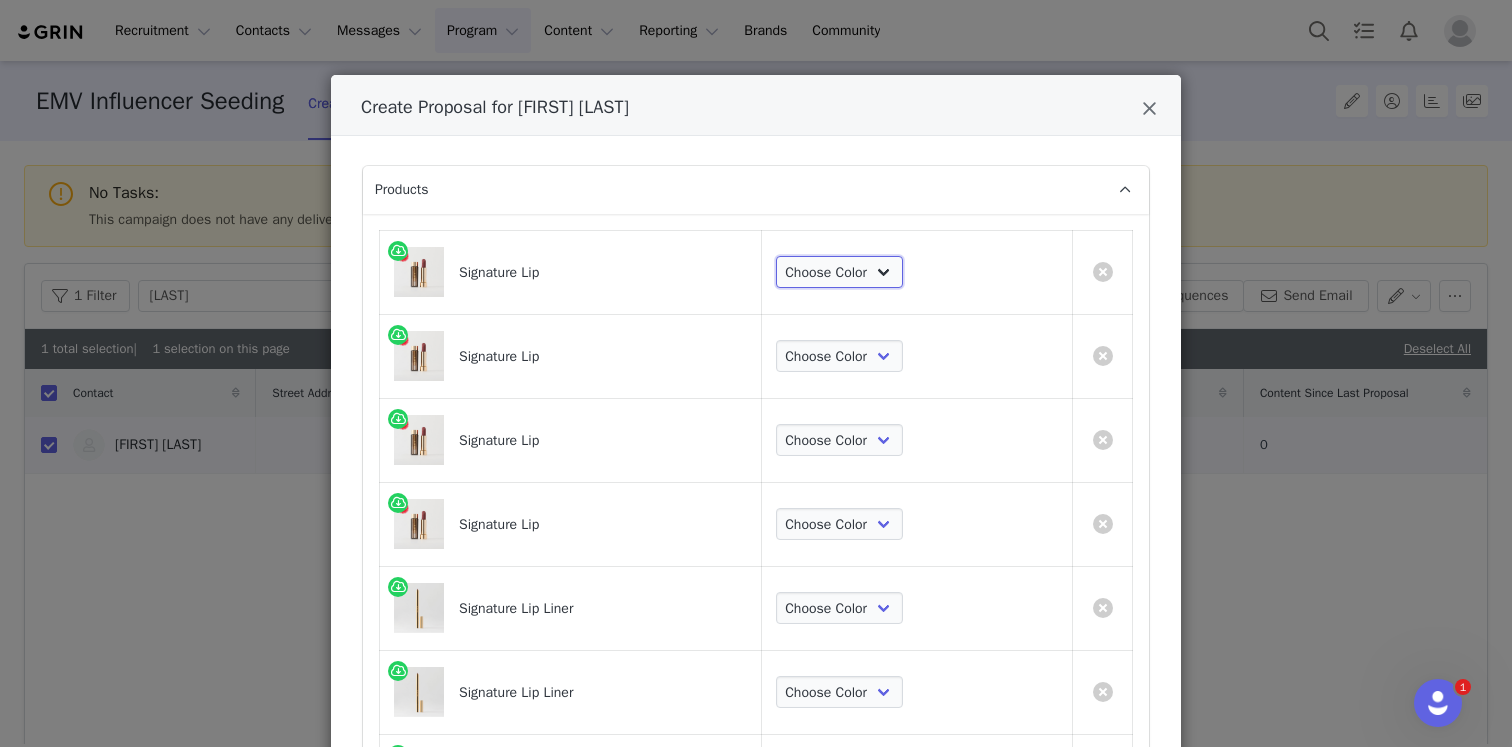 click on "Choose Color  Slip   Millennial   Cabo   L'Avenue   Baby   Tiger   1990   Fashion   Equestrian   Ginger   Maison   Court   Power   Vermillion   Sunday   Classic   Antibes" at bounding box center (839, 272) 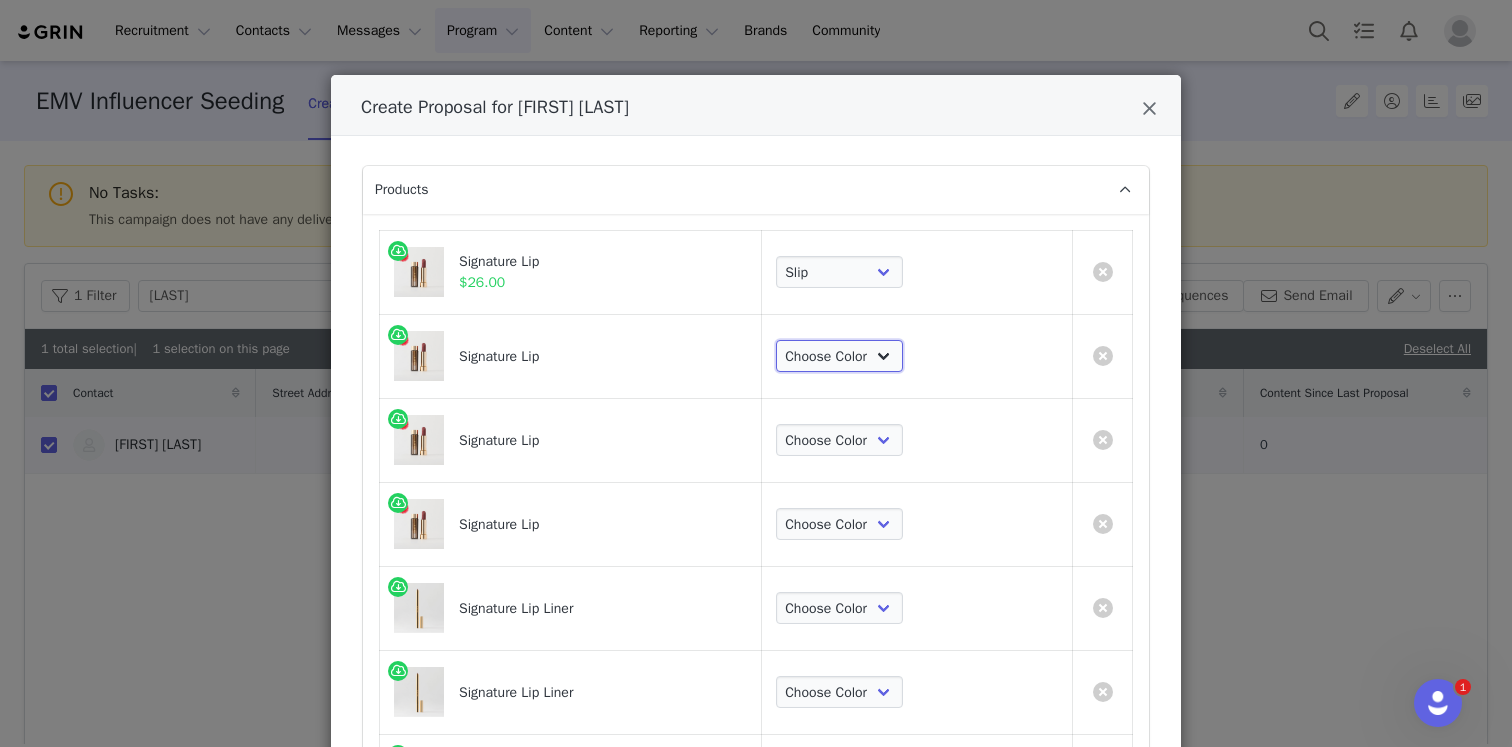 click on "Choose Color  Slip   Millennial   Cabo   L'Avenue   Baby   Tiger   1990   Fashion   Equestrian   Ginger   Maison   Court   Power   Vermillion   Sunday   Classic   Antibes" at bounding box center [839, 356] 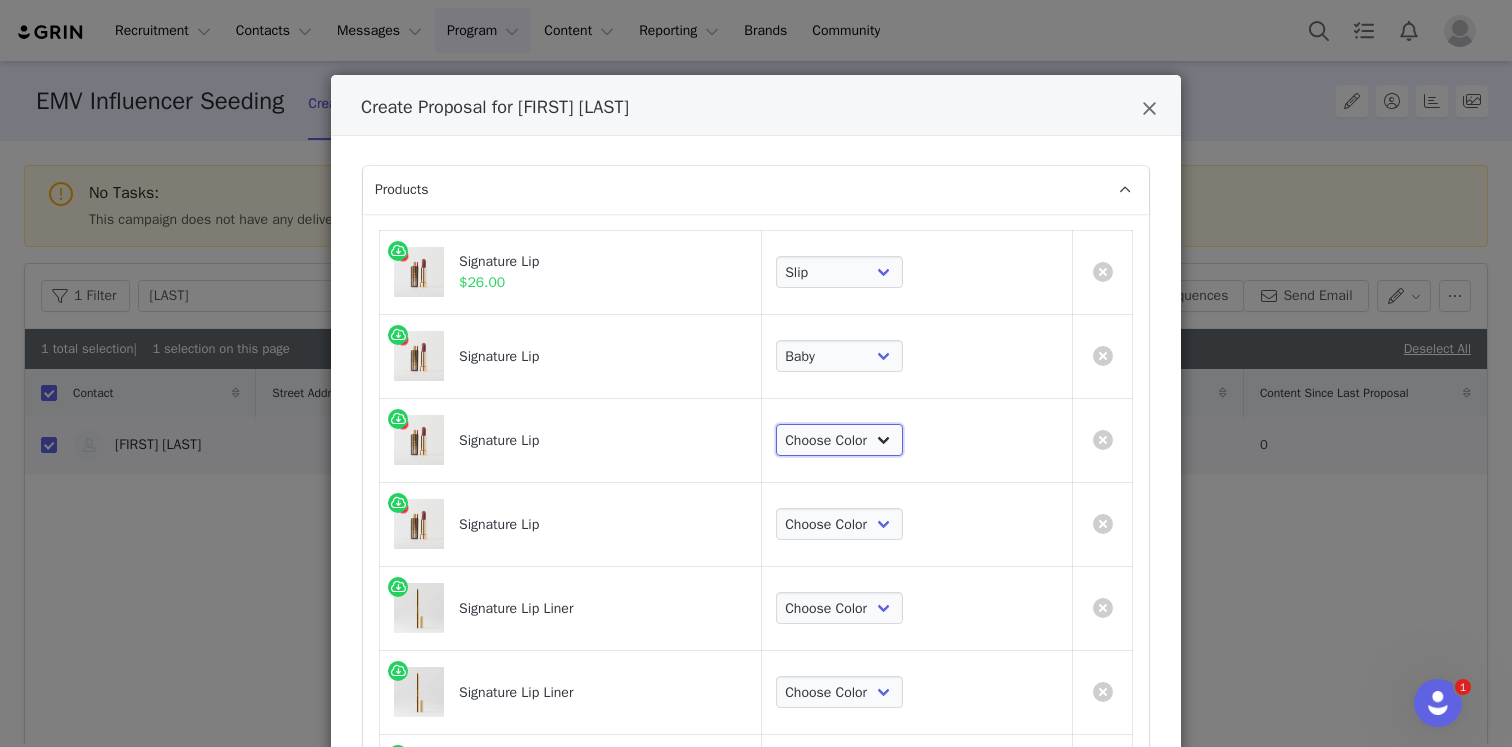 click on "Choose Color  Slip   Millennial   Cabo   L'Avenue   Baby   Tiger   1990   Fashion   Equestrian   Ginger   Maison   Court   Power   Vermillion   Sunday   Classic   Antibes" at bounding box center [839, 440] 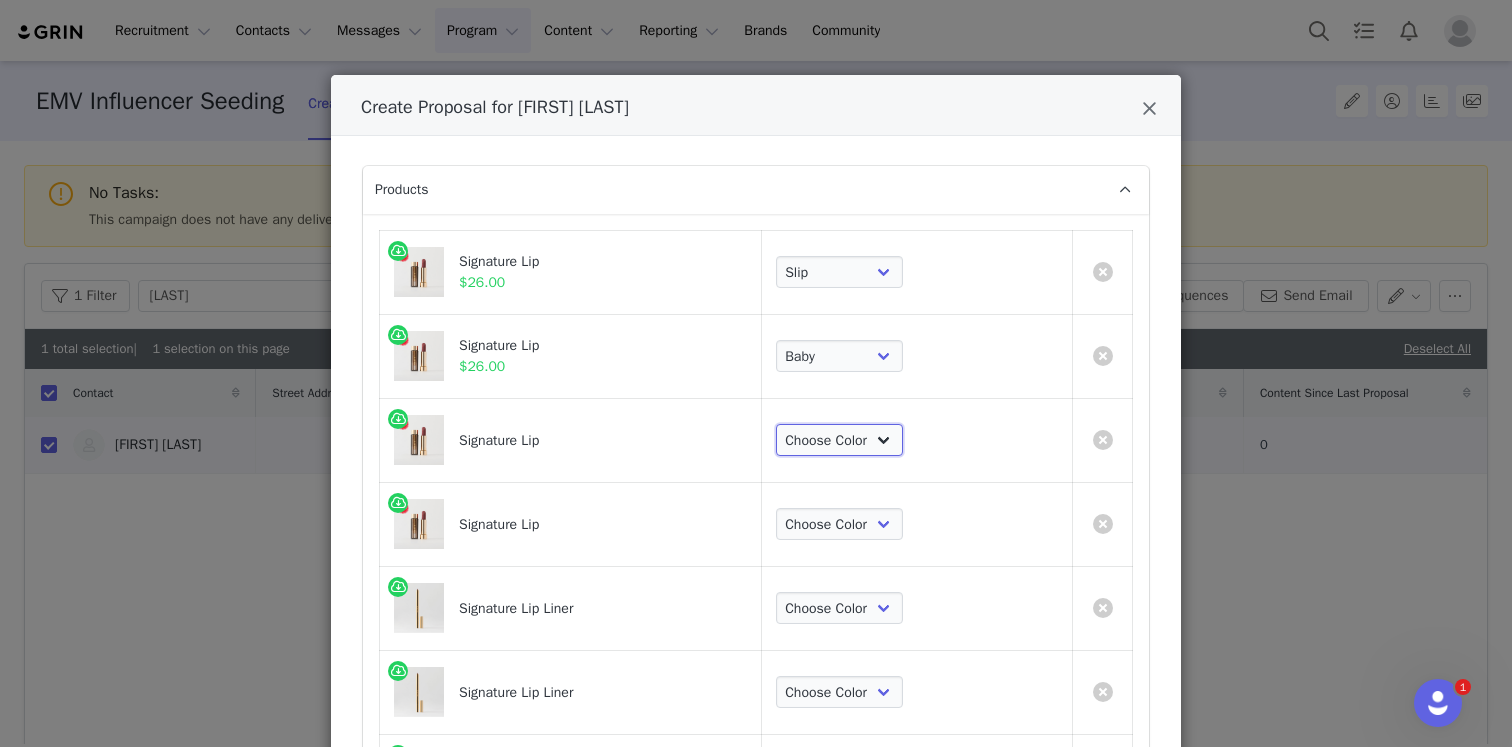 select on "22808447" 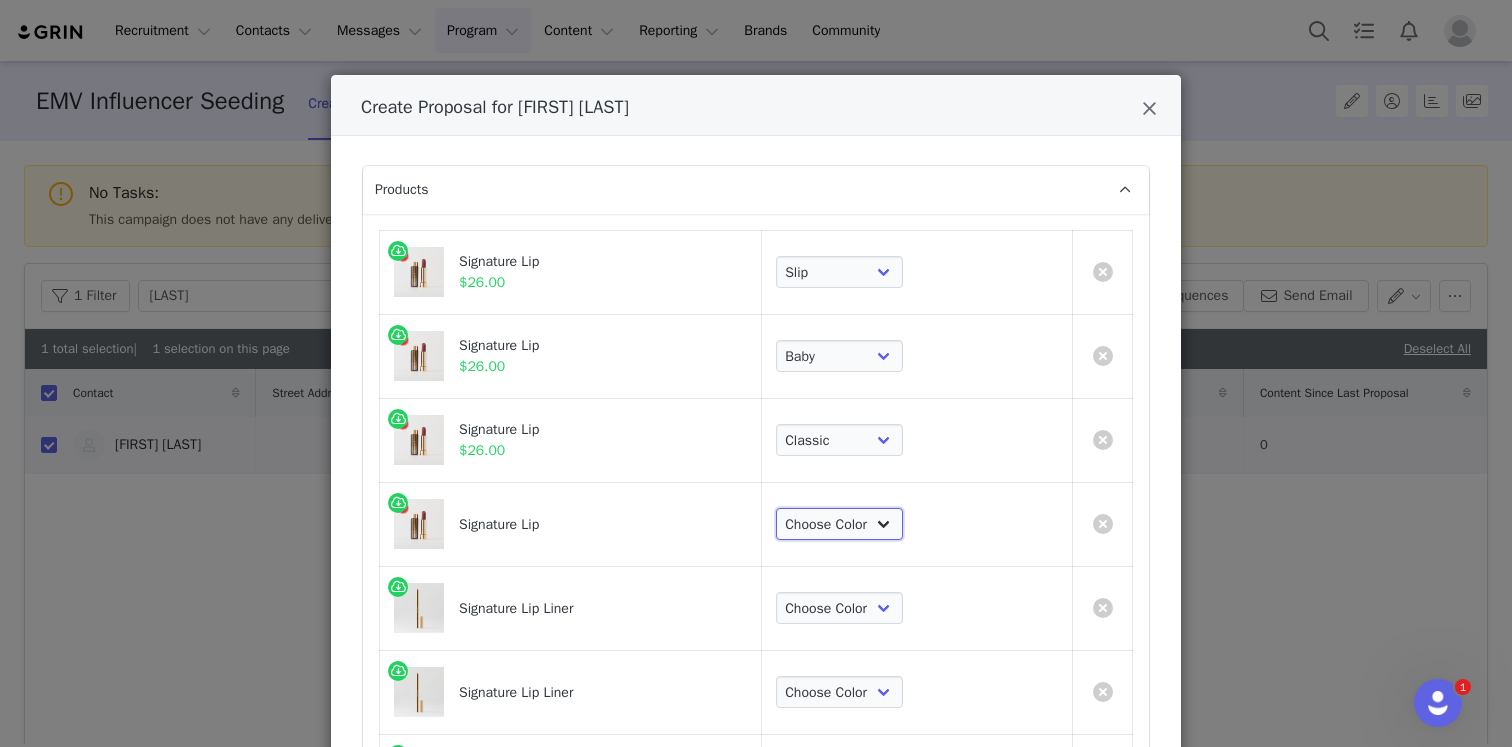 click on "Choose Color  Slip   Millennial   Cabo   L'Avenue   Baby   Tiger   1990   Fashion   Equestrian   Ginger   Maison   Court   Power   Vermillion   Sunday   Classic   Antibes" at bounding box center (839, 524) 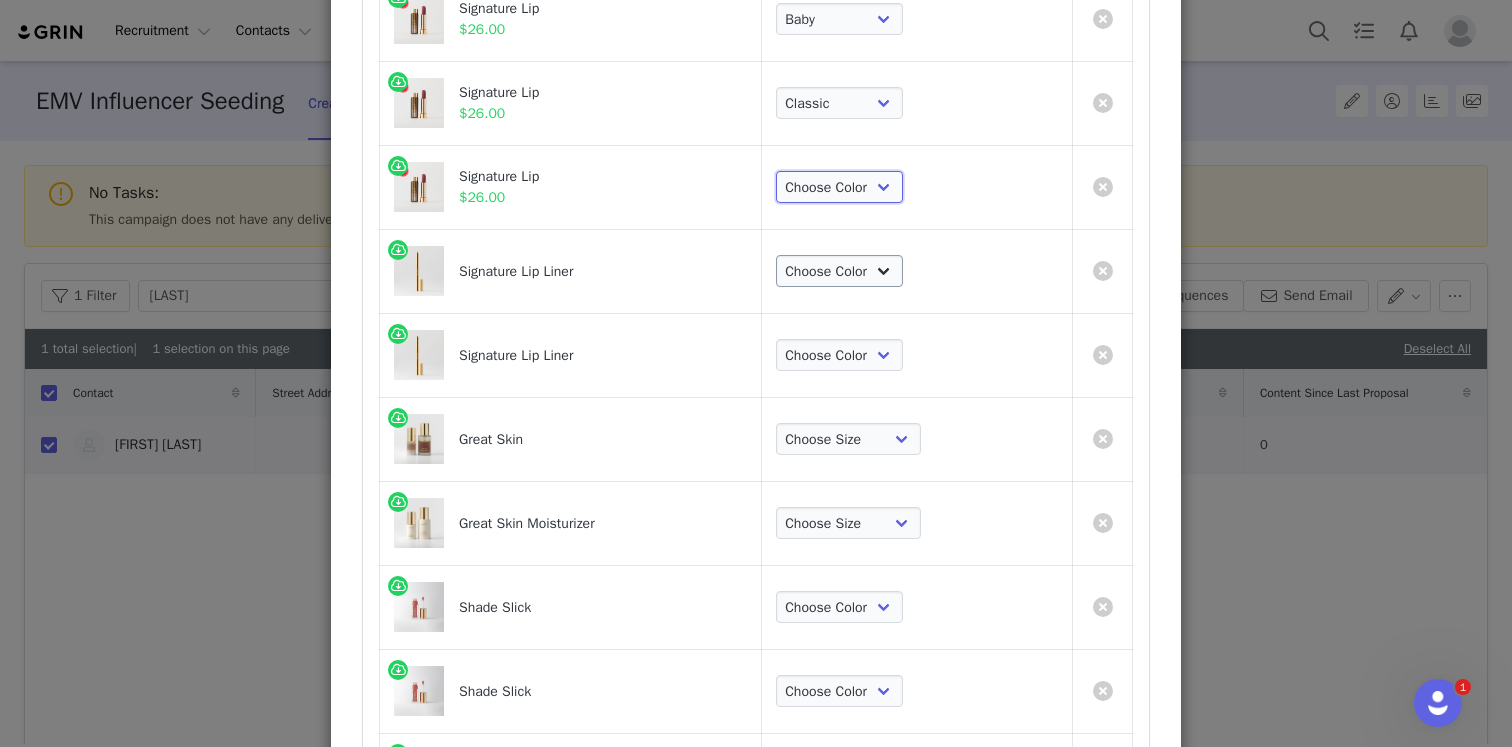 scroll, scrollTop: 335, scrollLeft: 0, axis: vertical 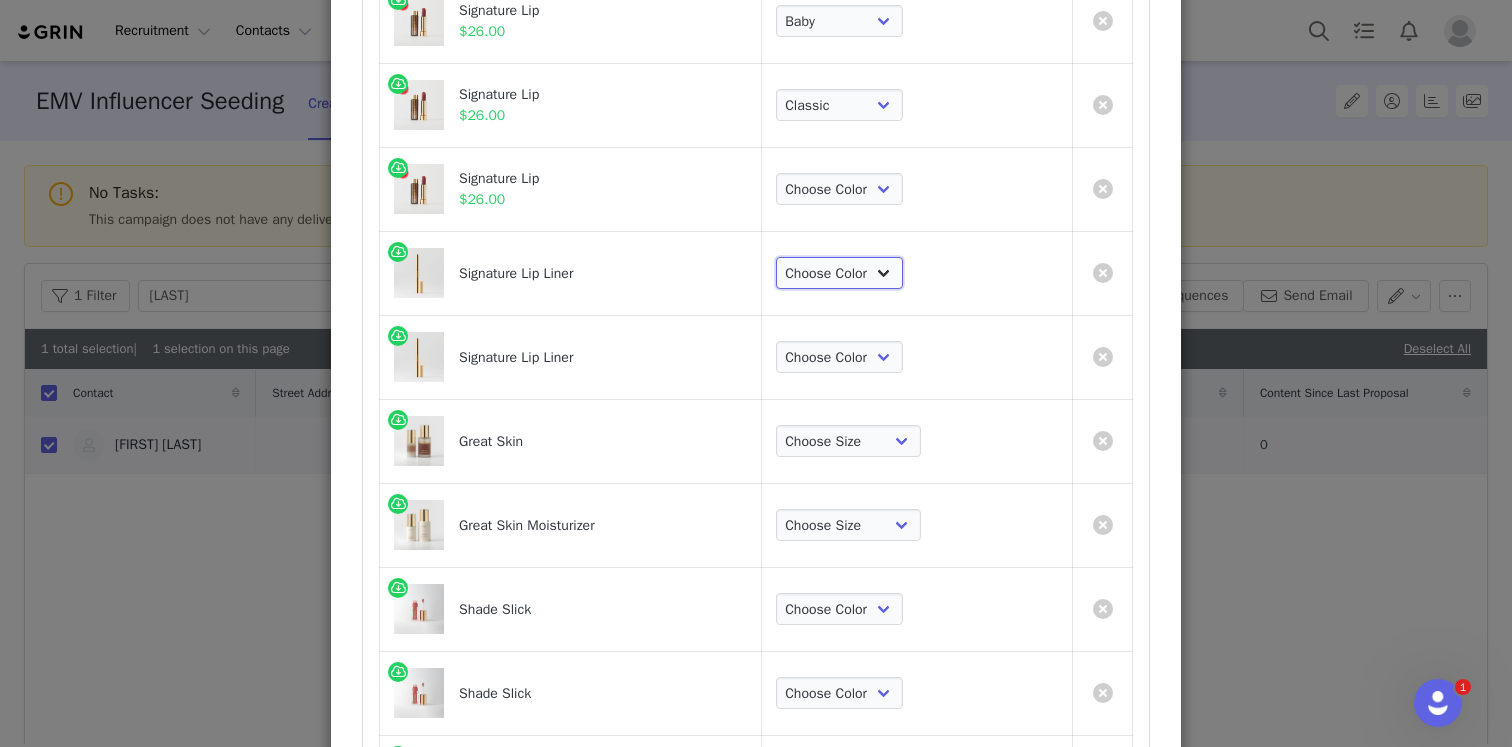 click on "Choose Color  [CITY]   [CITY]   [CITY]   [CITY]   [CITY]   [CITY]   [CITY]   [CITY]" at bounding box center [839, 273] 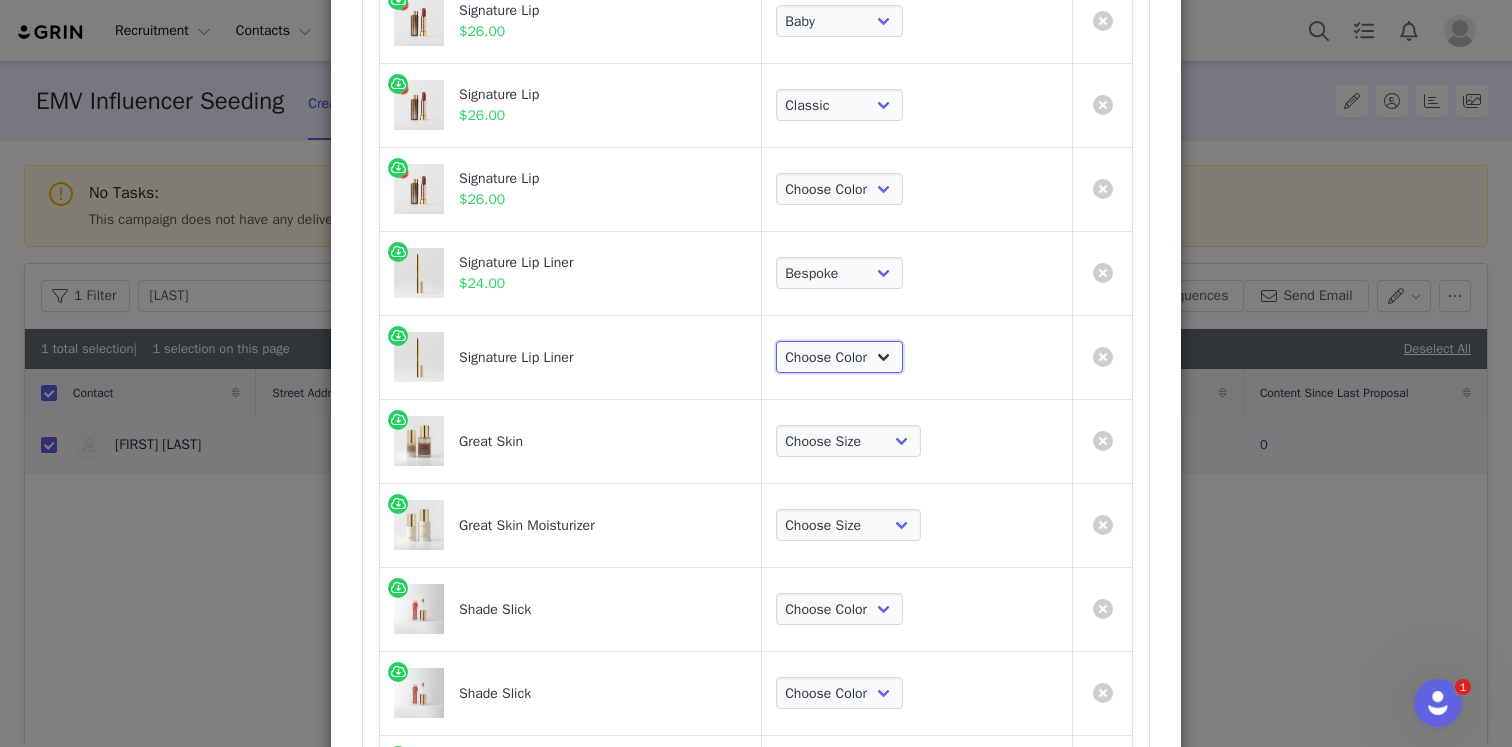 click on "Choose Color  [CITY]   [CITY]   [CITY]   [CITY]   [CITY]   [CITY]   [CITY]   [CITY]" at bounding box center (839, 357) 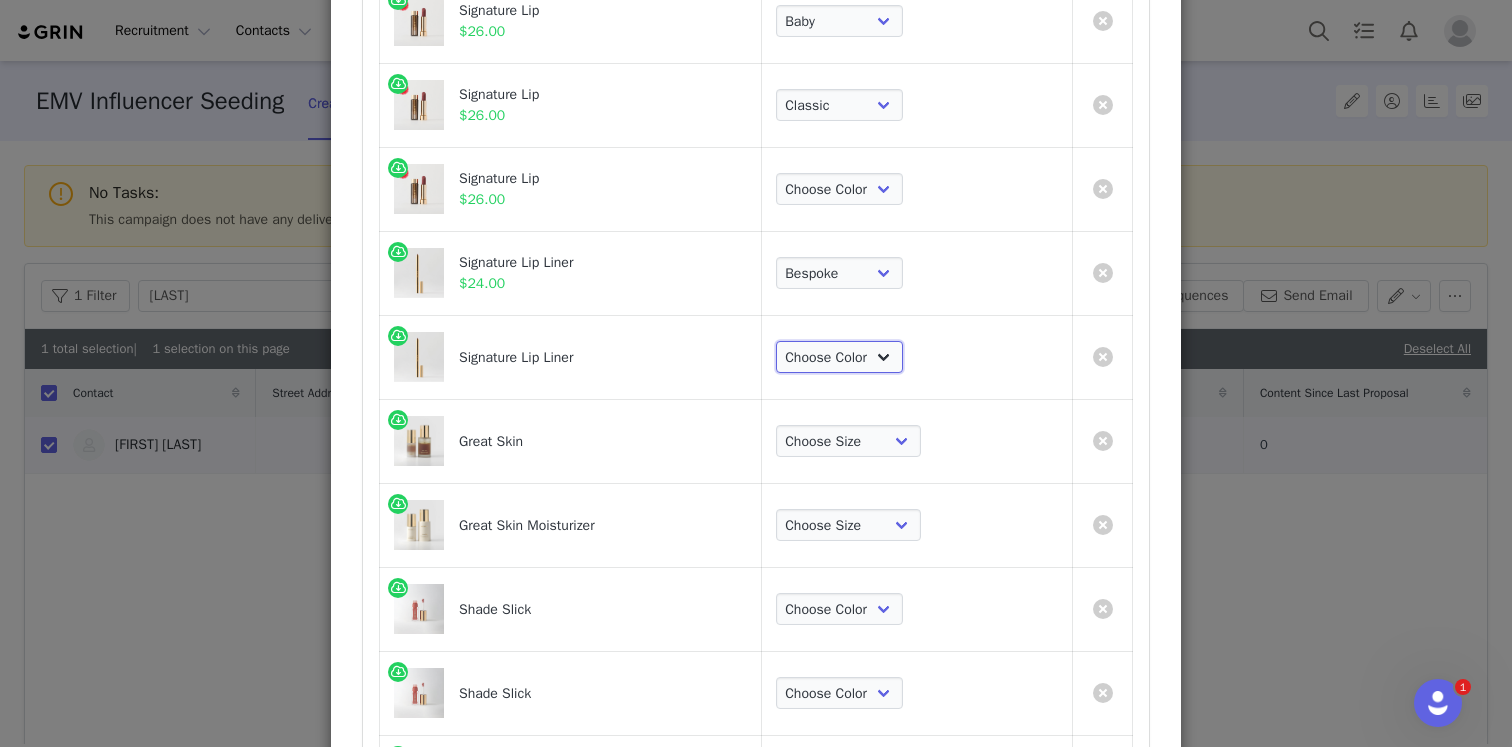 select on "26311670" 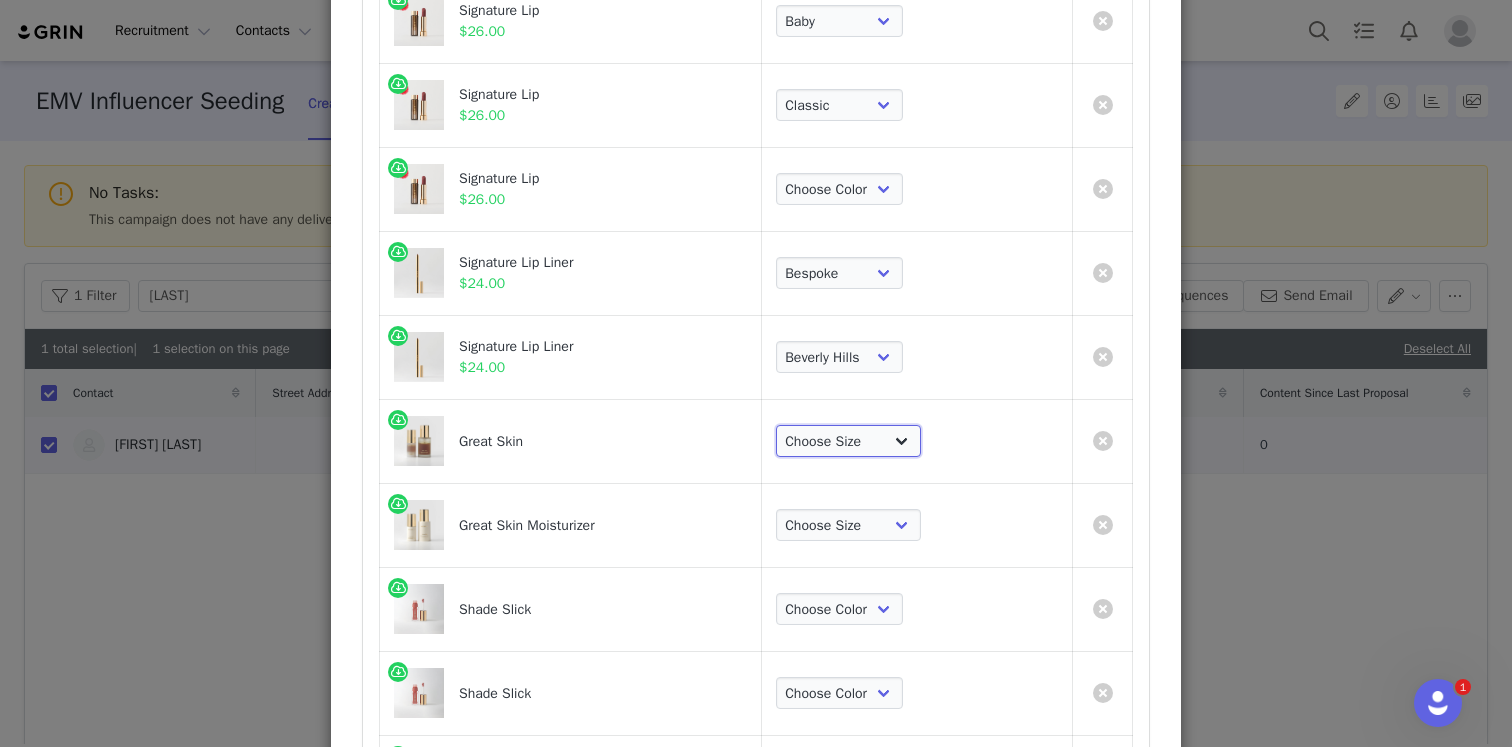 click on "Choose Size  Full-Size (50ml)   Mini-Size (15ml)" at bounding box center (848, 441) 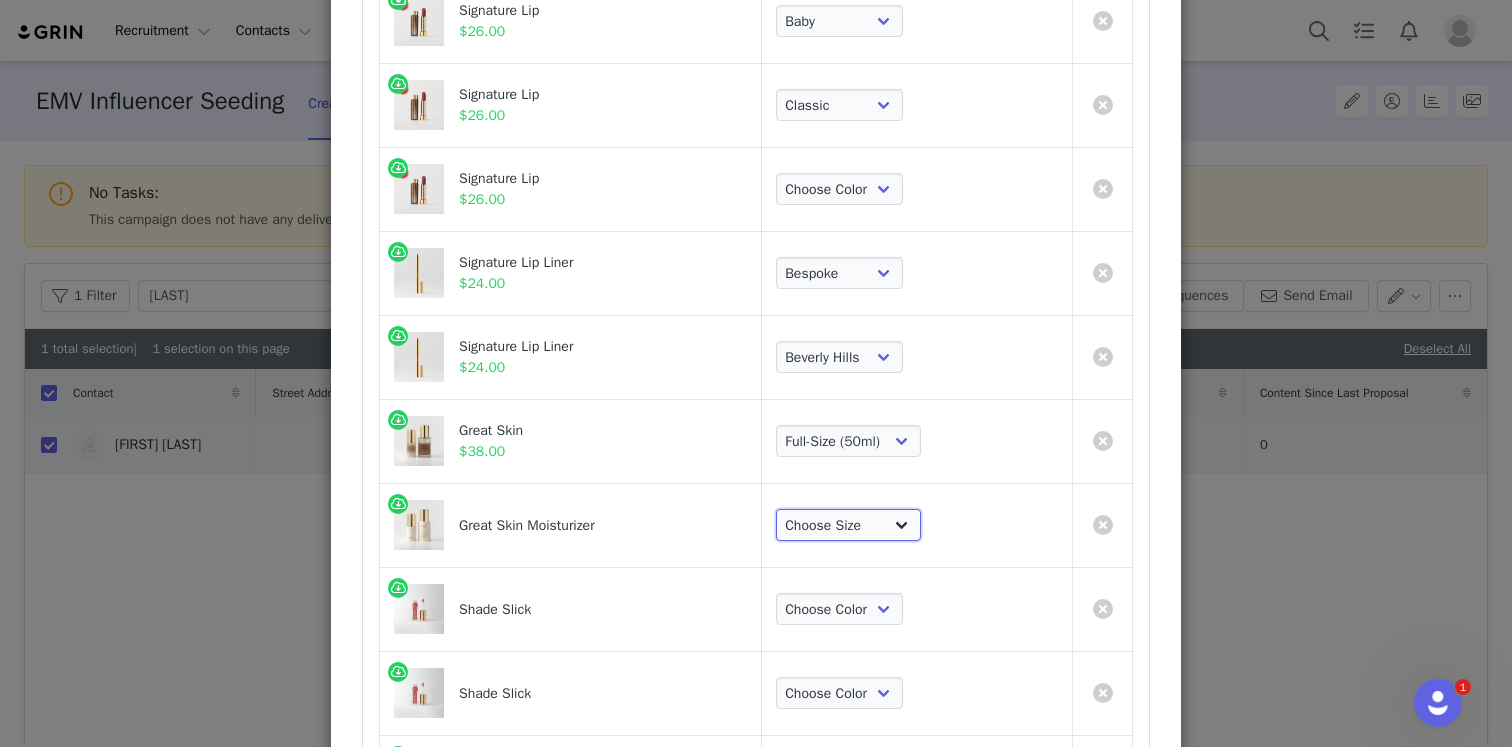 click on "Choose Size  Full-Size (50ml)   Mini-Size (15ml)" at bounding box center (848, 525) 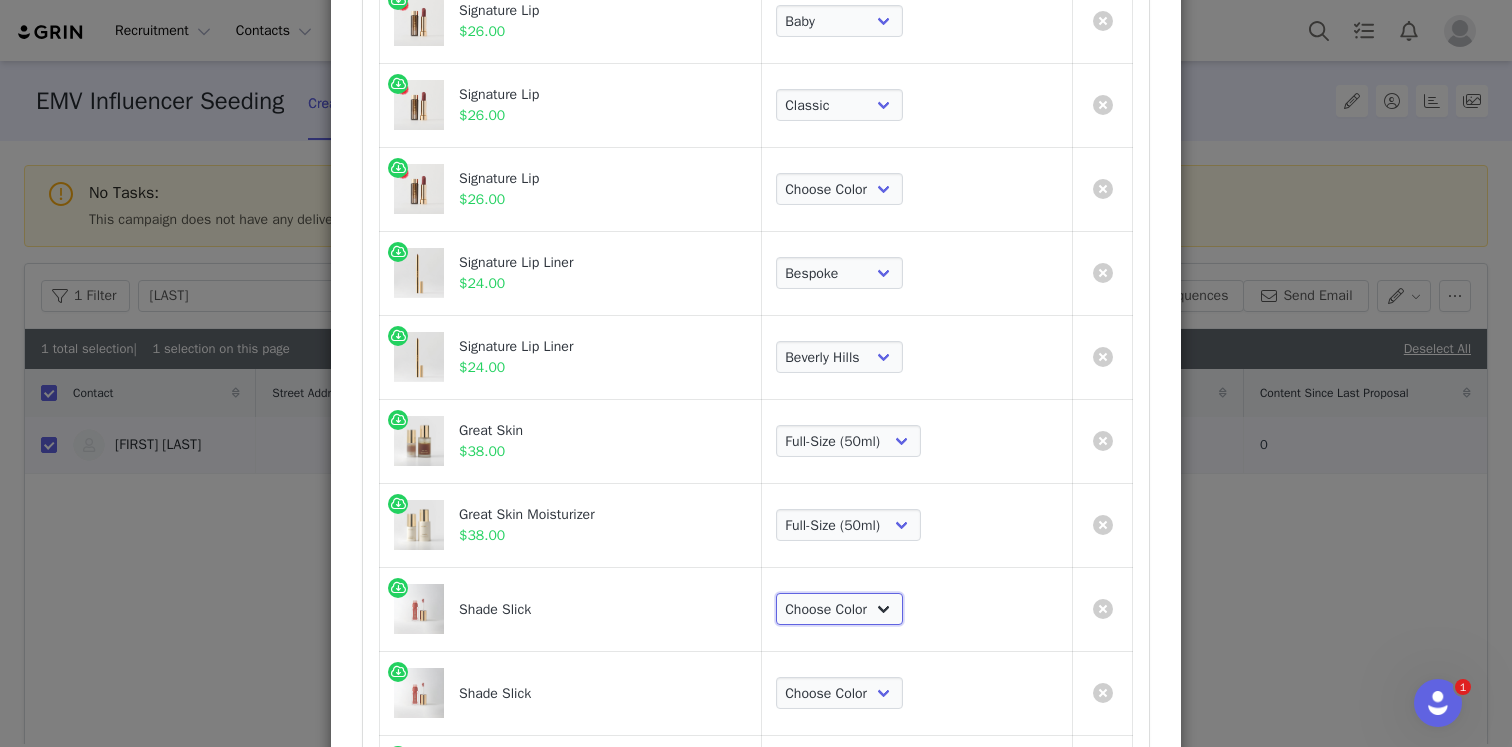 click on "Choose Color  Pink Beet   Jeté   Sangria   Les Deux   Maraschino   Taupe   Mapleton   Marrakech   Pointelle   Biarritz   Twin Set   Tabby" at bounding box center (839, 609) 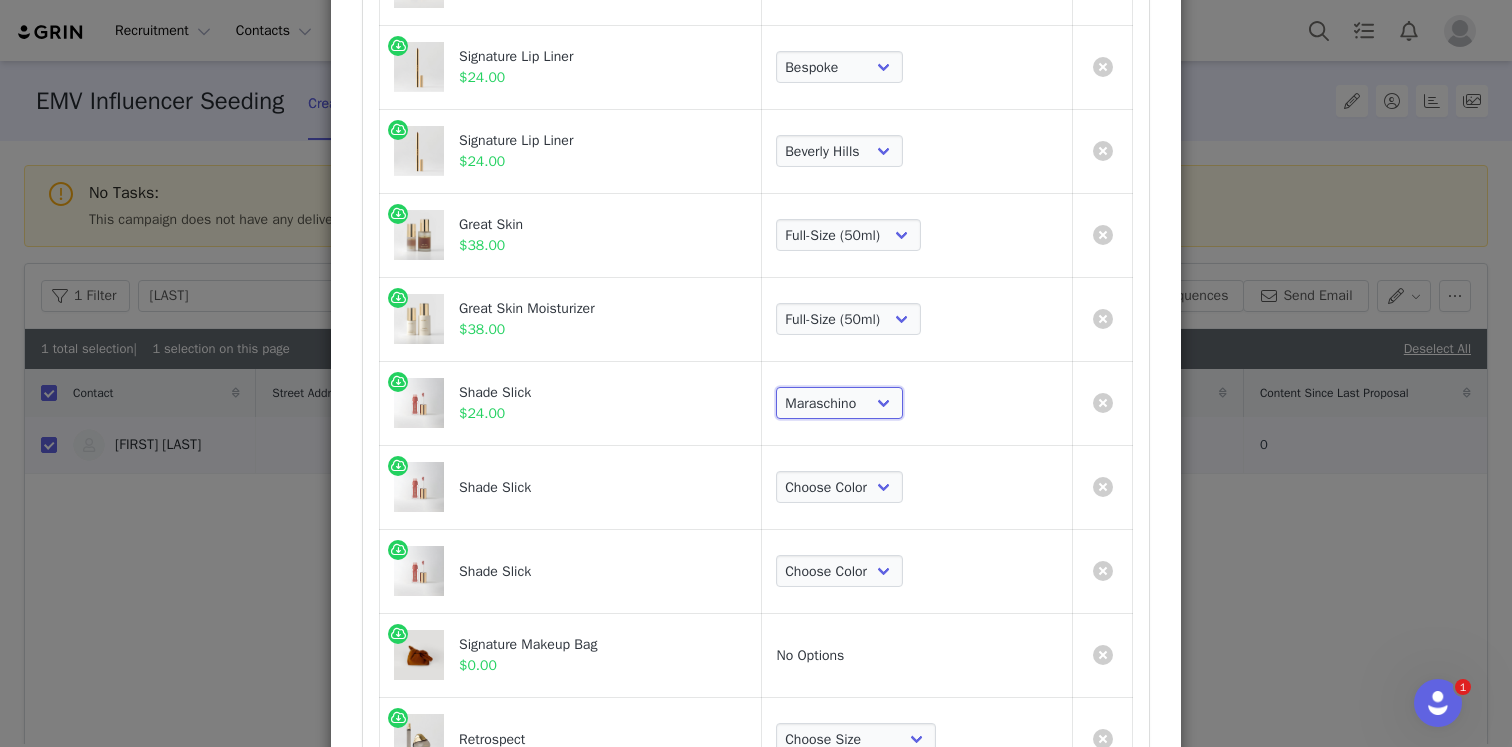 scroll, scrollTop: 553, scrollLeft: 0, axis: vertical 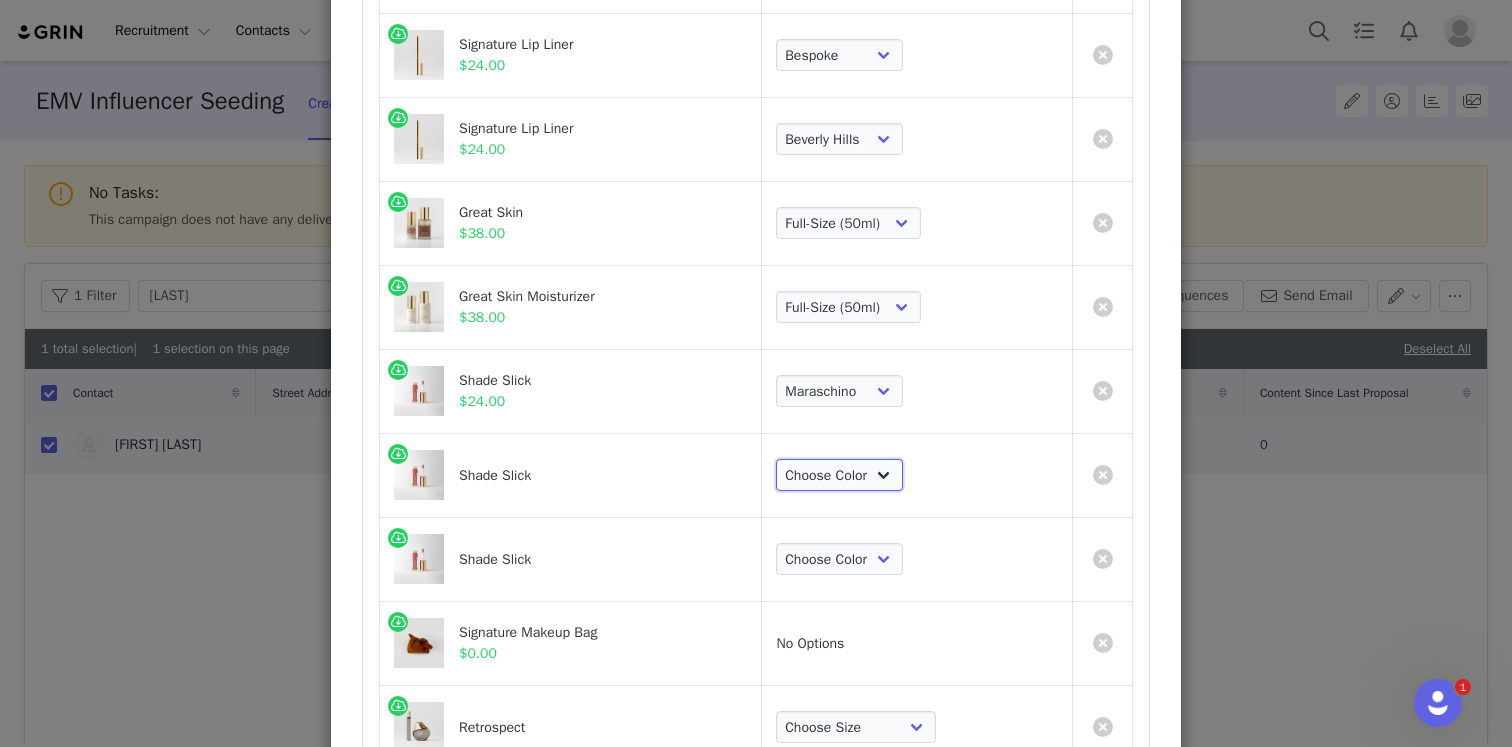 click on "Choose Color  Pink Beet   Jeté   Sangria   Les Deux   Maraschino   Taupe   Mapleton   Marrakech   Pointelle   Biarritz   Twin Set   Tabby" at bounding box center (839, 475) 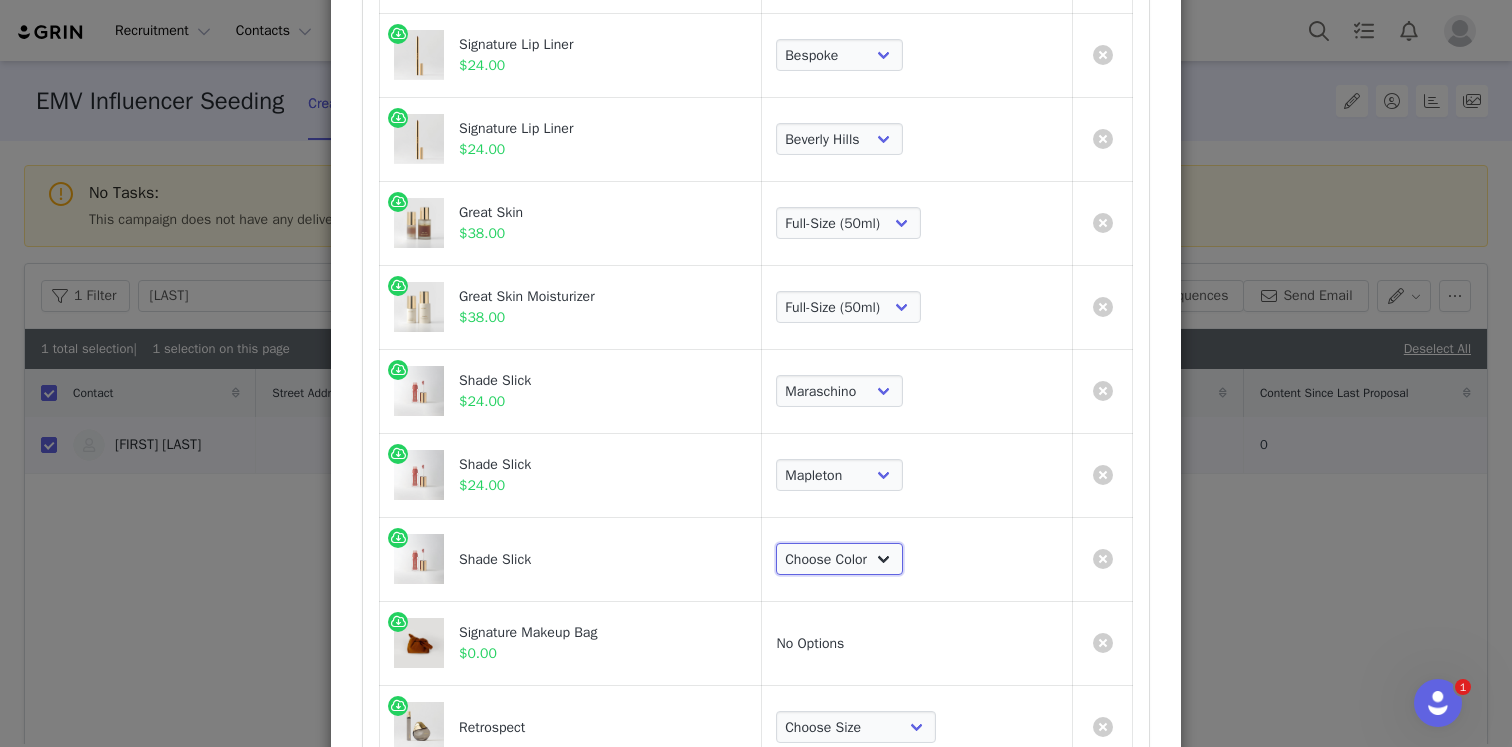 click on "Choose Color  Pink Beet   Jeté   Sangria   Les Deux   Maraschino   Taupe   Mapleton   Marrakech   Pointelle   Biarritz   Twin Set   Tabby" at bounding box center [839, 559] 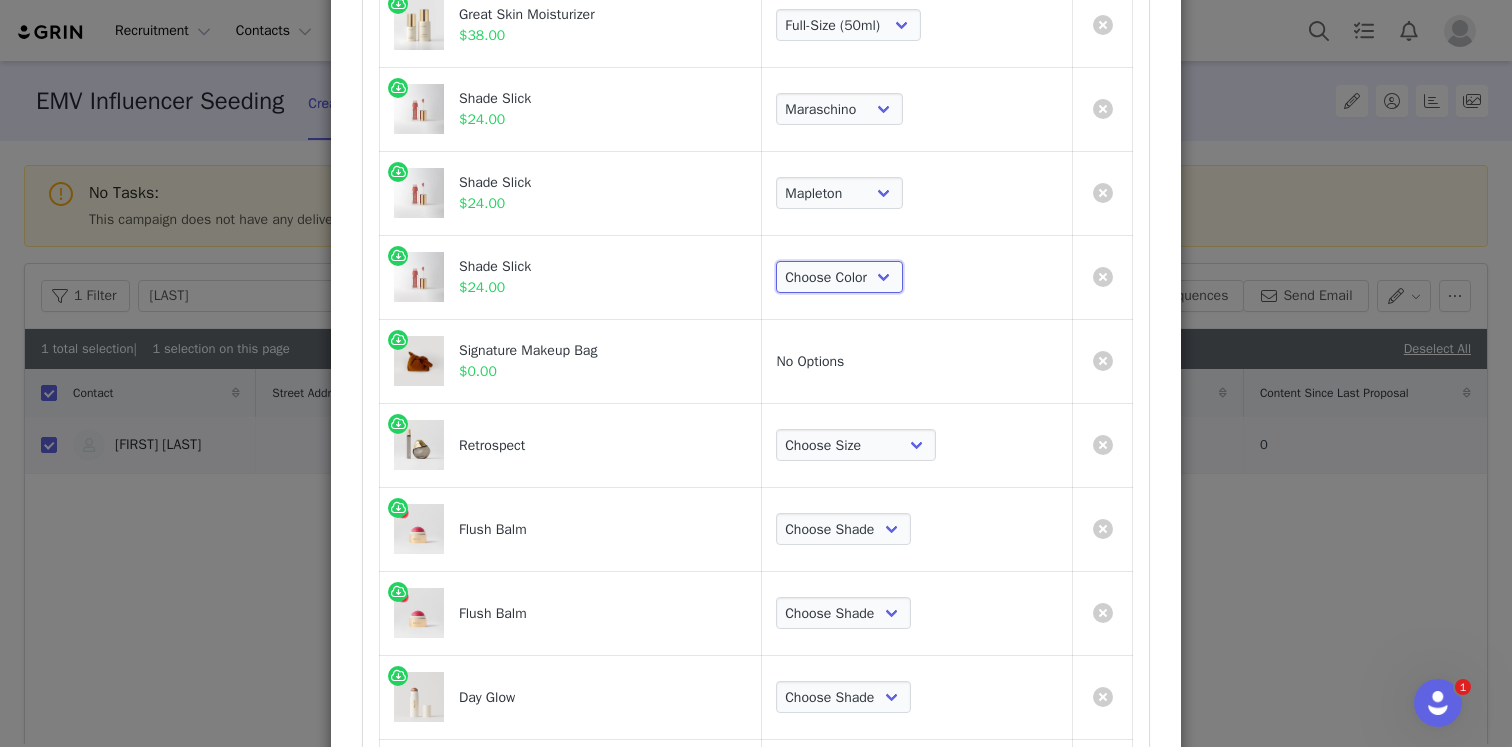 scroll, scrollTop: 851, scrollLeft: 0, axis: vertical 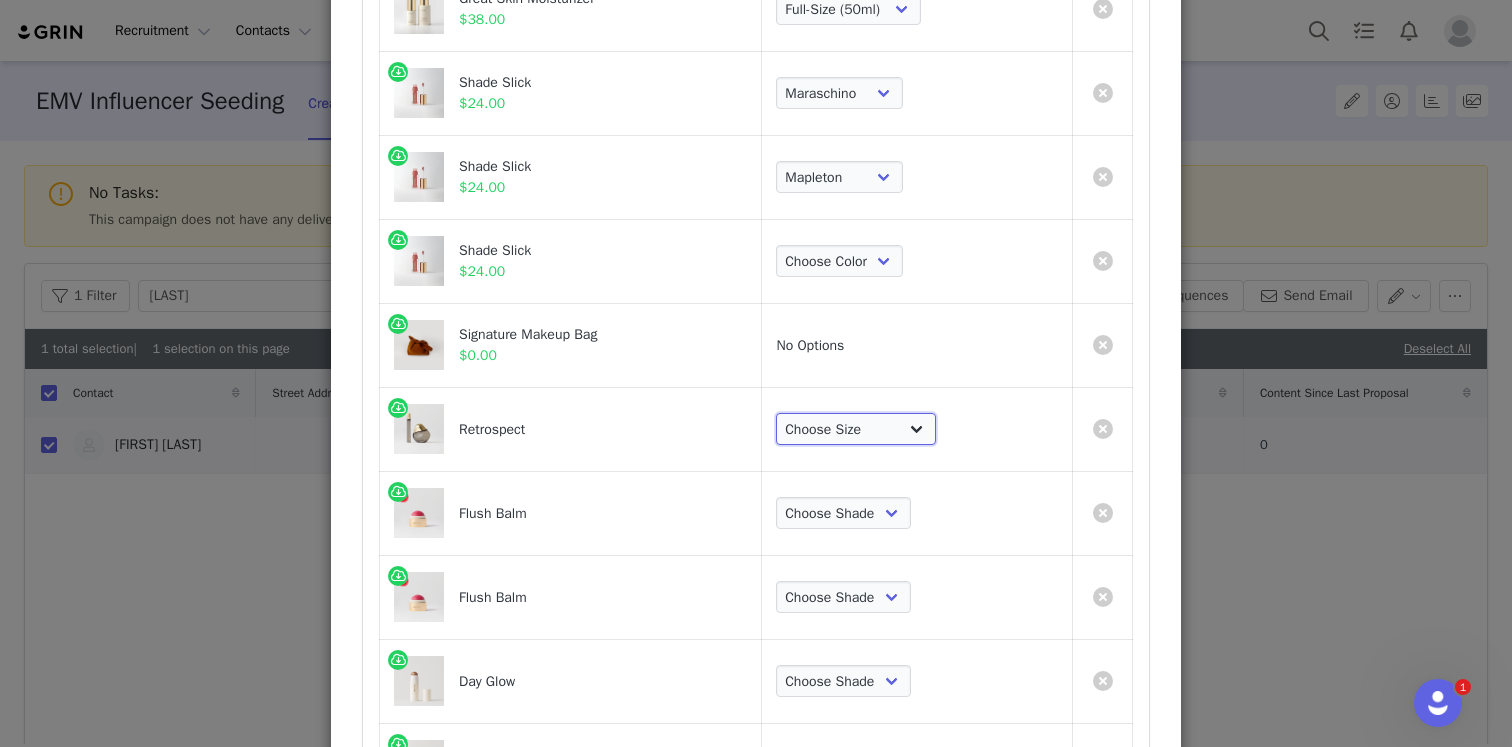 click on "Choose Size  Full-Size (30ml)   Travel-Size (9.5ml)" at bounding box center (856, 429) 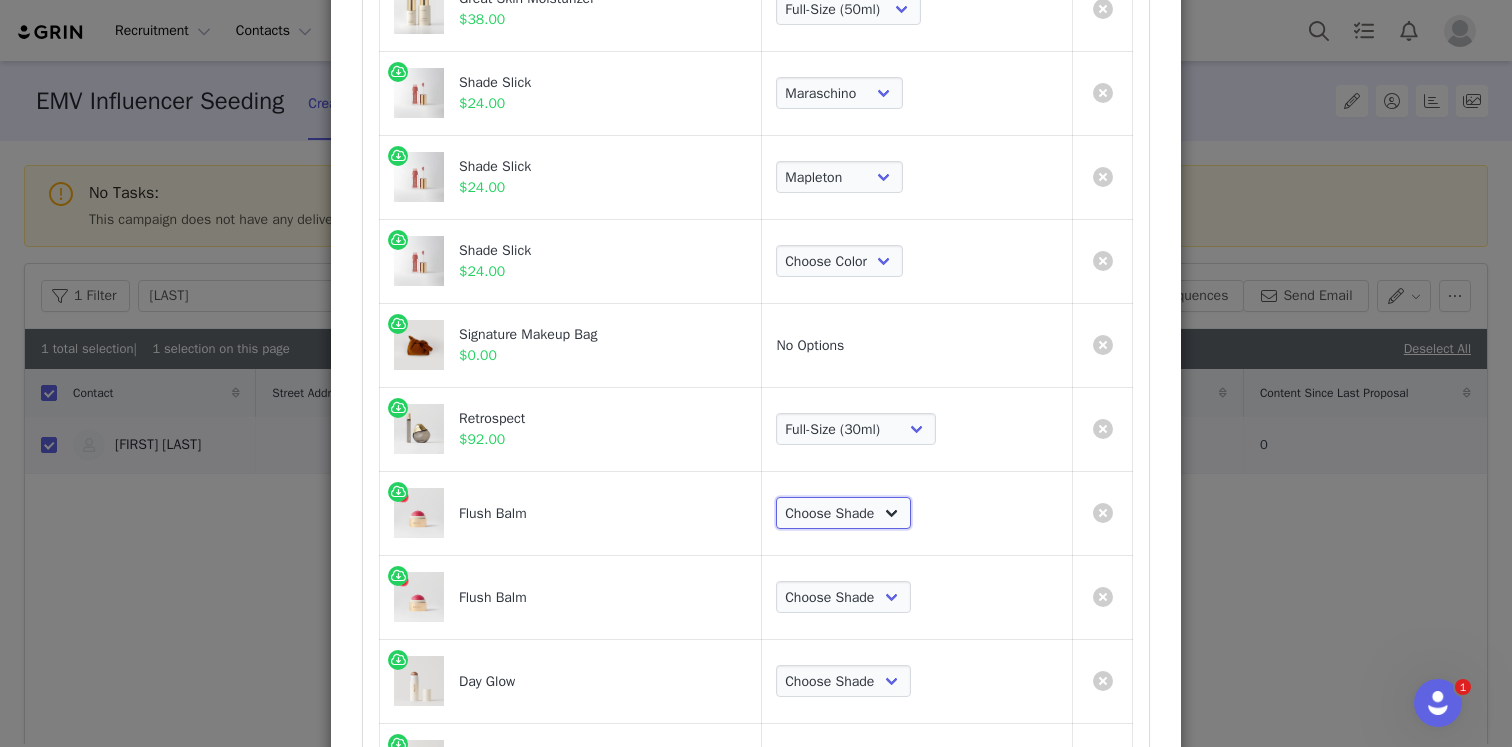 click on "Choose Shade  [CITY]   [CITY]   [CITY]   [CITY]   [CITY]   [CITY]   [CITY]   [CITY]   [CITY]   [CITY]   [CITY]   [CITY]   [CITY]" at bounding box center (843, 513) 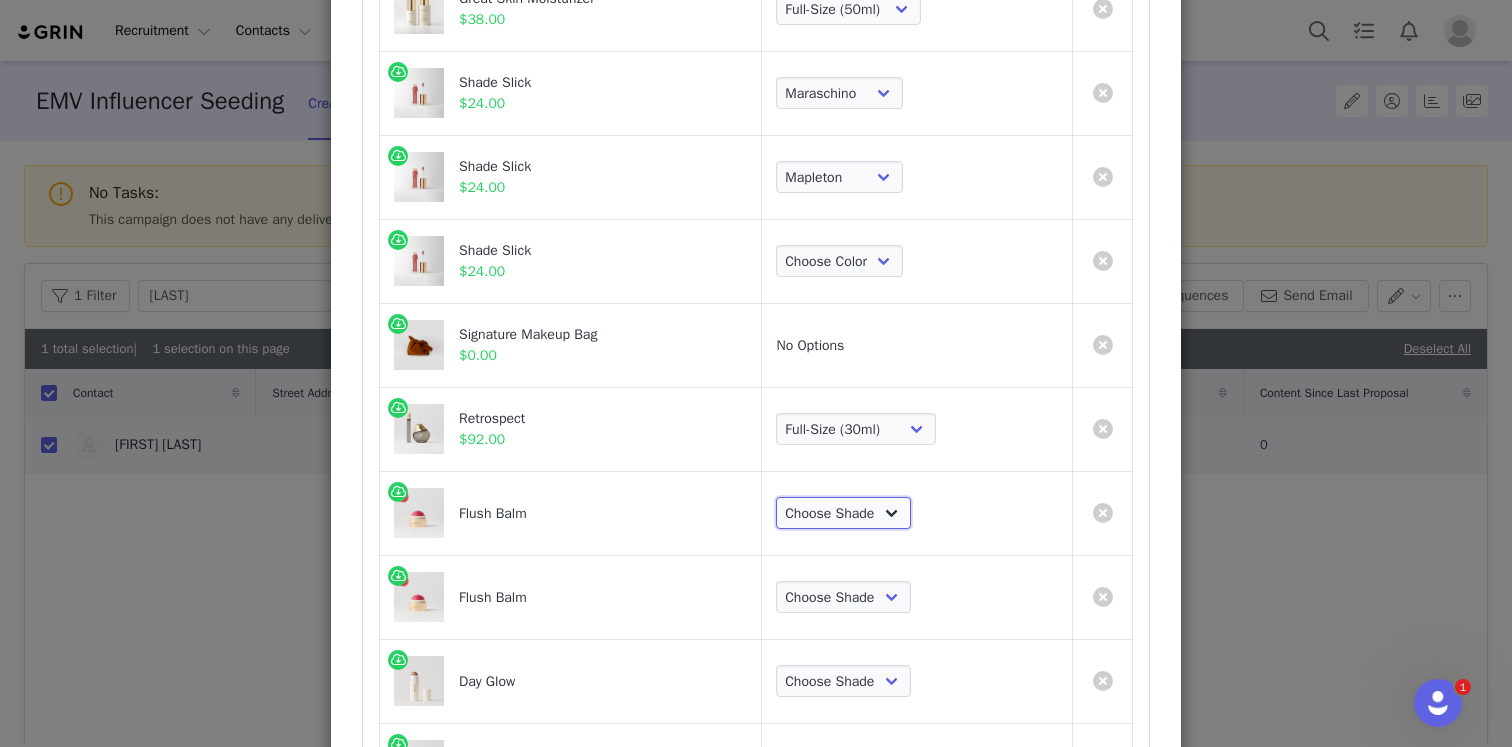 select on "2838519" 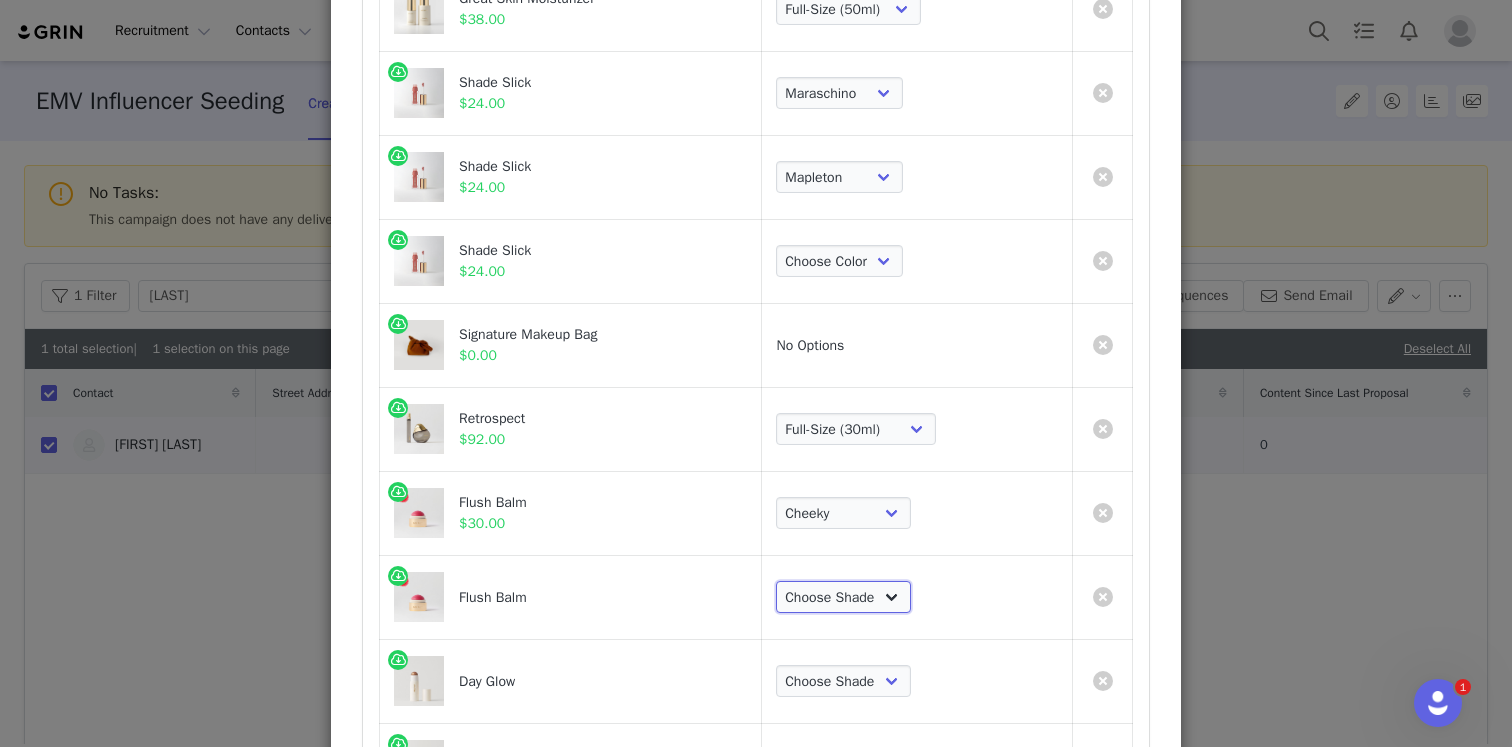 click on "Choose Shade  [CITY]   [CITY]   [CITY]   [CITY]   [CITY]   [CITY]   [CITY]   [CITY]   [CITY]   [CITY]   [CITY]   [CITY]   [CITY]" at bounding box center (843, 597) 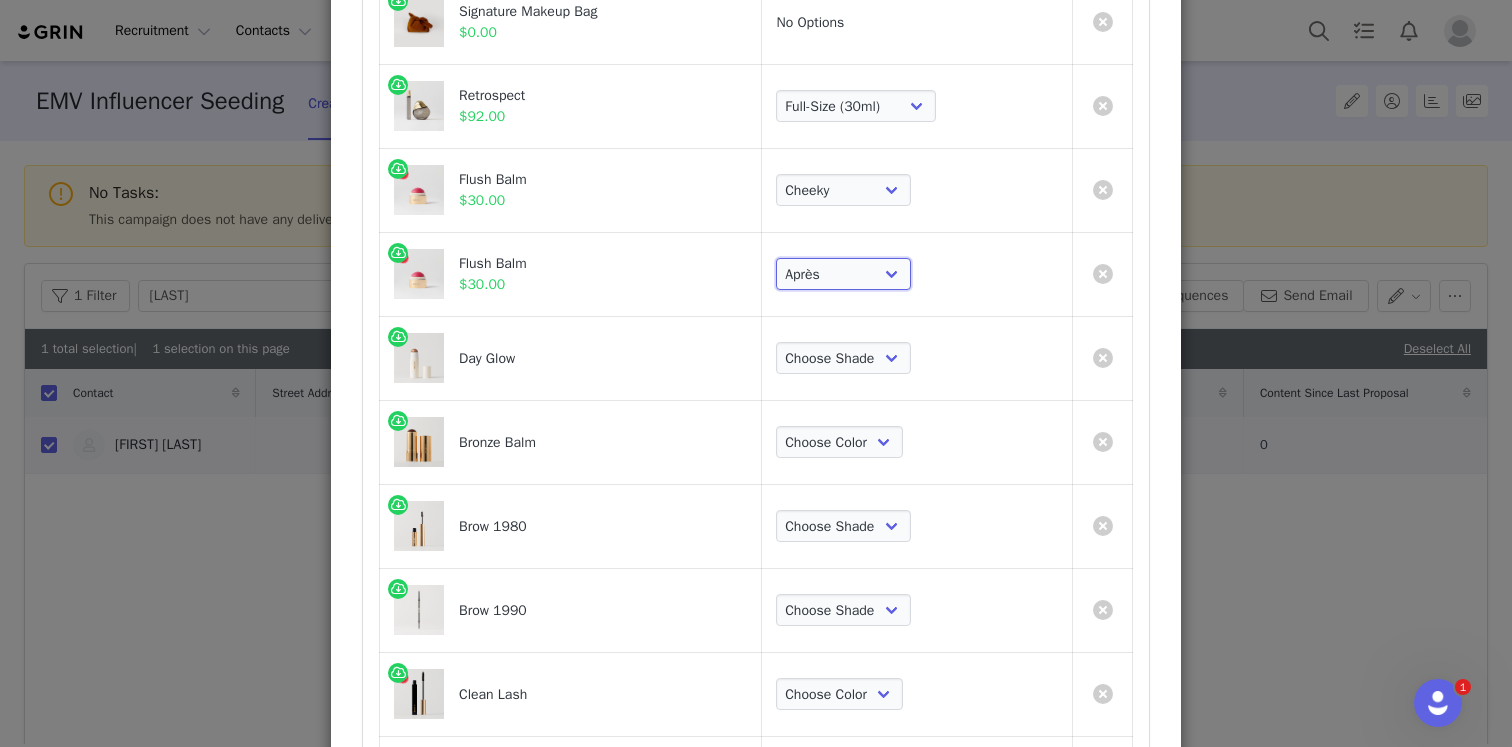 scroll, scrollTop: 1201, scrollLeft: 0, axis: vertical 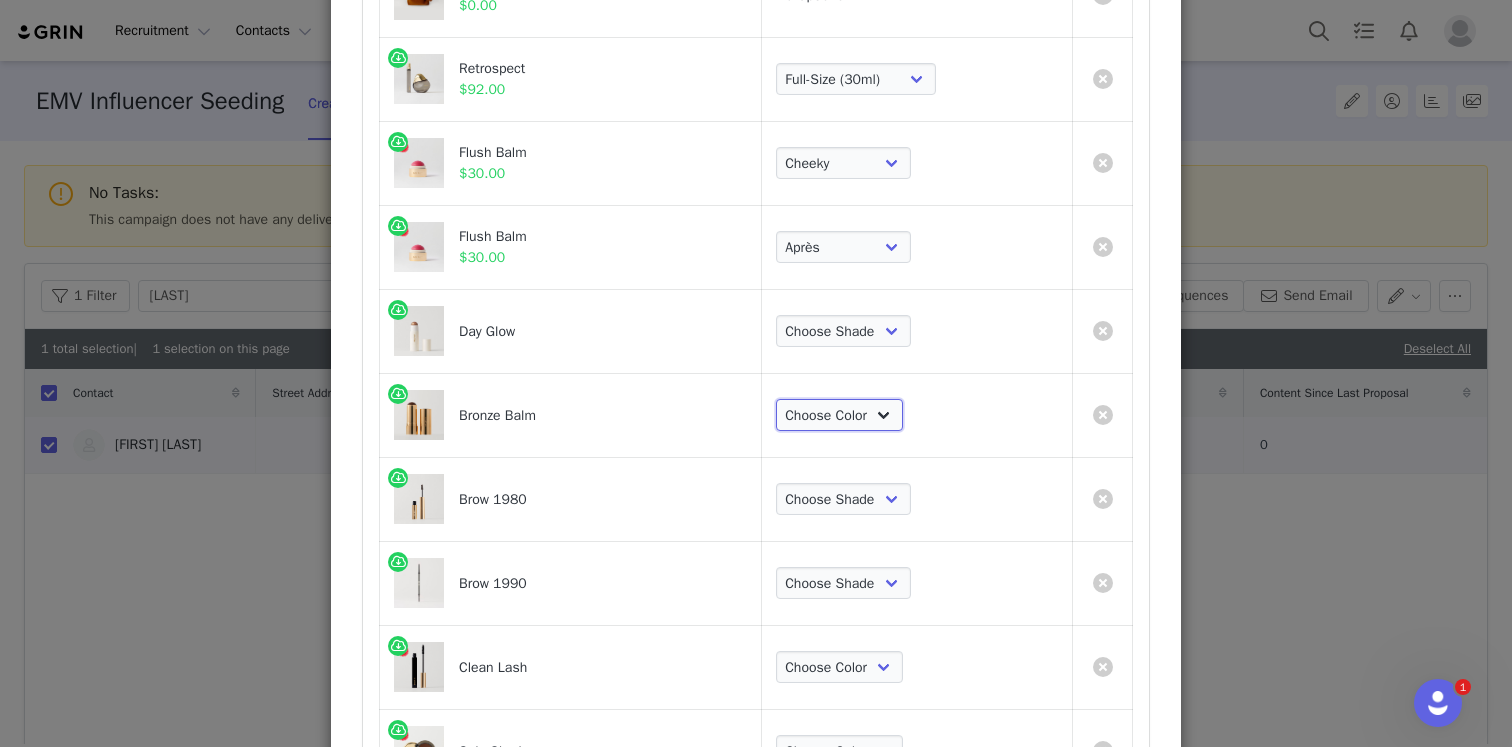 click on "Choose Color  Quince   Clay   Seine   Leo   Monarch" at bounding box center [839, 415] 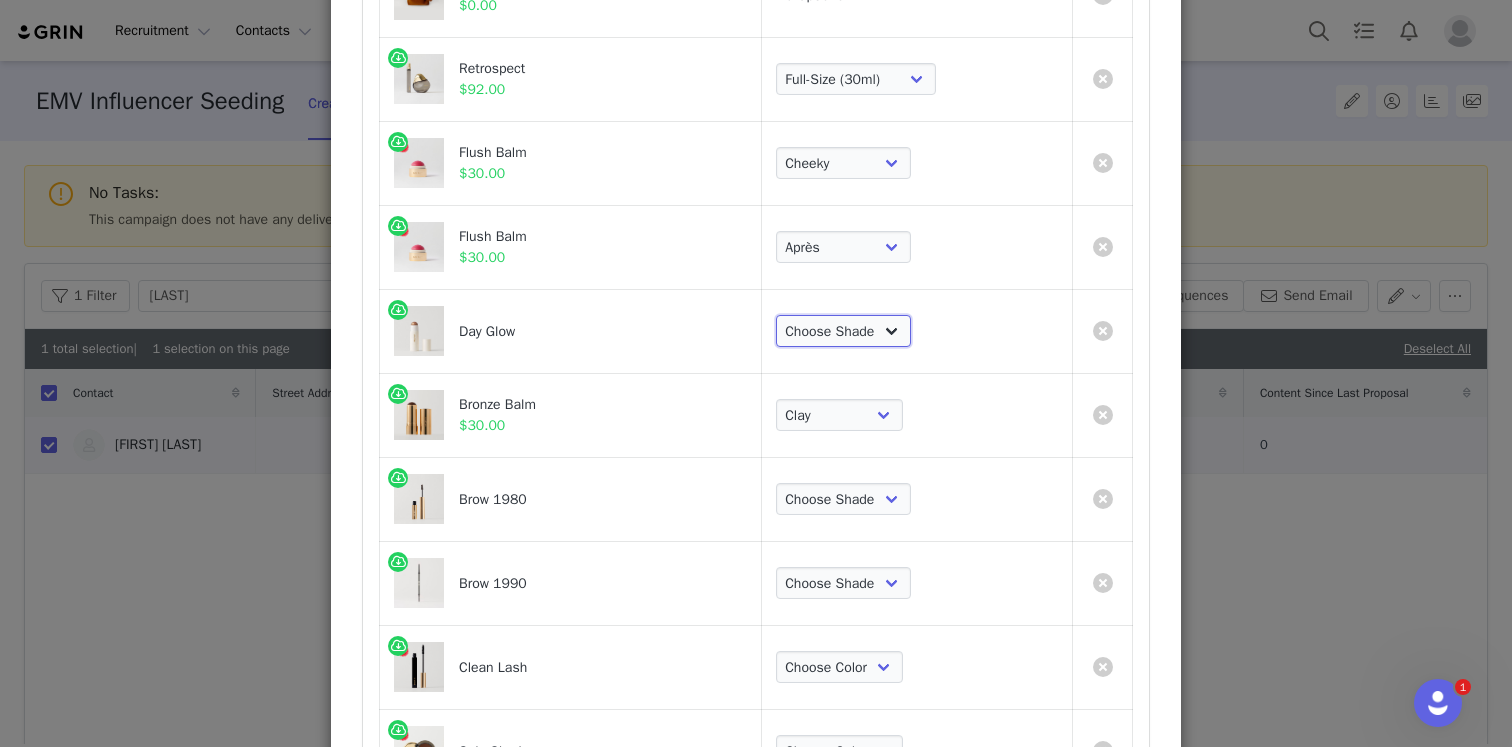 click on "Choose Shade  Cava   Bounce   Citrine   Solstice" at bounding box center [843, 331] 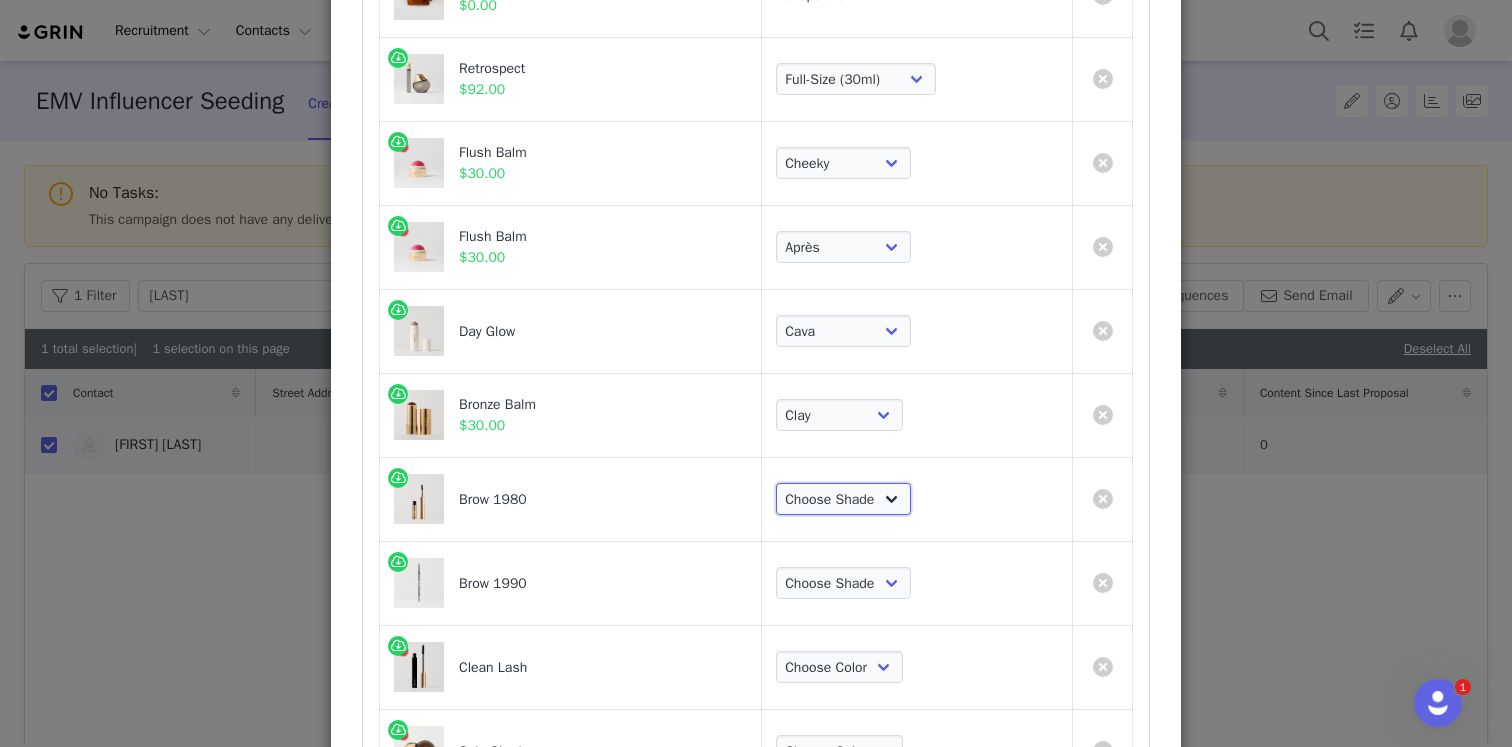 click on "Choose Color  [CITY]   [CITY]   [CITY]   [CITY]" at bounding box center (843, 499) 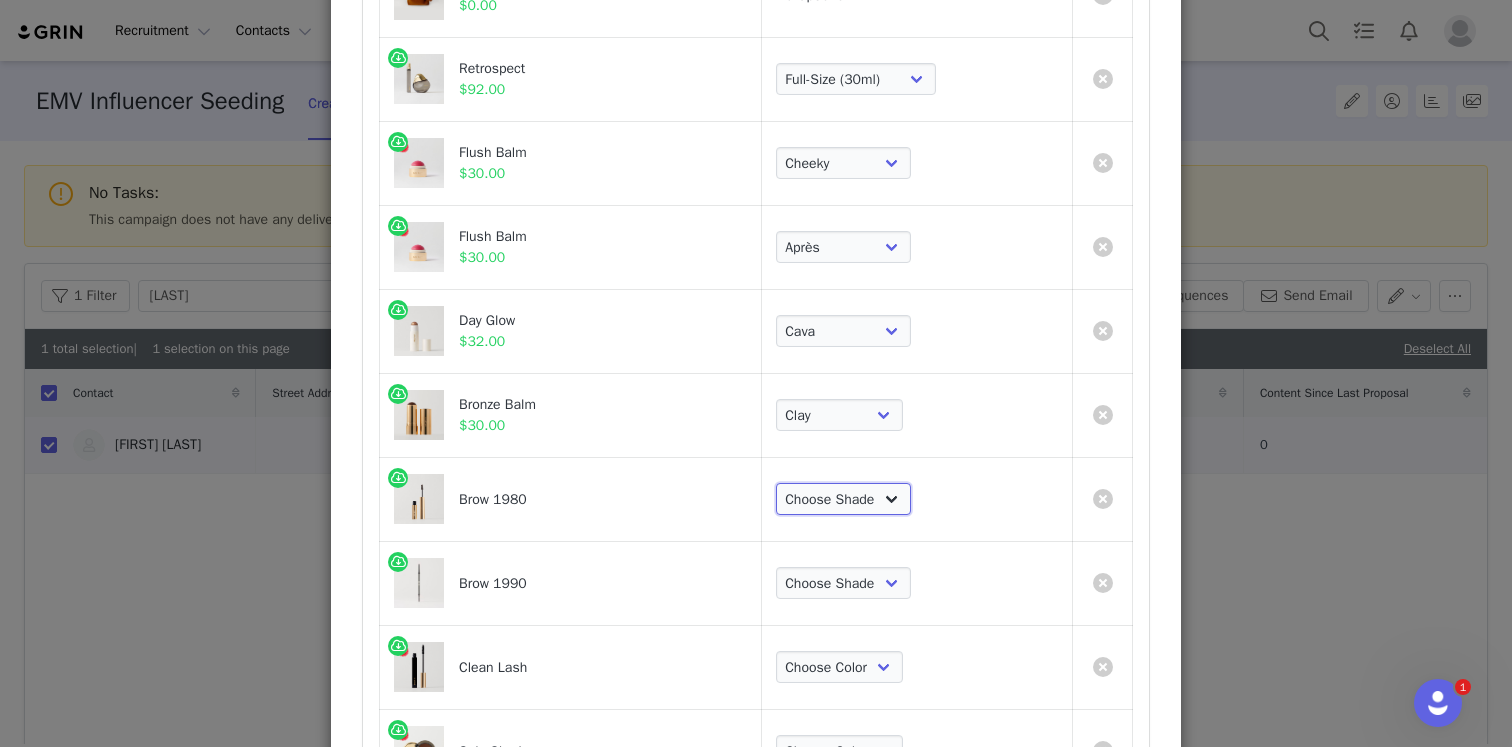 select on "24680038" 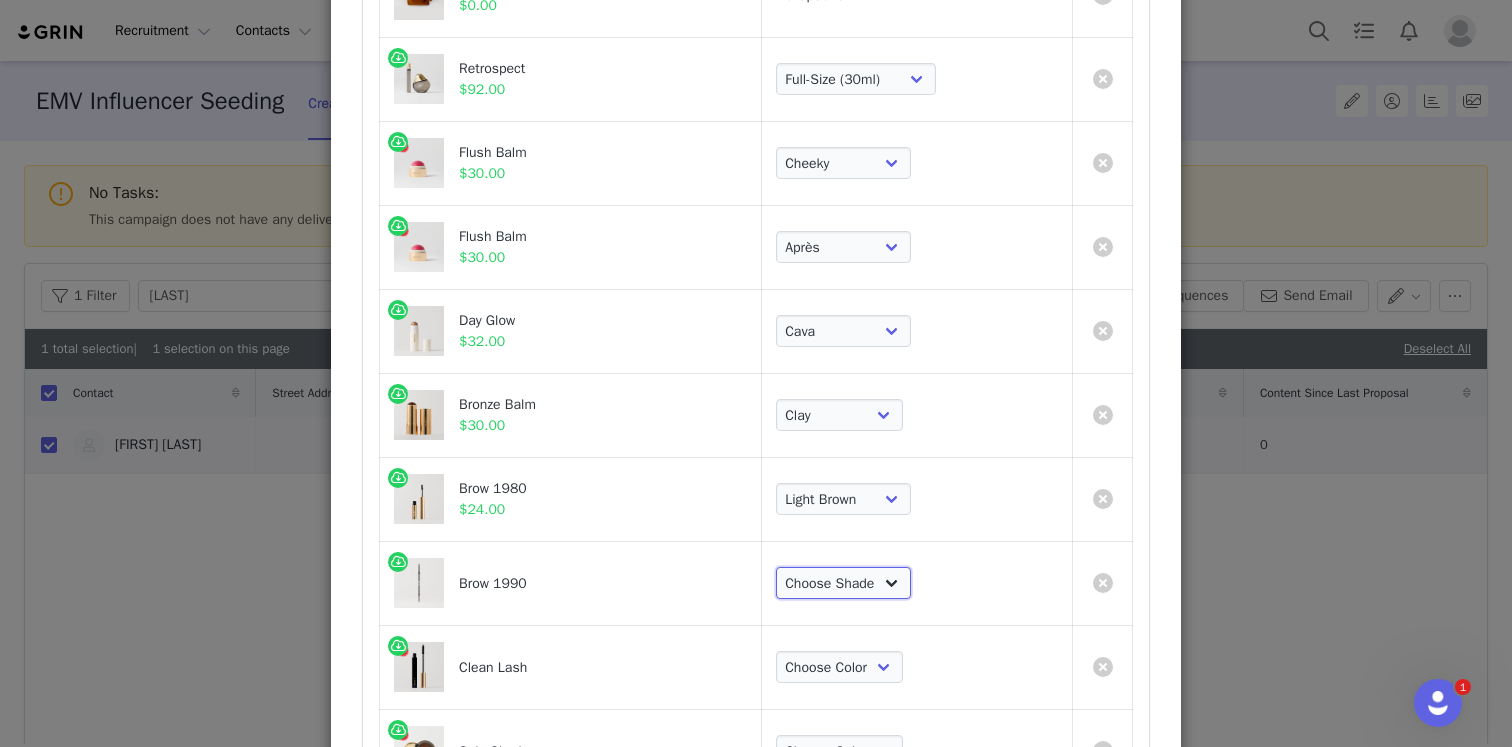 click on "Choose Shade  Taupe   Light Brown   Dark Brown   Brown-Black" at bounding box center [843, 583] 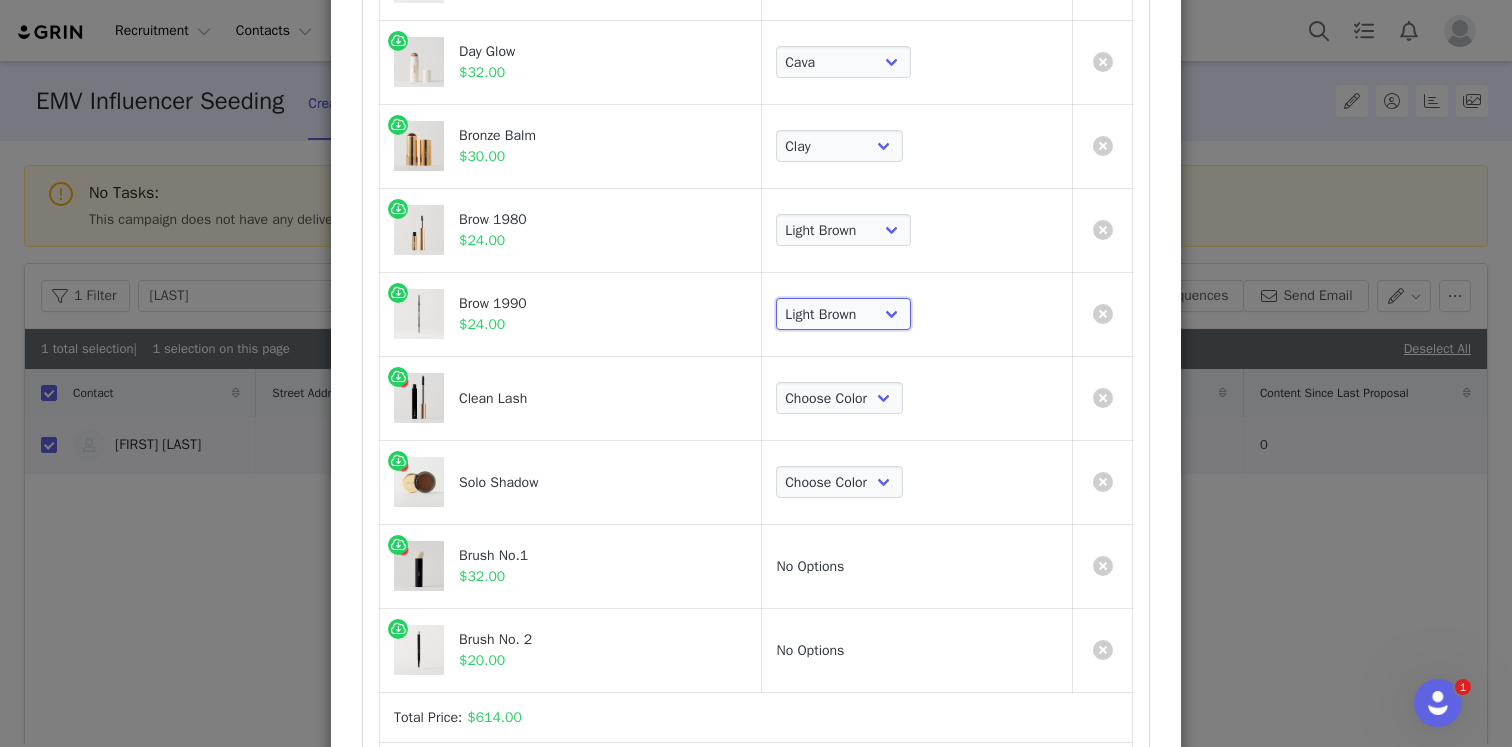 scroll, scrollTop: 1473, scrollLeft: 0, axis: vertical 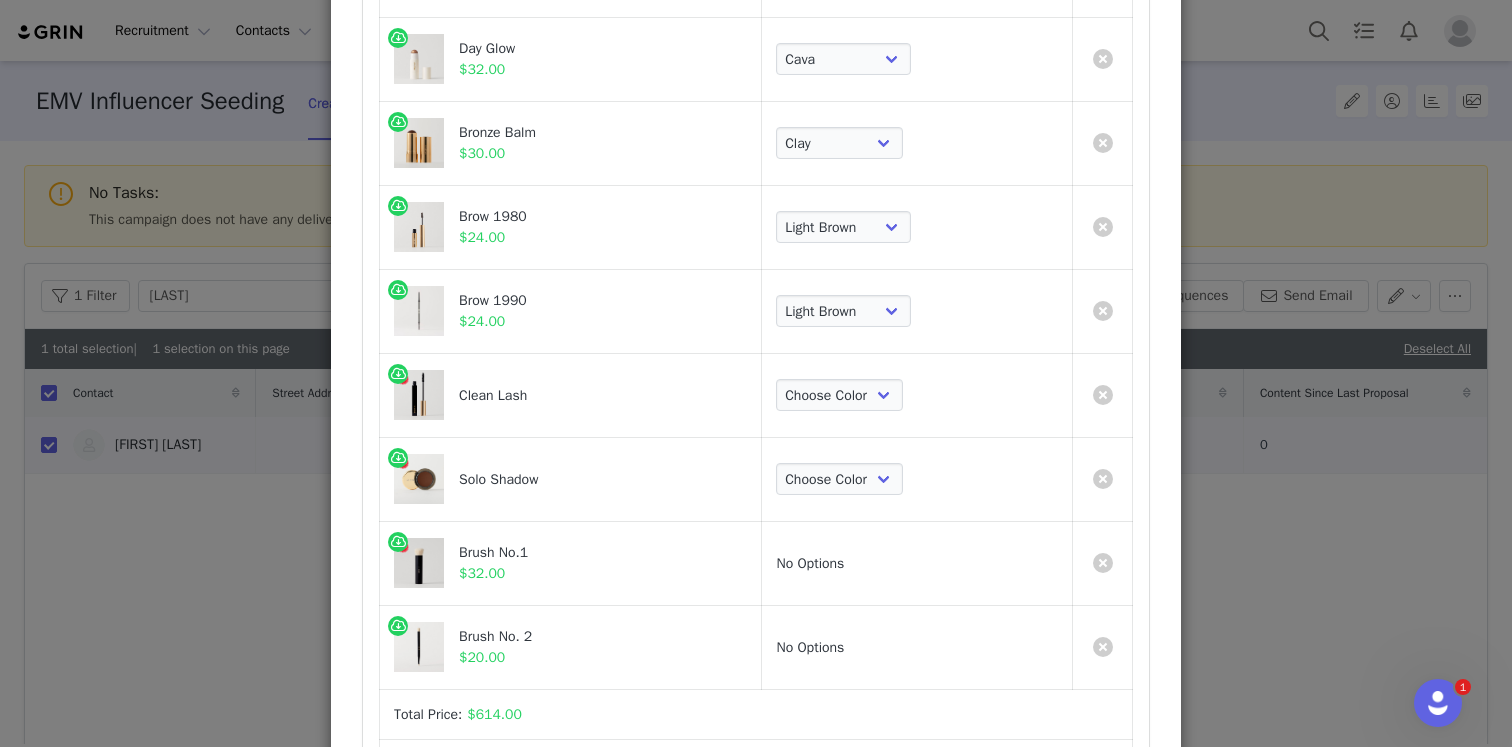 click on "Choose Color  Studio   Vachetta   Midcentury   Brun   Social   Viper   Nelson   Midnight" at bounding box center [917, 479] 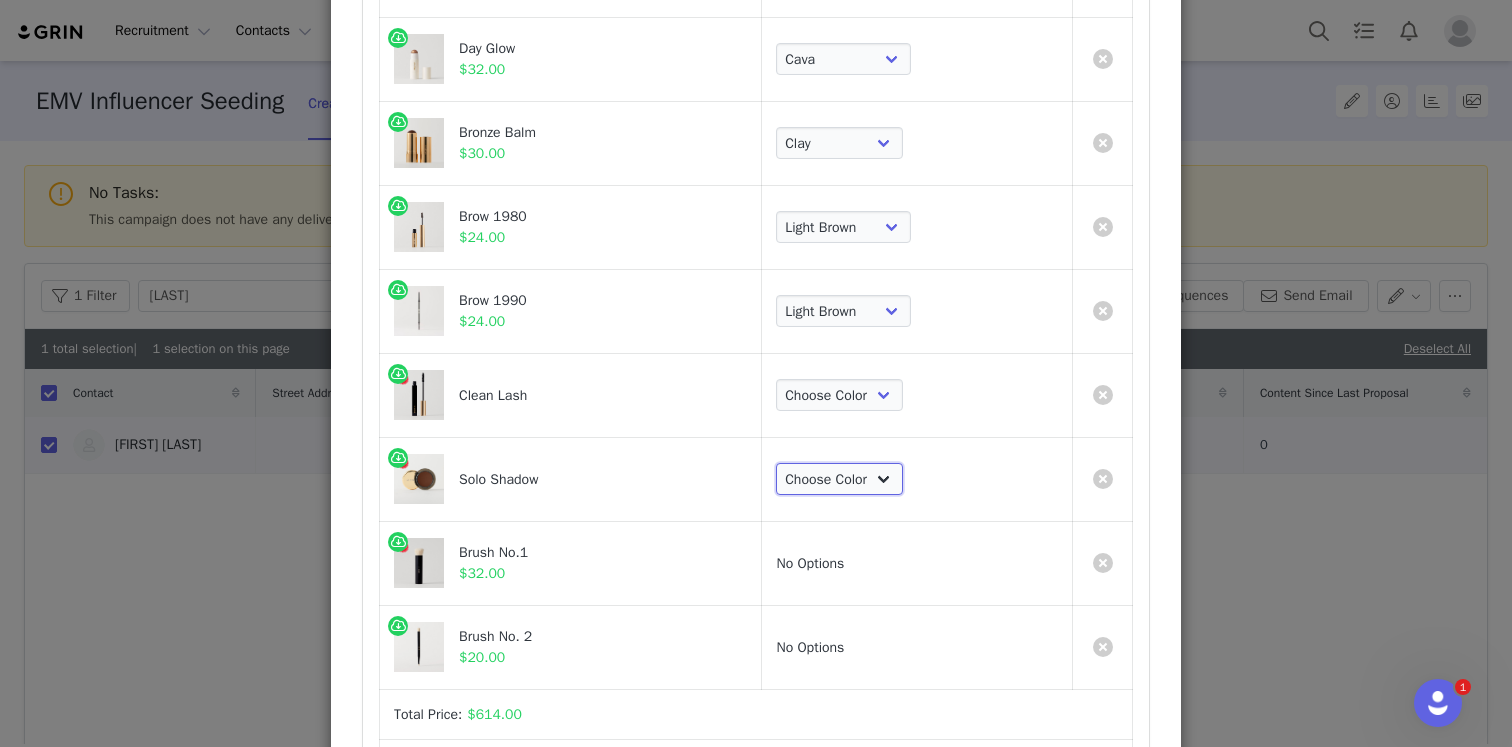 click on "Choose Color  Studio   Vachetta   Midcentury   Brun   Social   Viper   Nelson   Midnight" at bounding box center [839, 479] 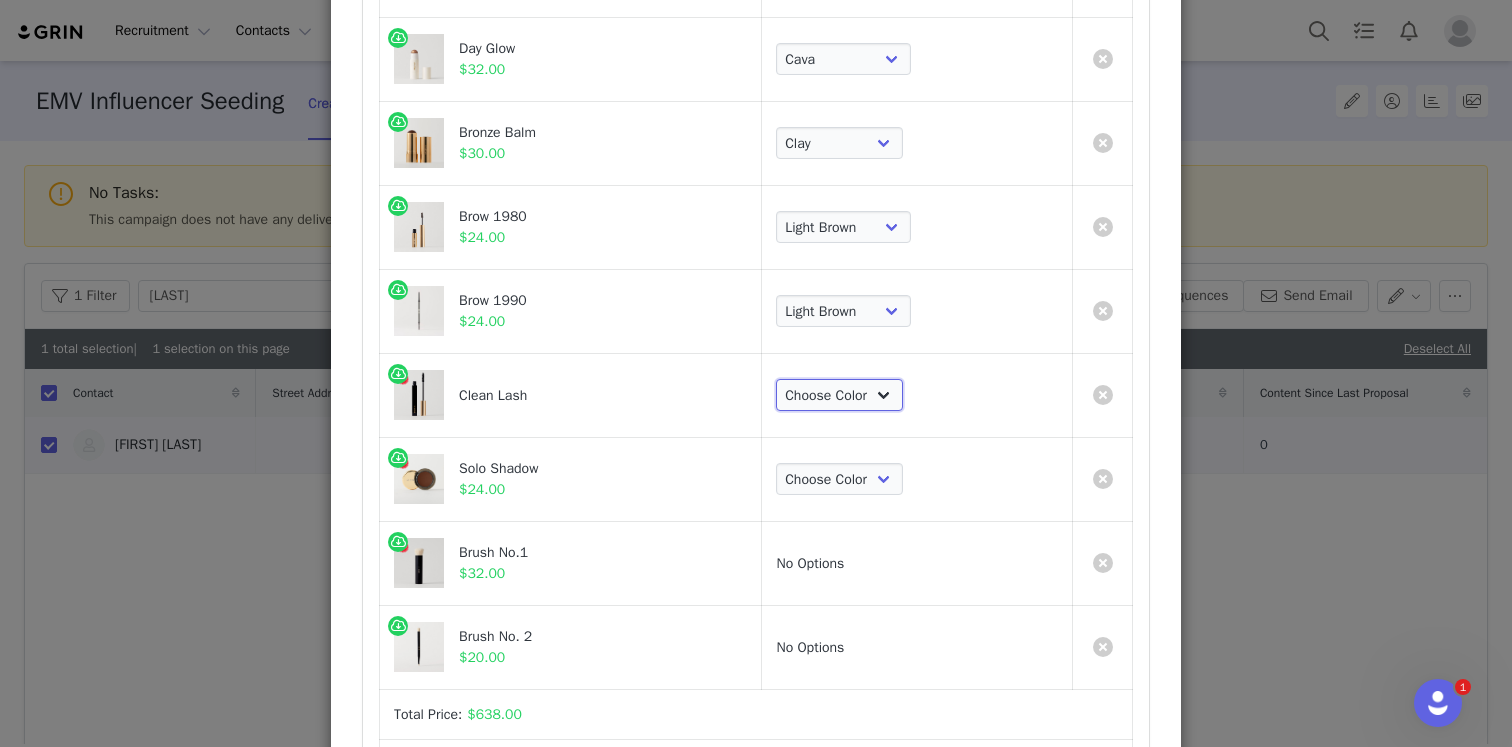 click on "Choose Color  Perfect Black" at bounding box center (839, 395) 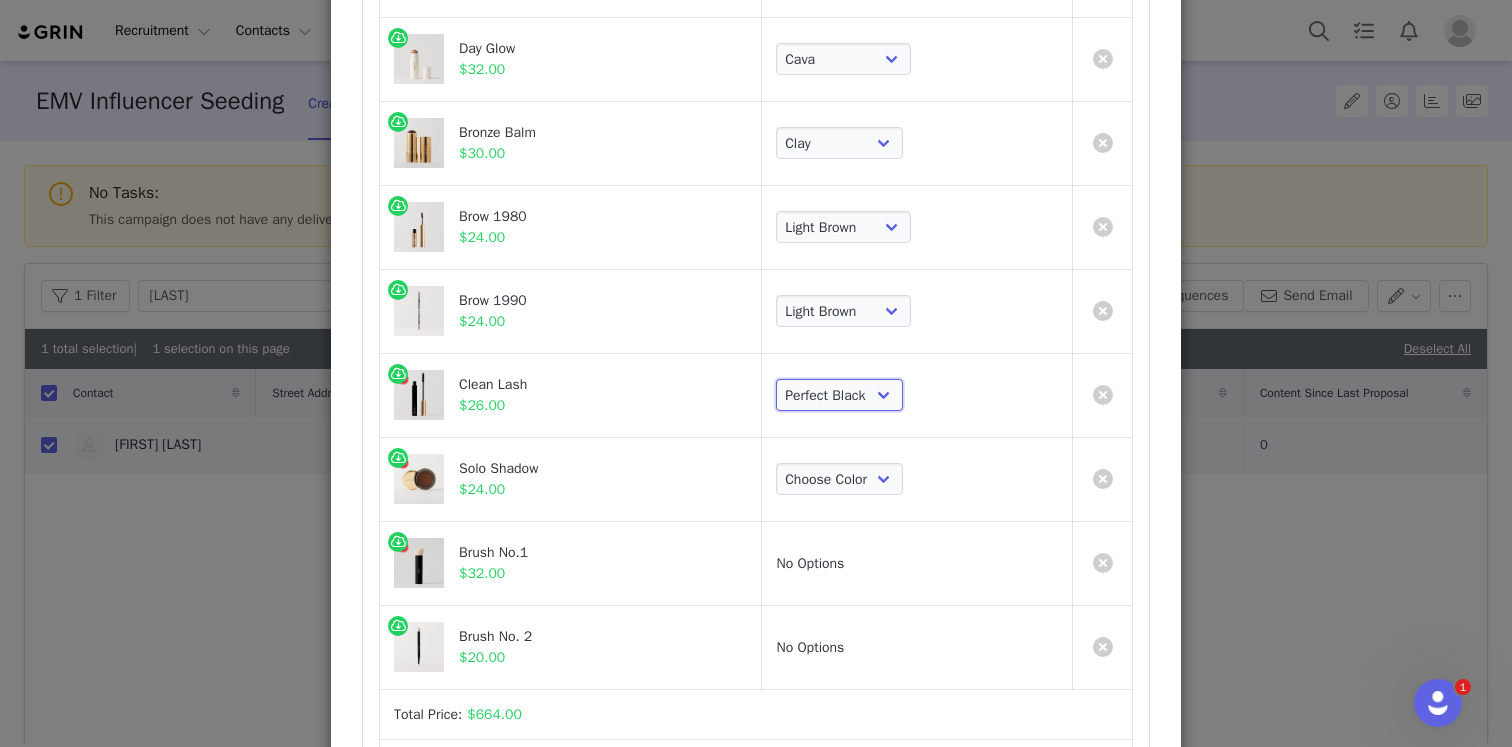scroll, scrollTop: 1756, scrollLeft: 0, axis: vertical 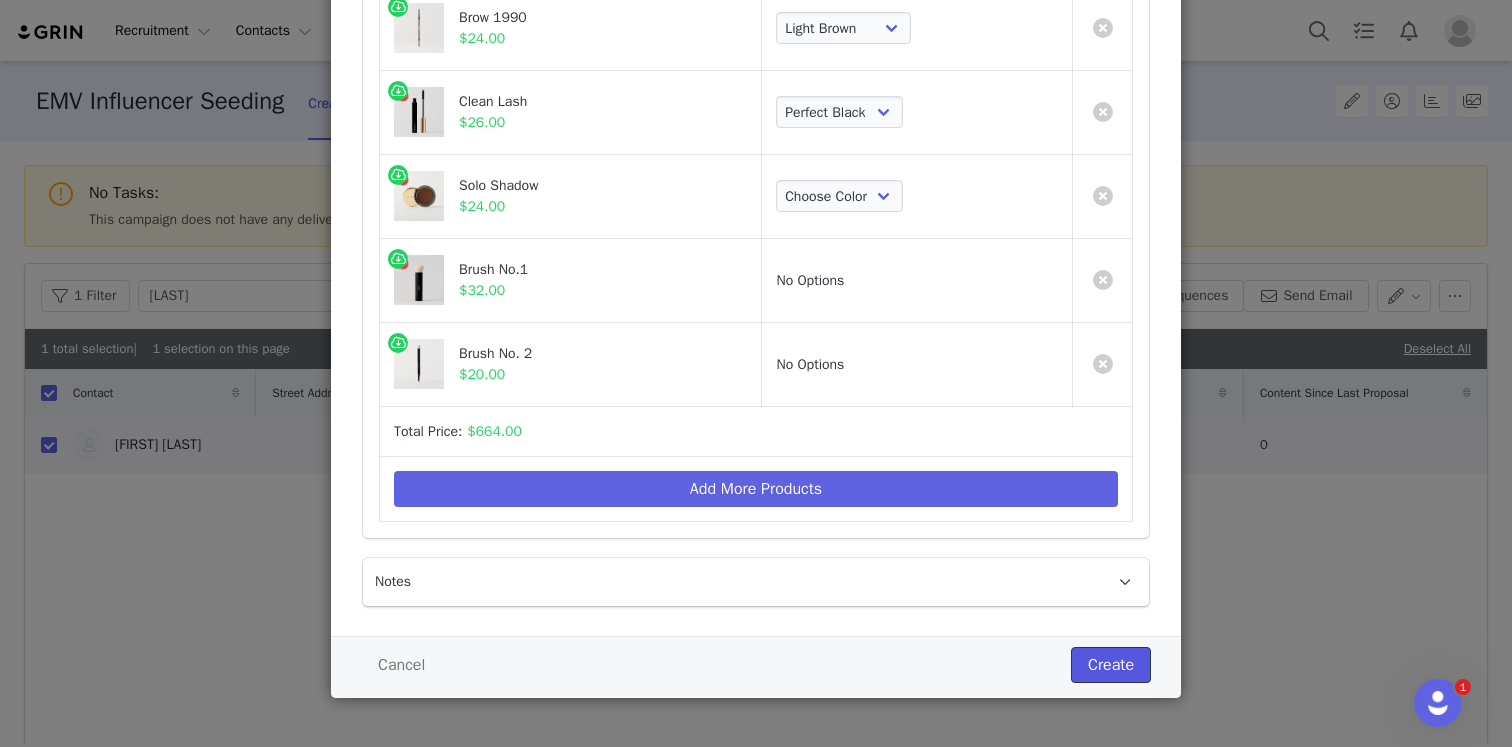 click on "Create" at bounding box center (1111, 665) 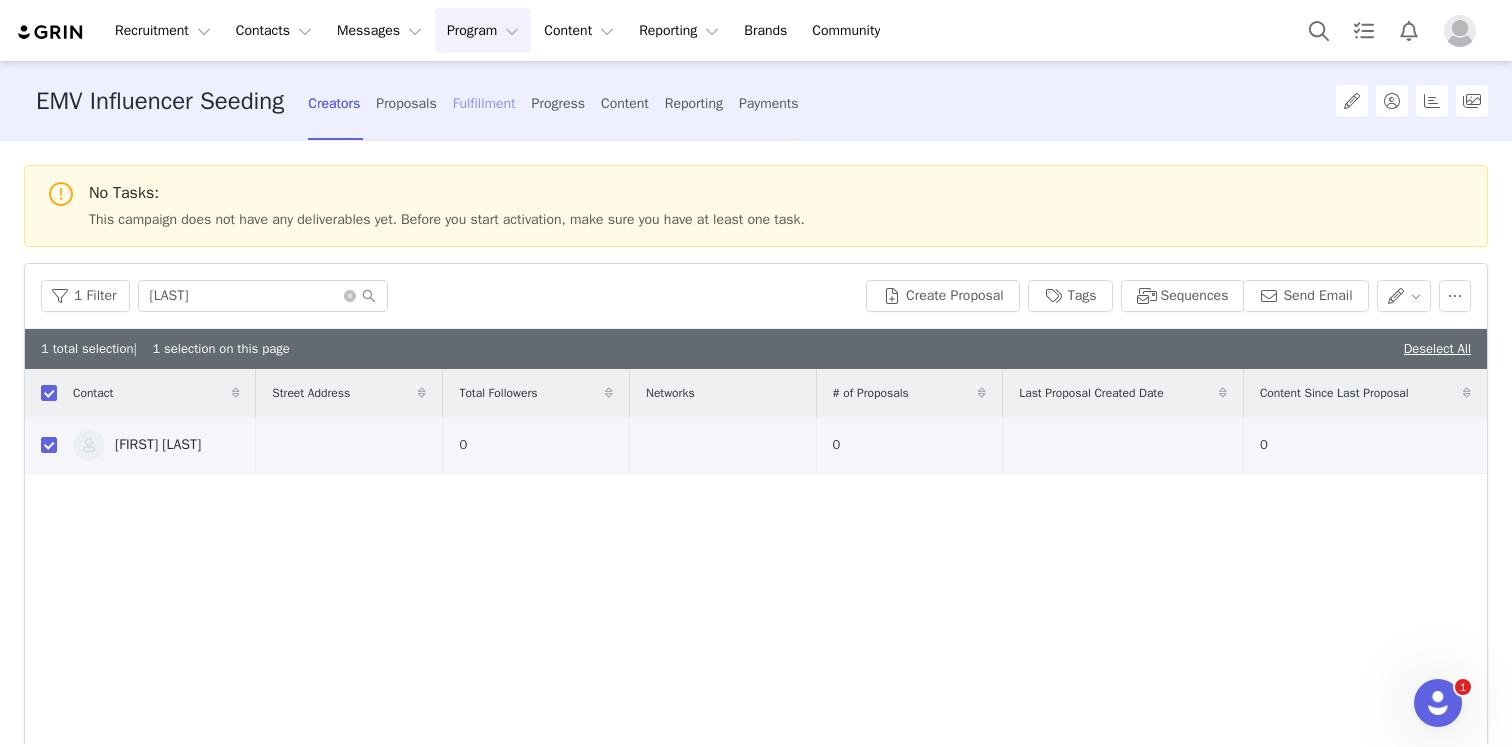 click on "Fulfillment" at bounding box center (484, 103) 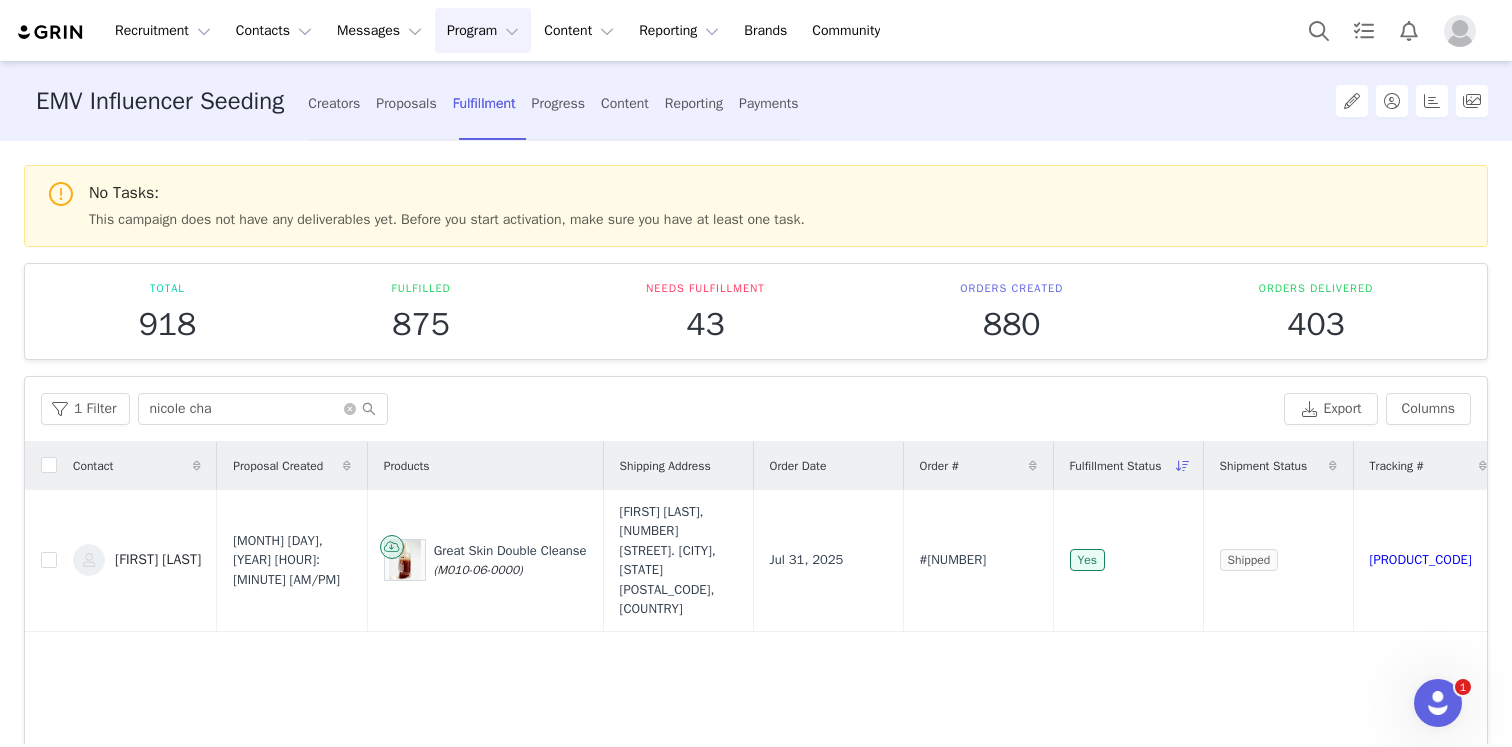 click on "1 Filter [LAST]     Export     Columns" at bounding box center (756, 409) 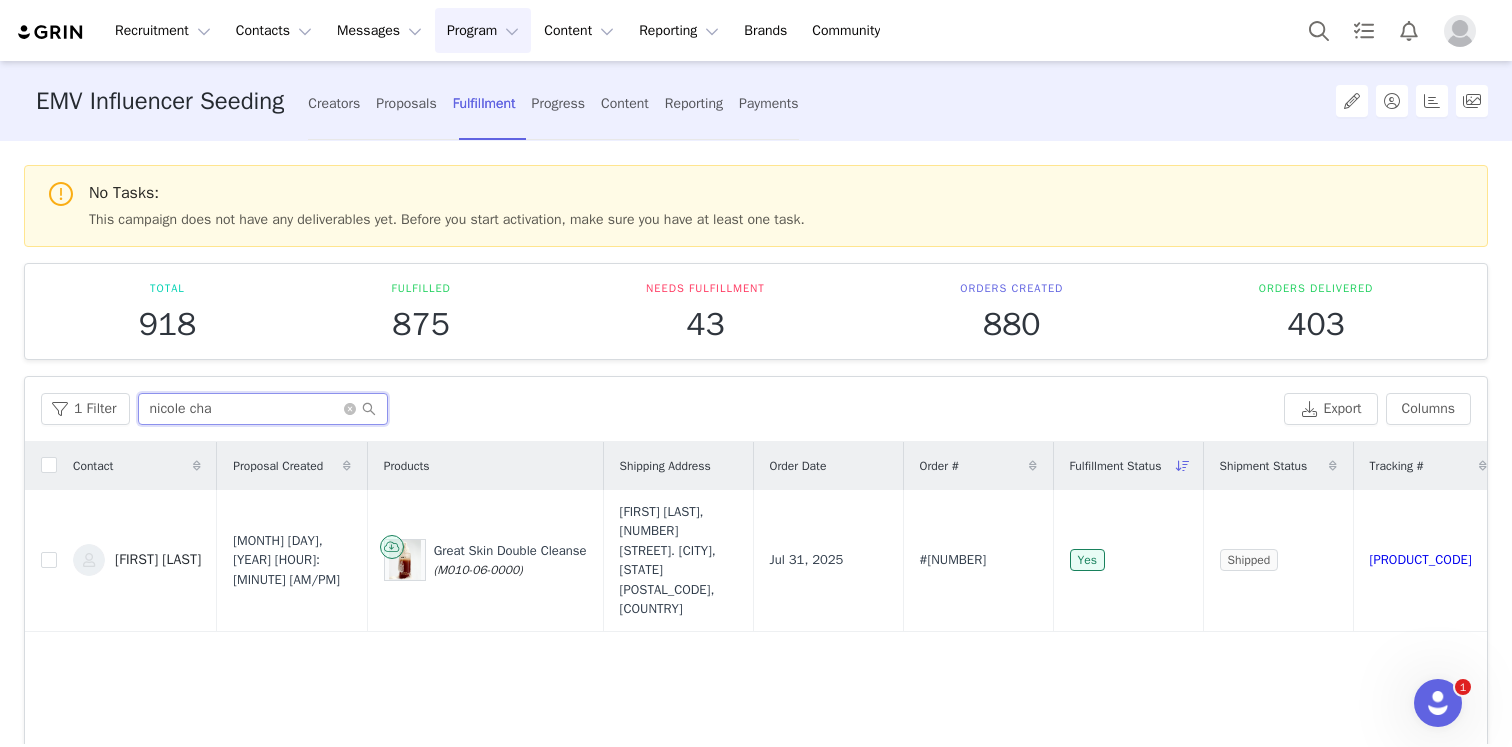click on "nicole cha" at bounding box center [263, 409] 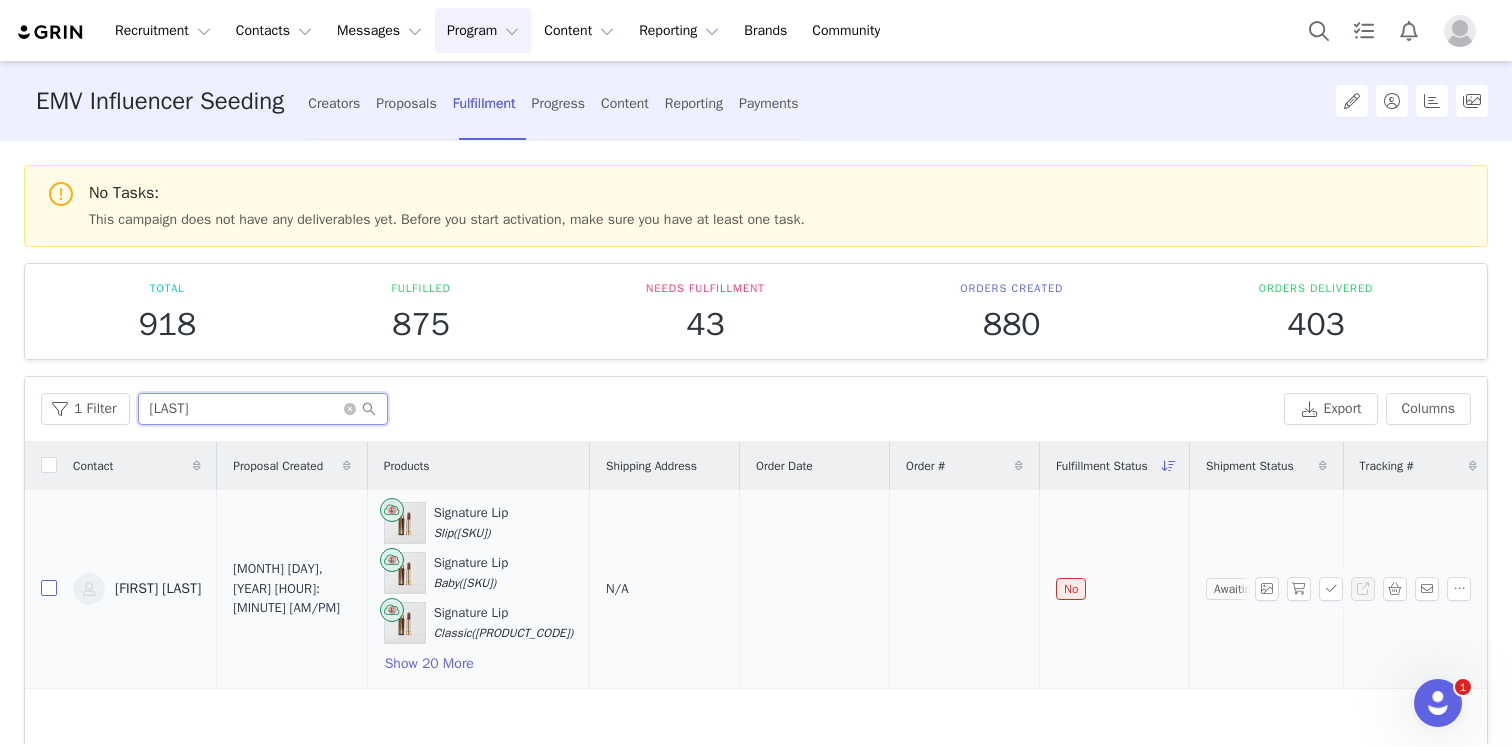 type on "[LAST]" 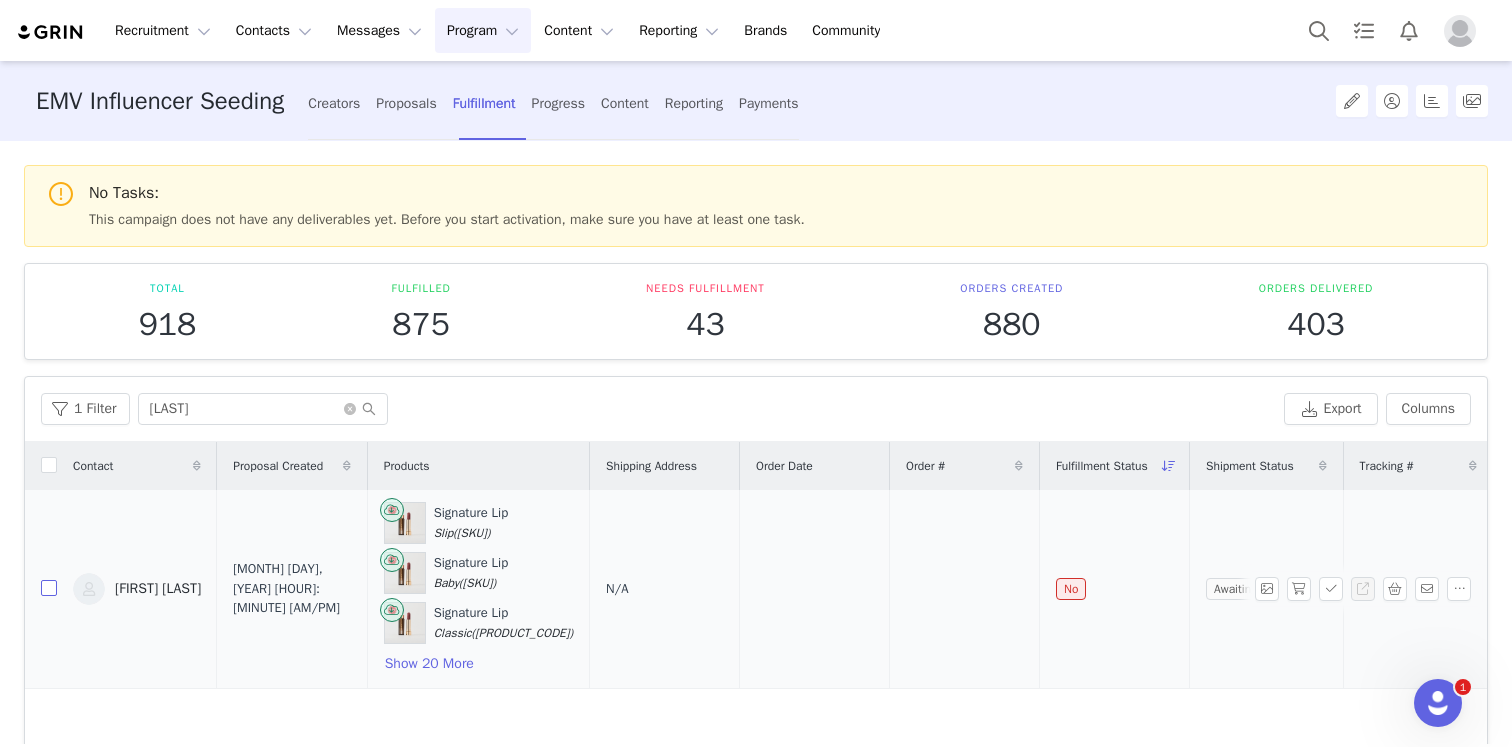 click at bounding box center [49, 588] 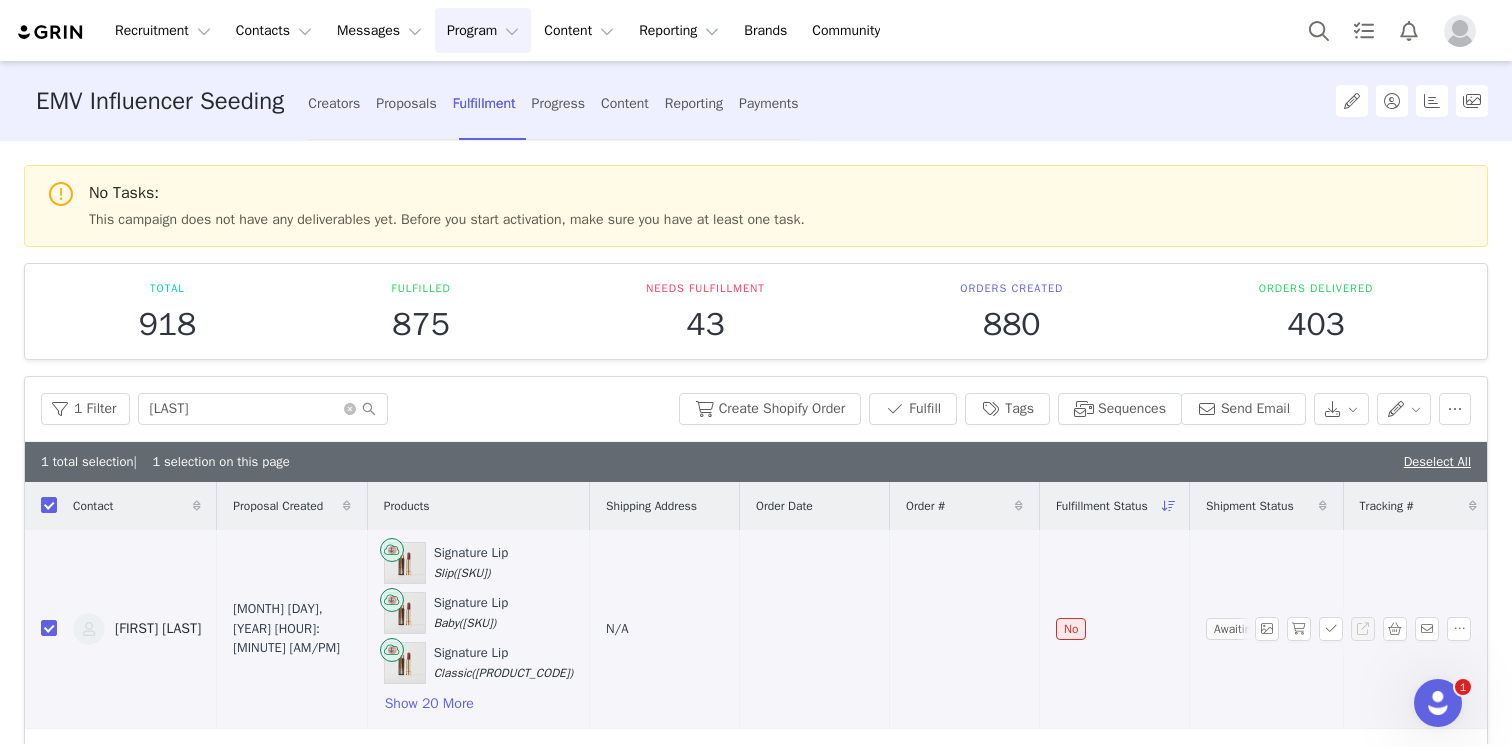 click on "N/A" at bounding box center (665, 629) 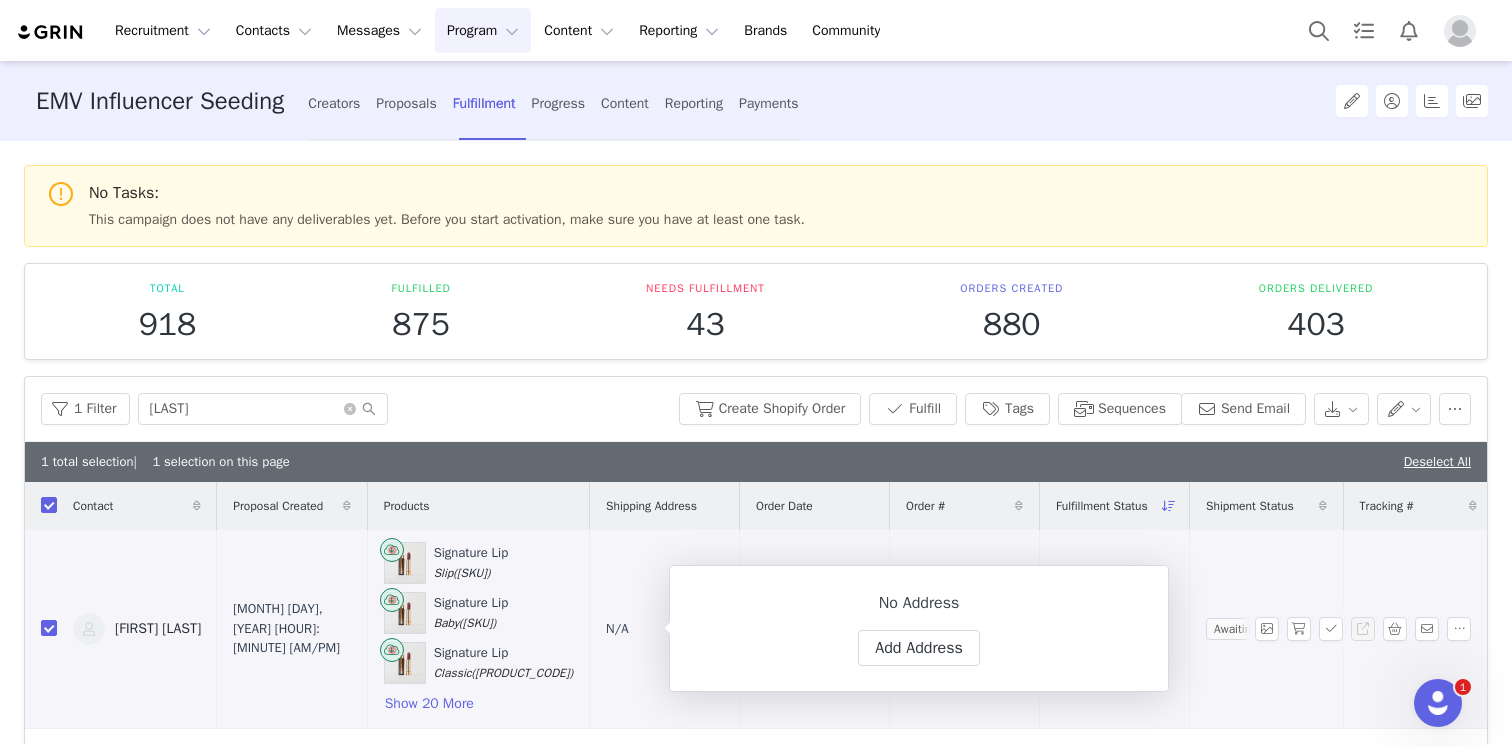 select 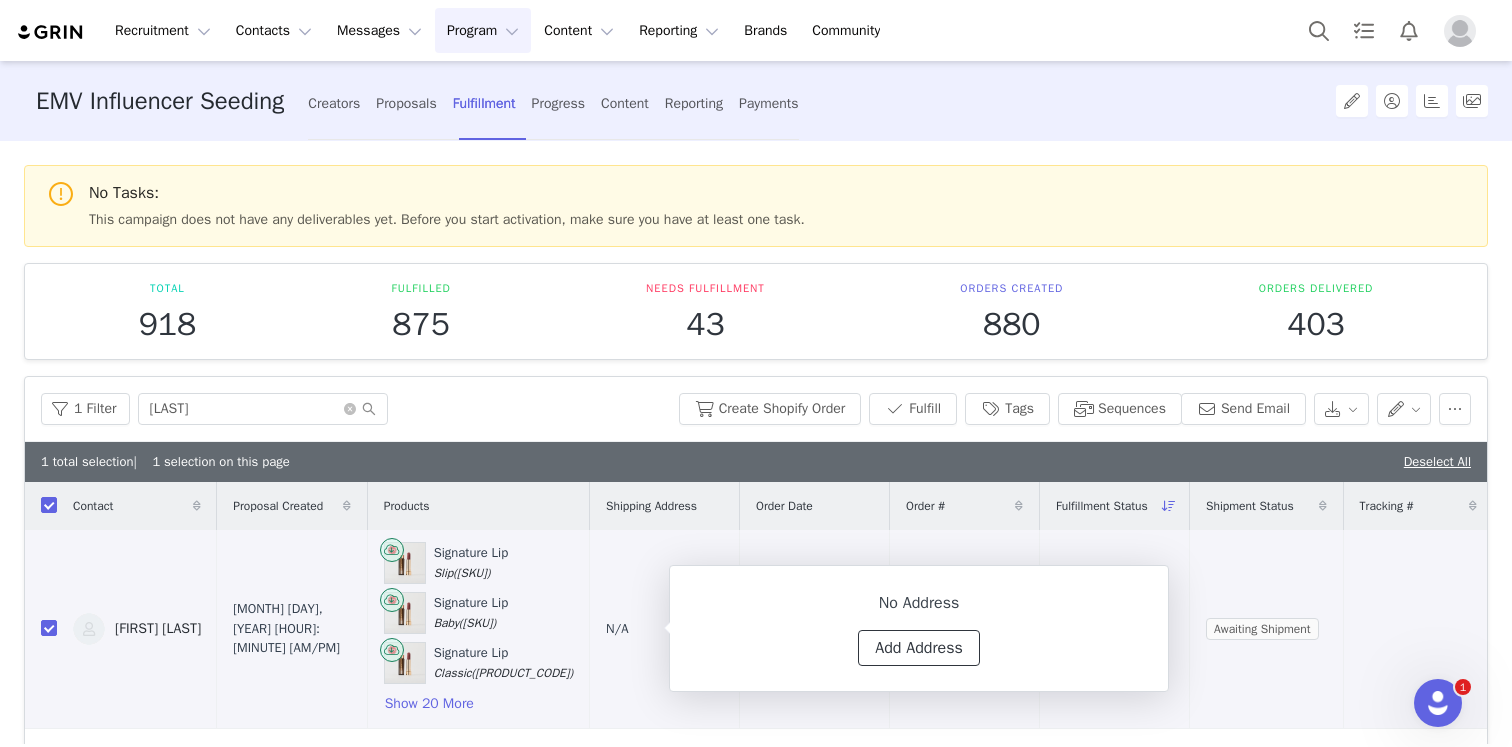 click on "Add Address" at bounding box center [919, 648] 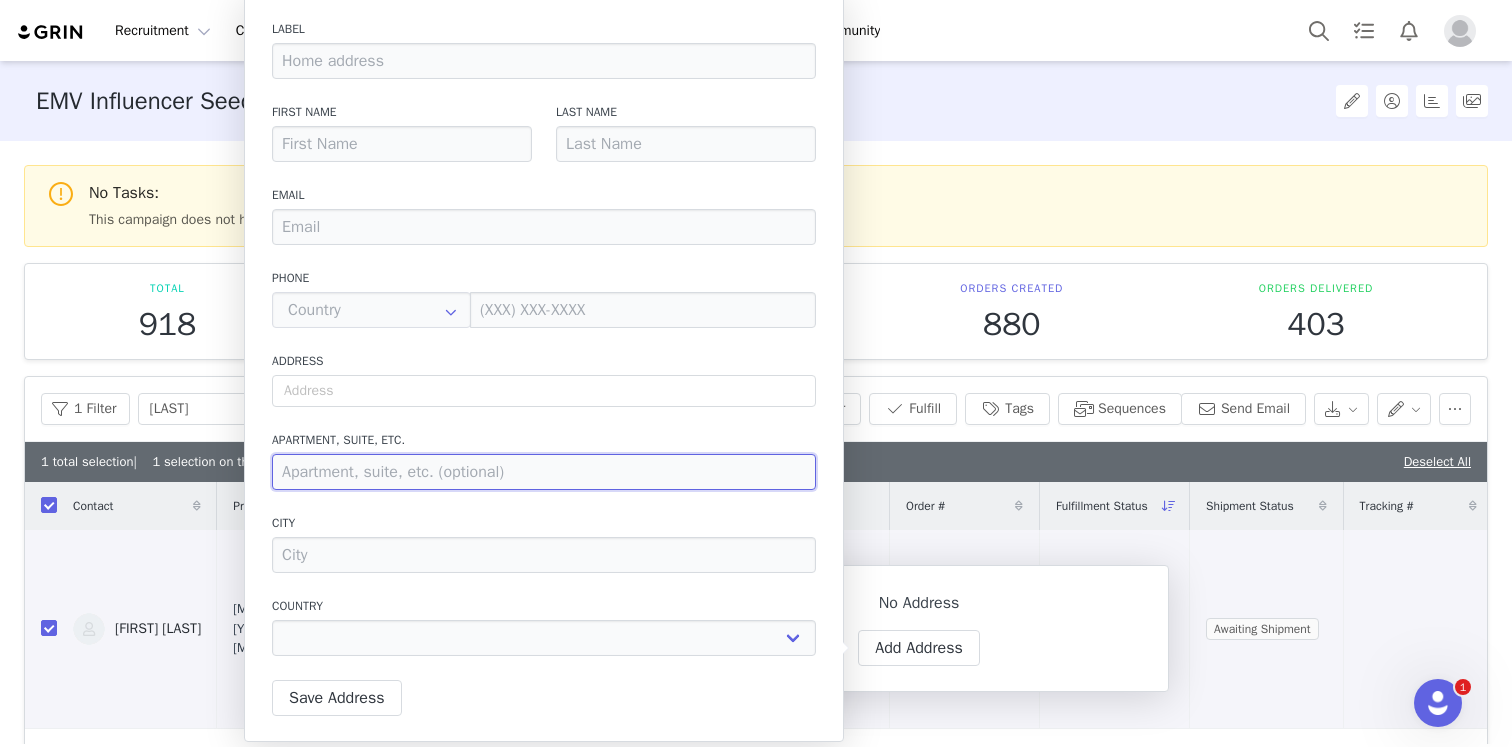 click at bounding box center (544, 472) 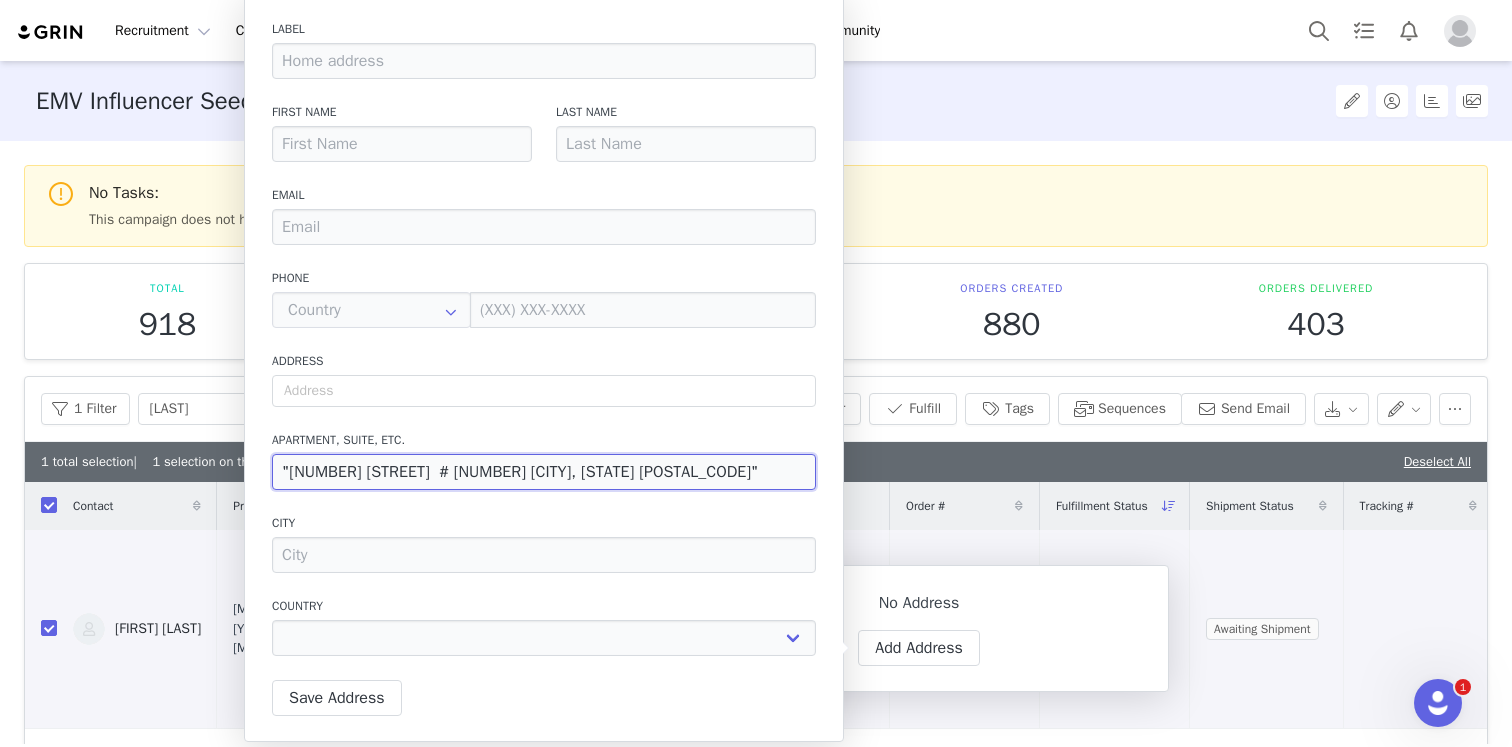 click on ""[NUMBER] [STREET]  # [NUMBER] [CITY], [STATE] [POSTAL_CODE]"" at bounding box center (544, 472) 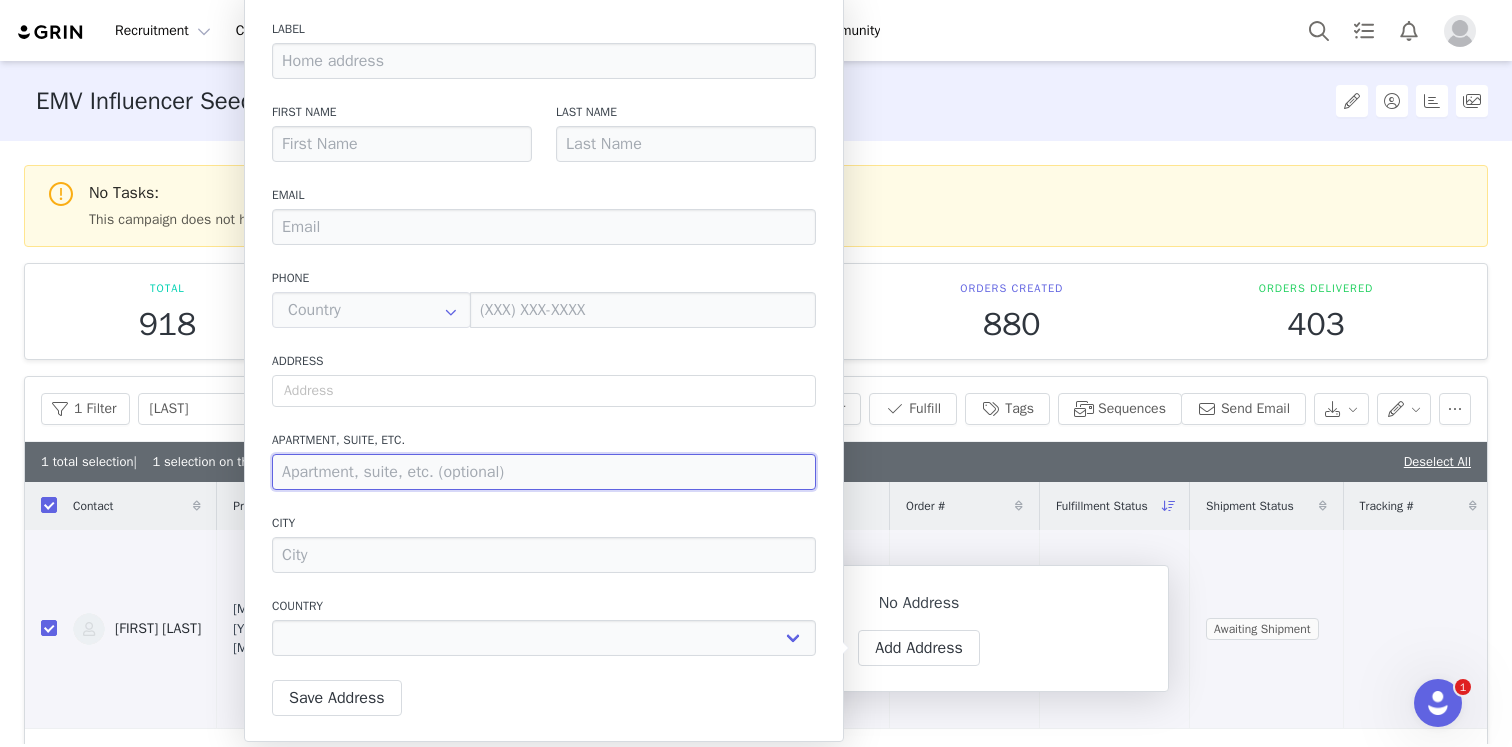 select 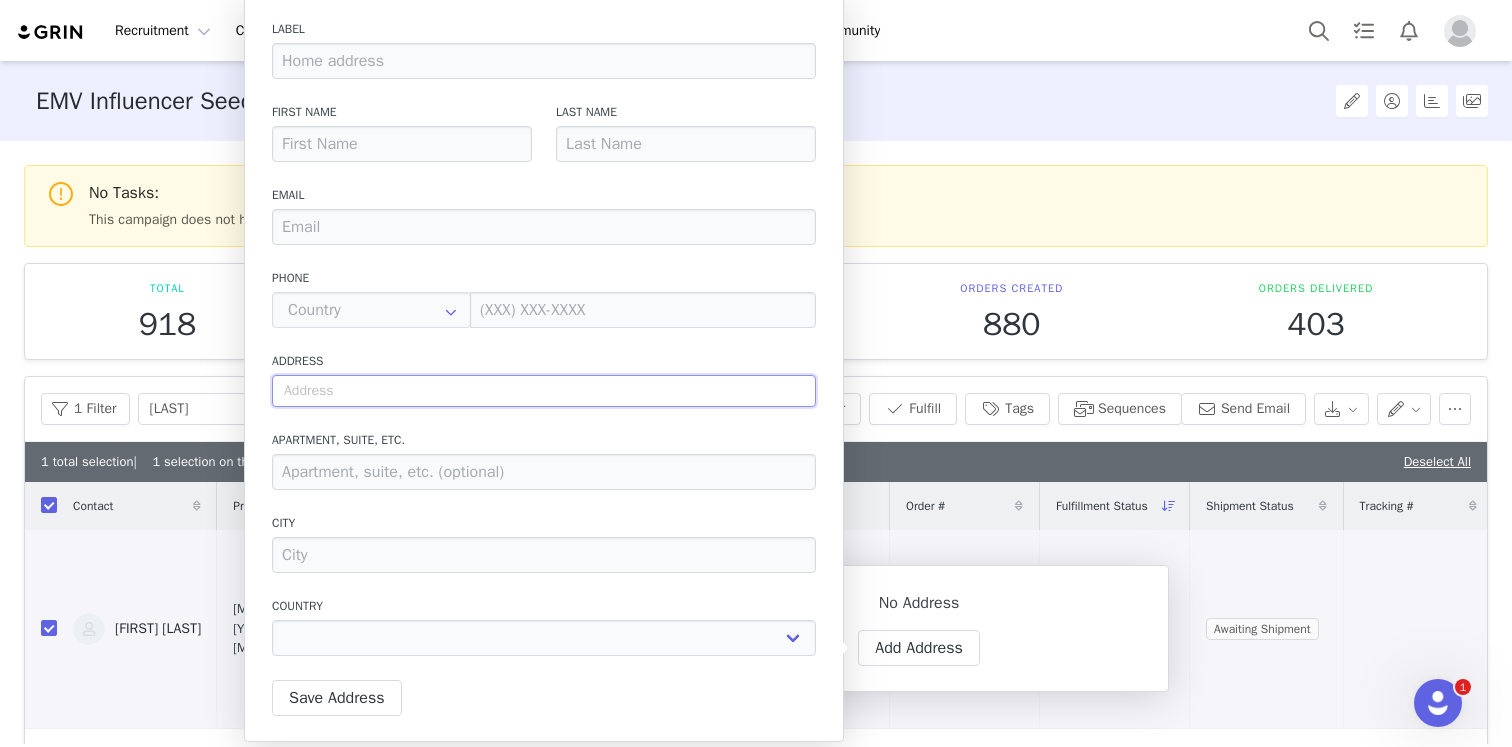 click at bounding box center [544, 391] 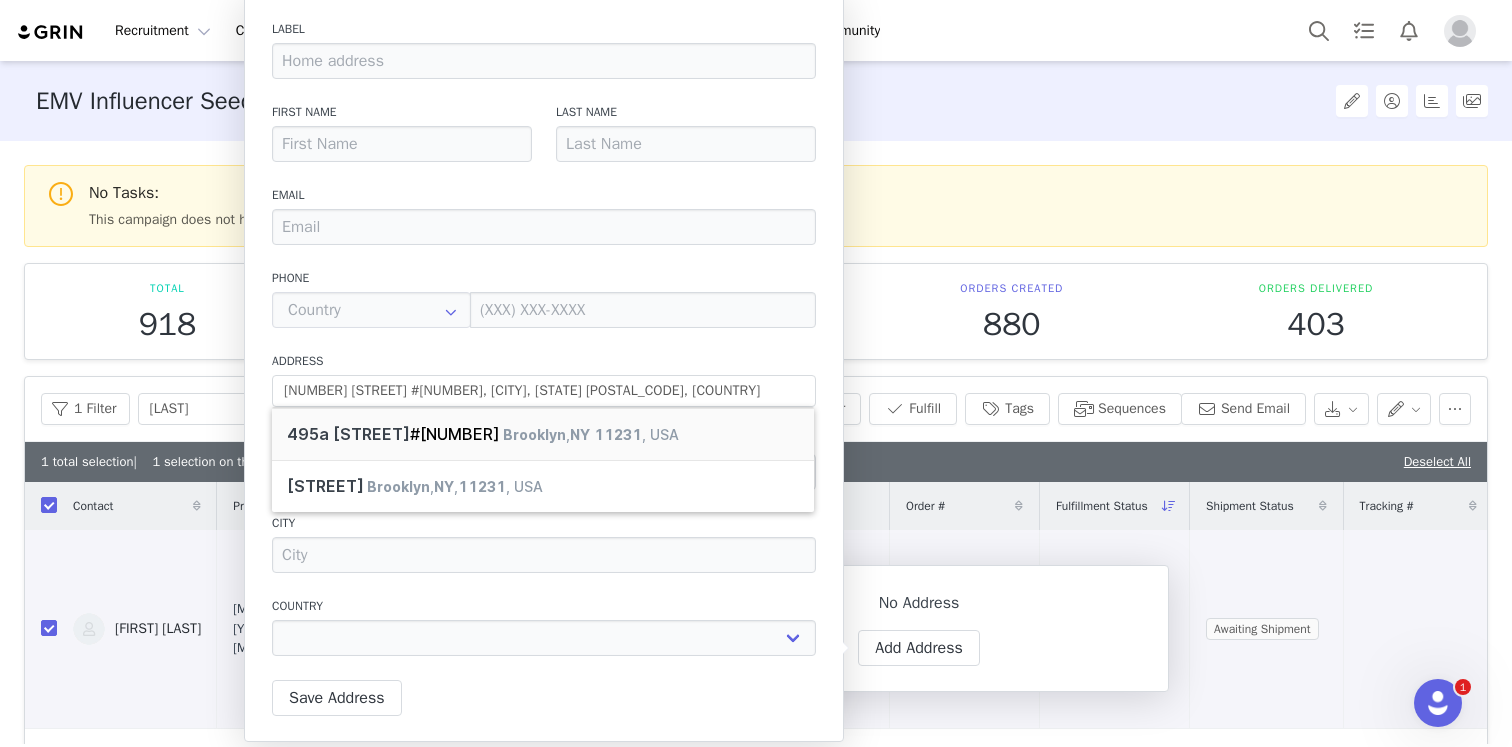 type on "[NUMBER] [STREET]" 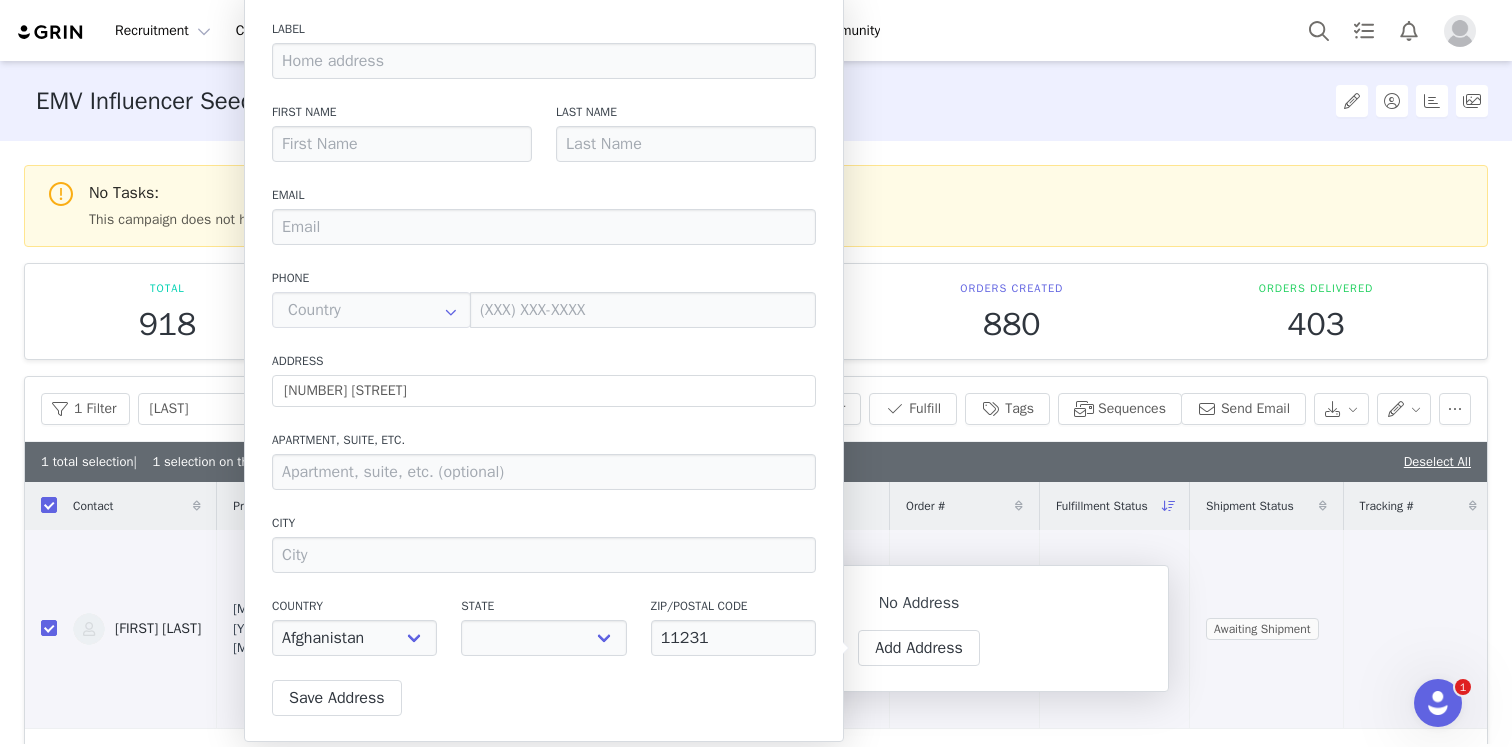 select on "[object Object]" 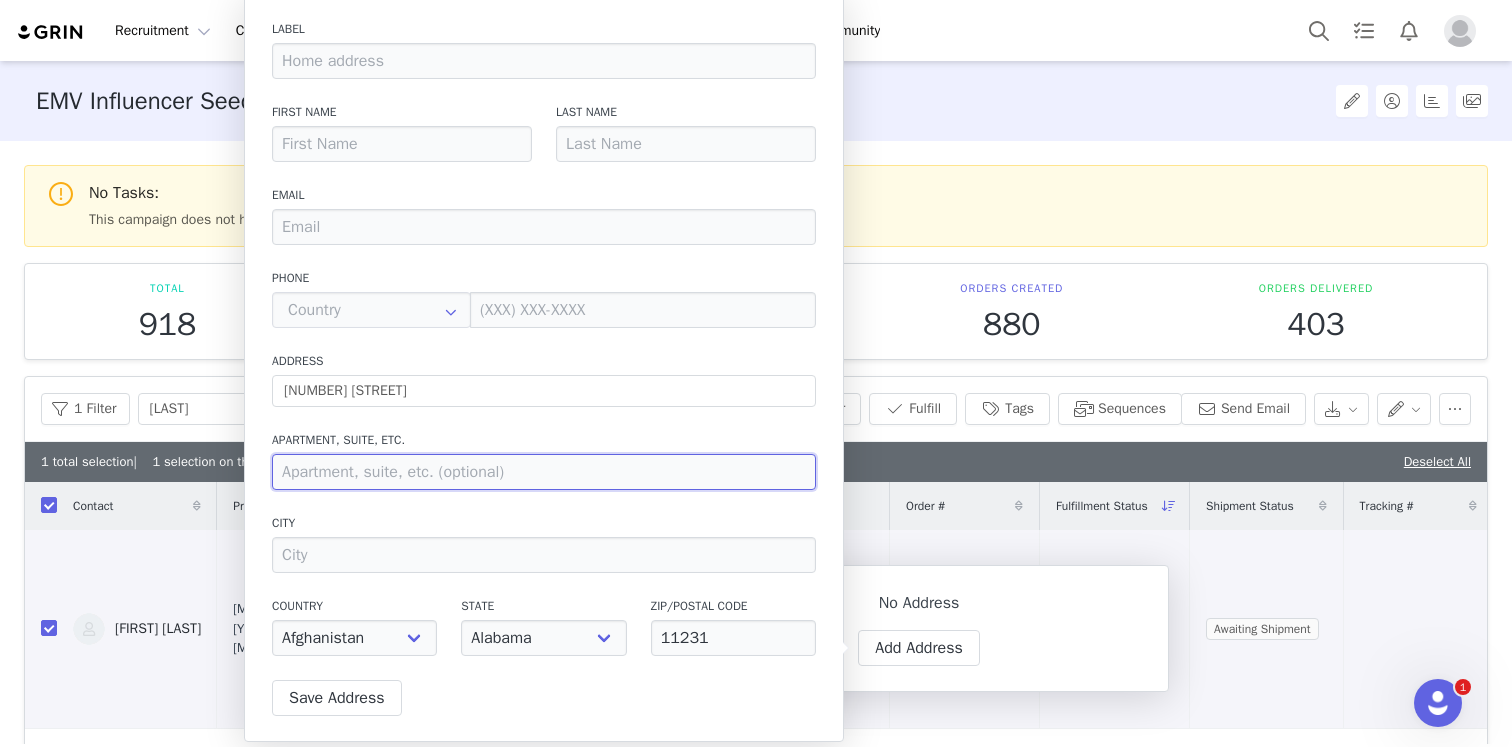 click at bounding box center [544, 472] 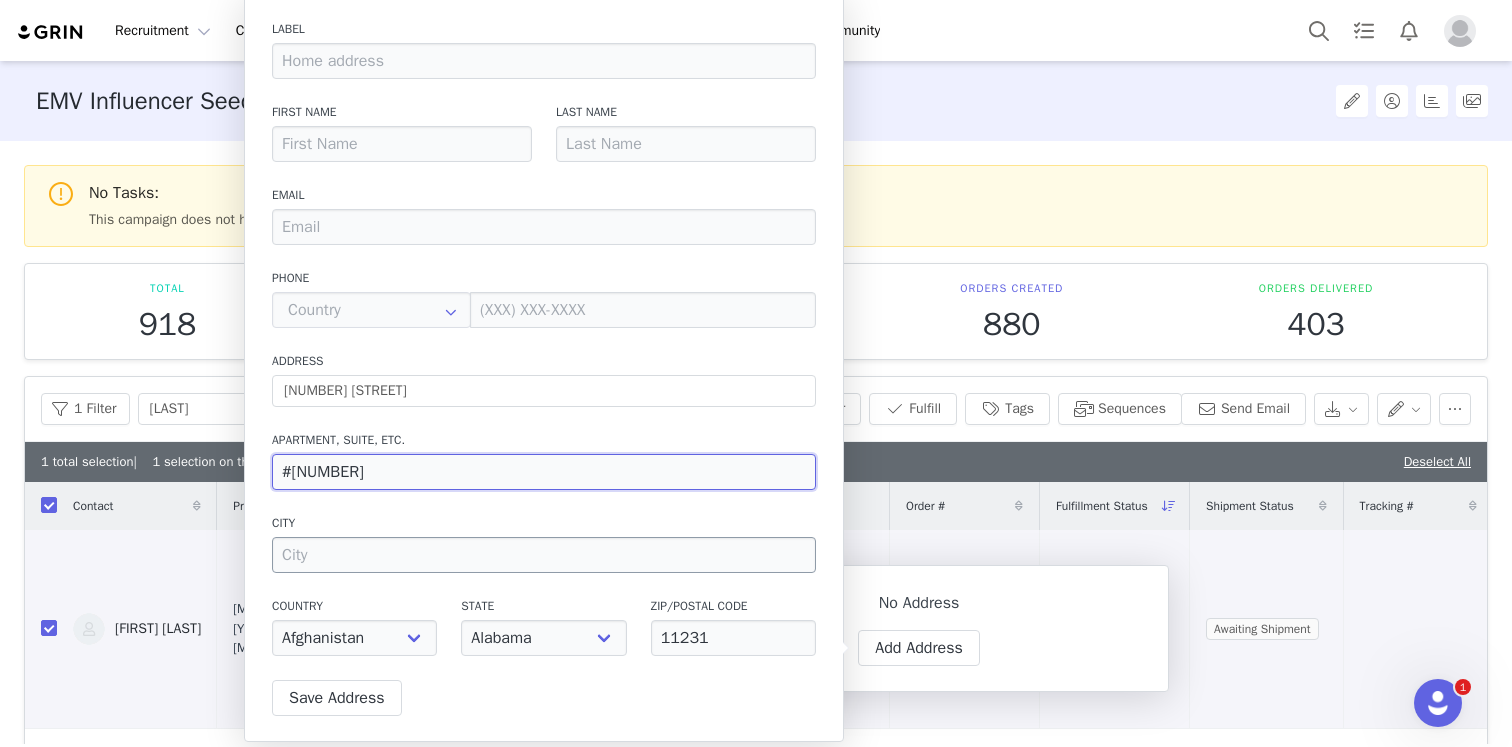 type on "#[NUMBER]" 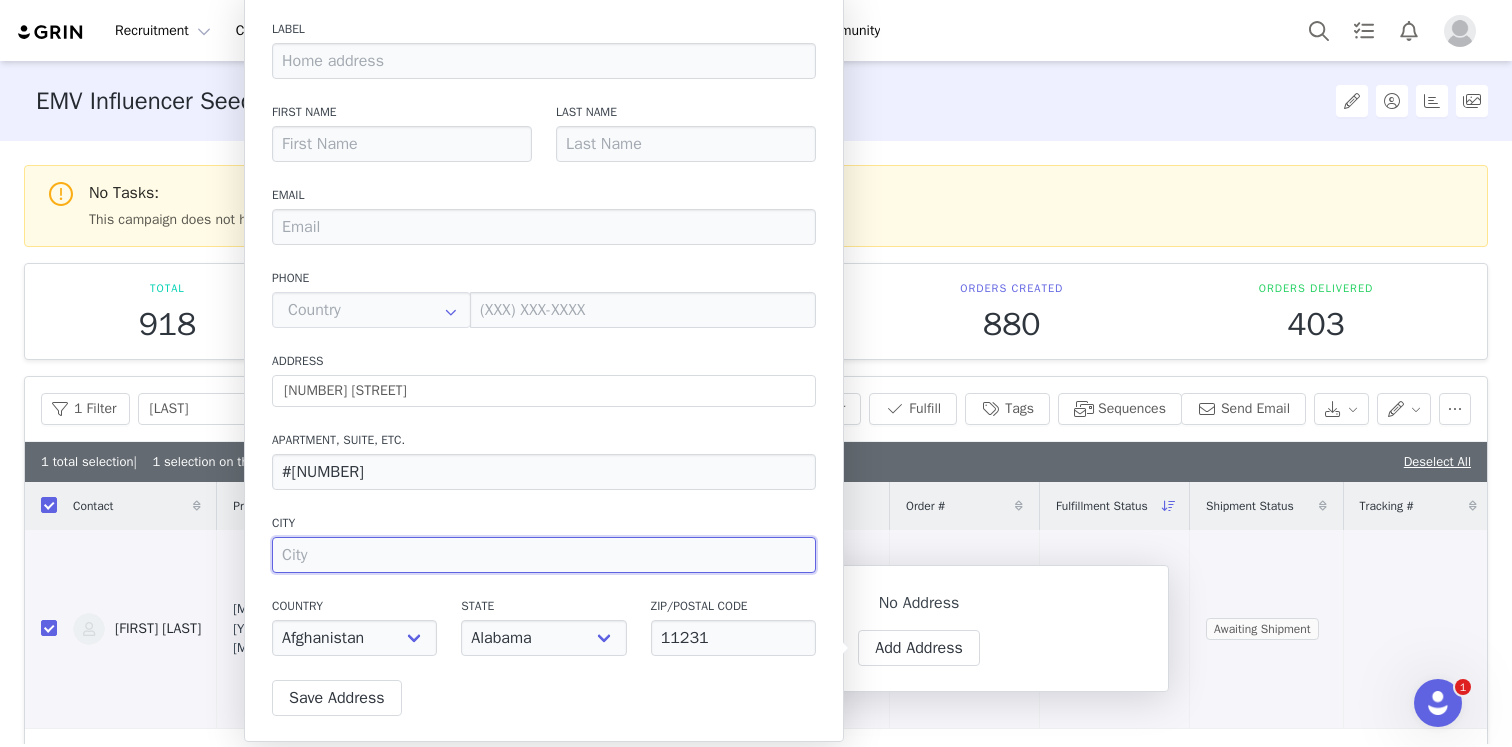 click at bounding box center [544, 555] 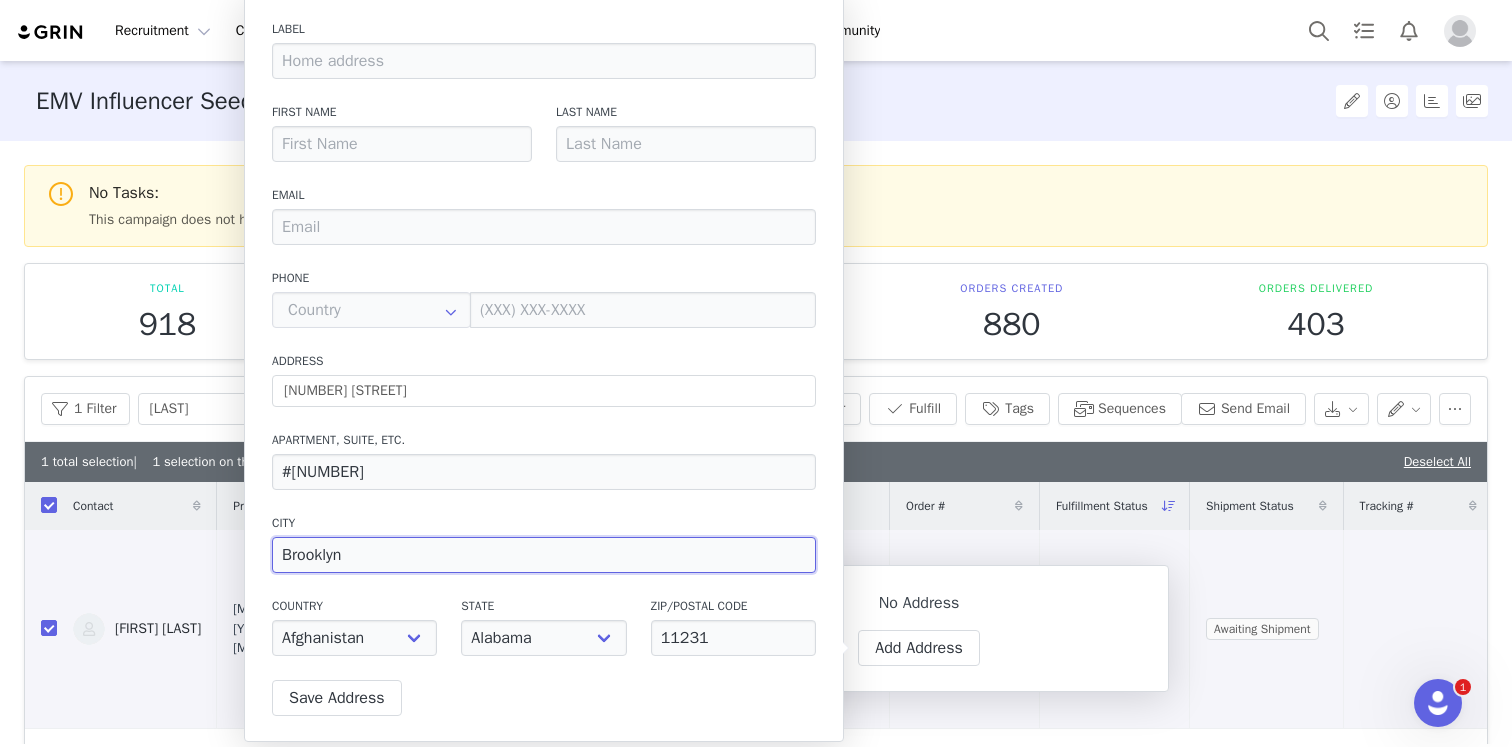 type on "Brooklyn" 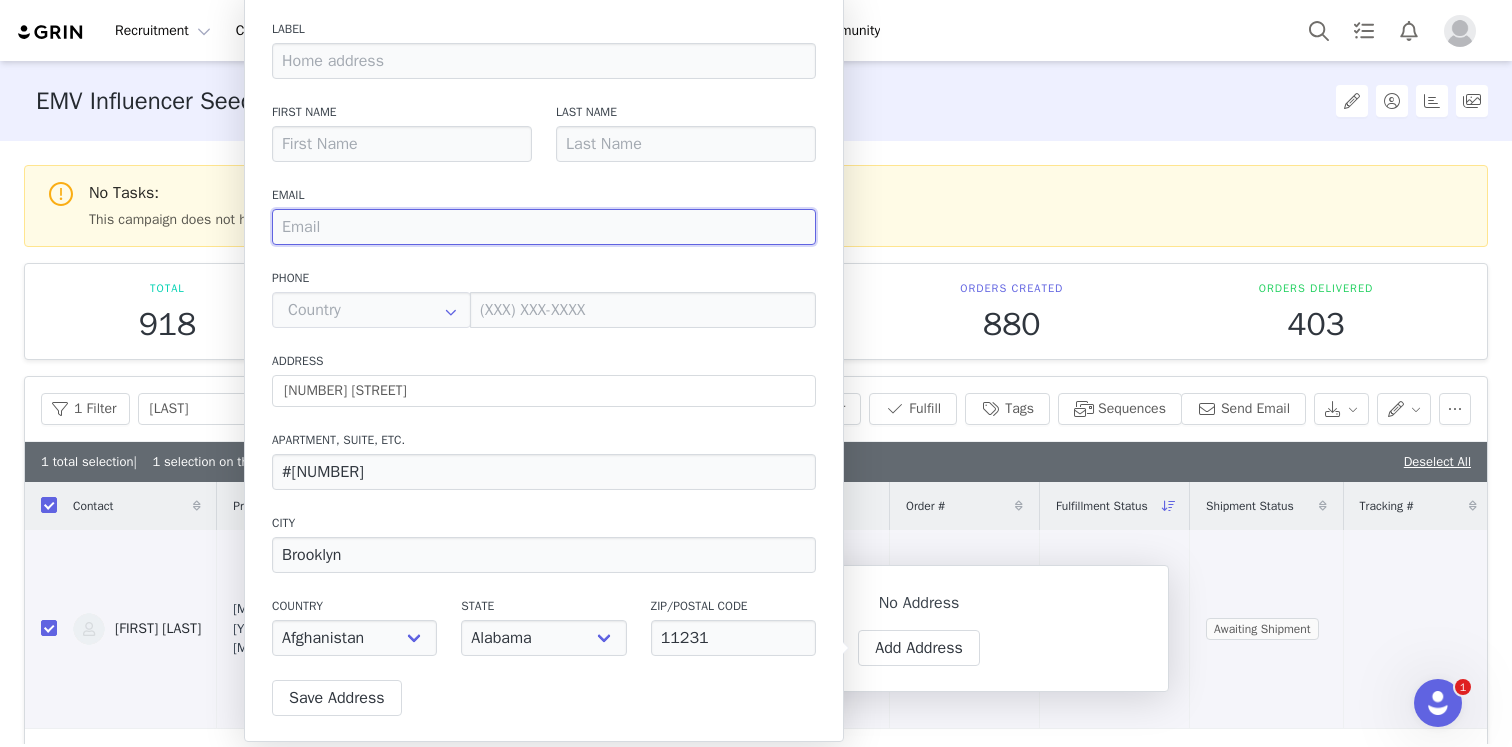 click at bounding box center [544, 227] 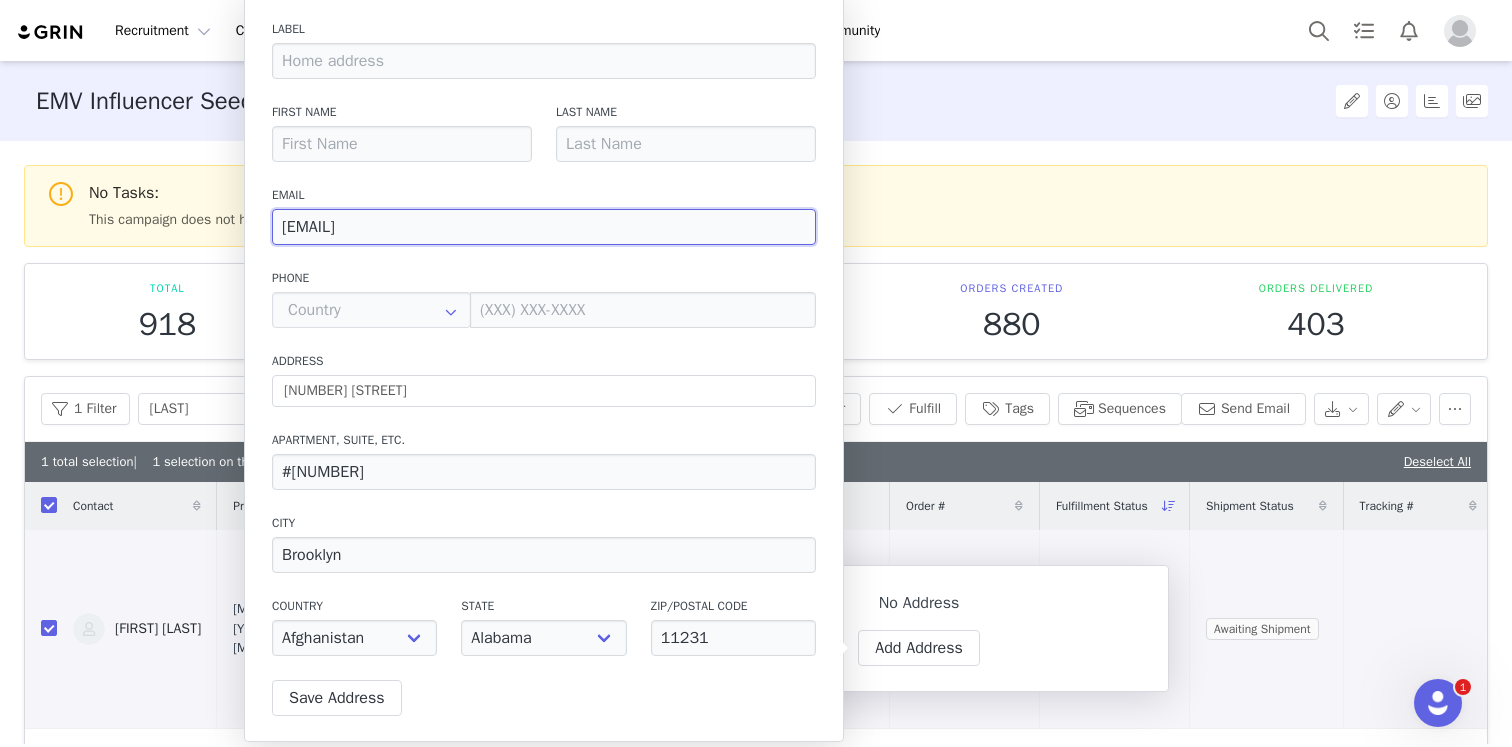type on "[EMAIL]" 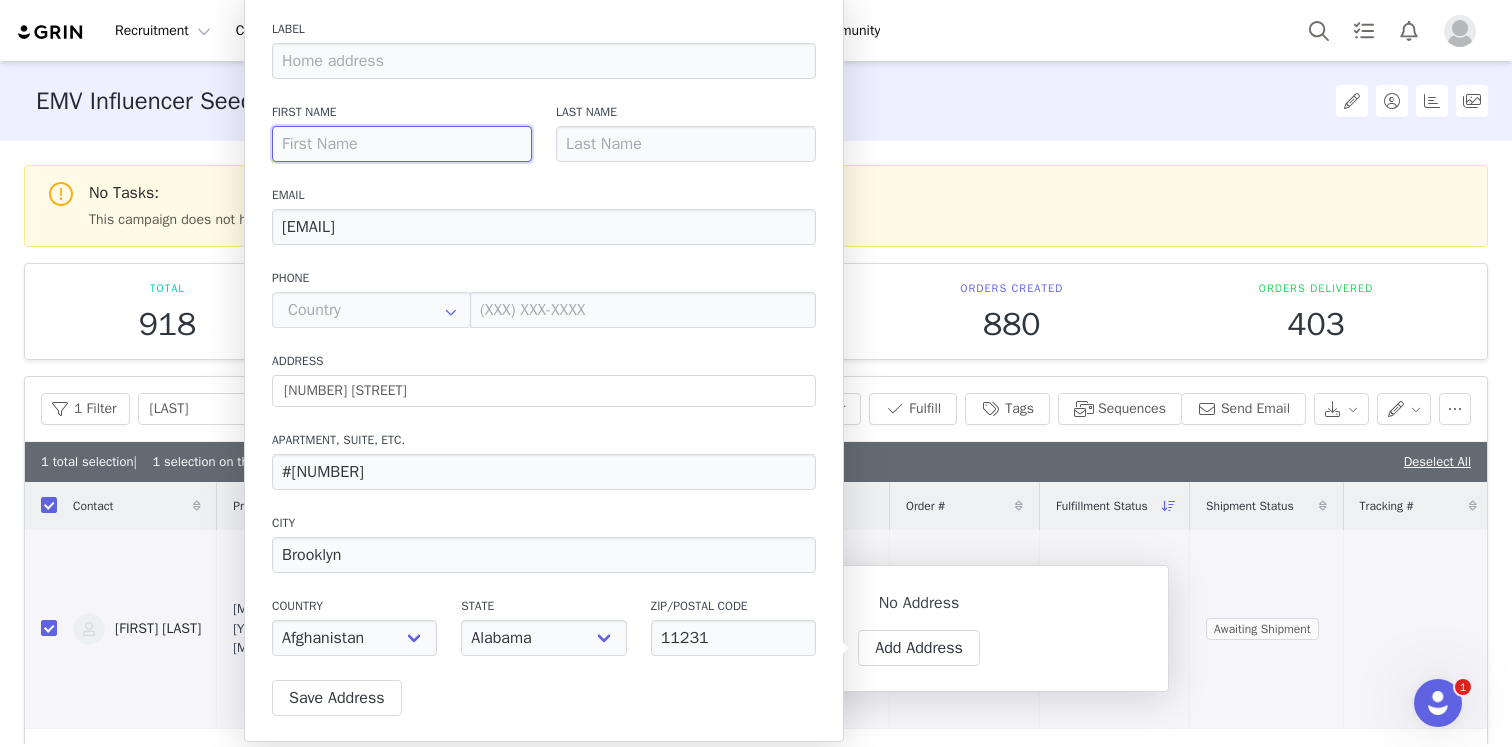 click at bounding box center (402, 144) 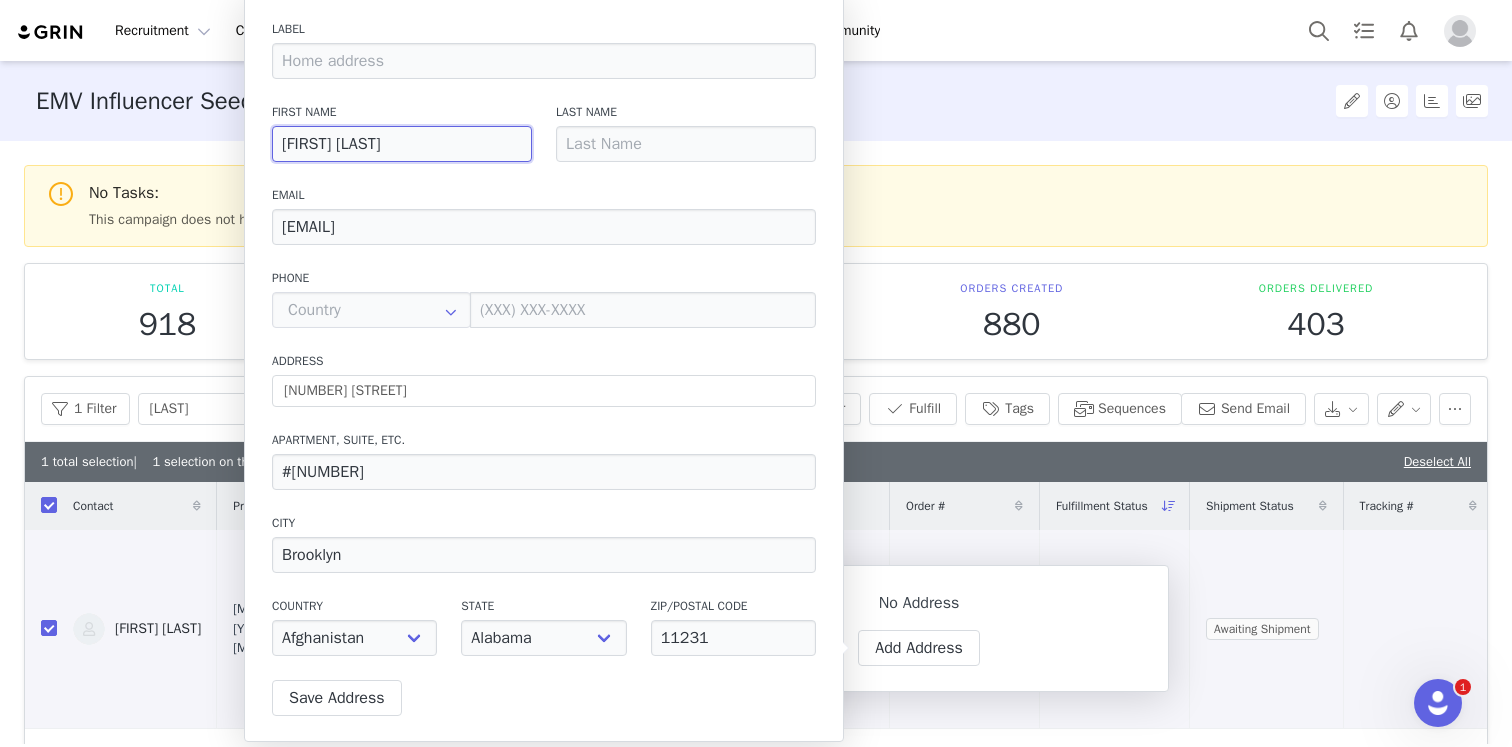 click on "[FIRST] [LAST]" at bounding box center (402, 144) 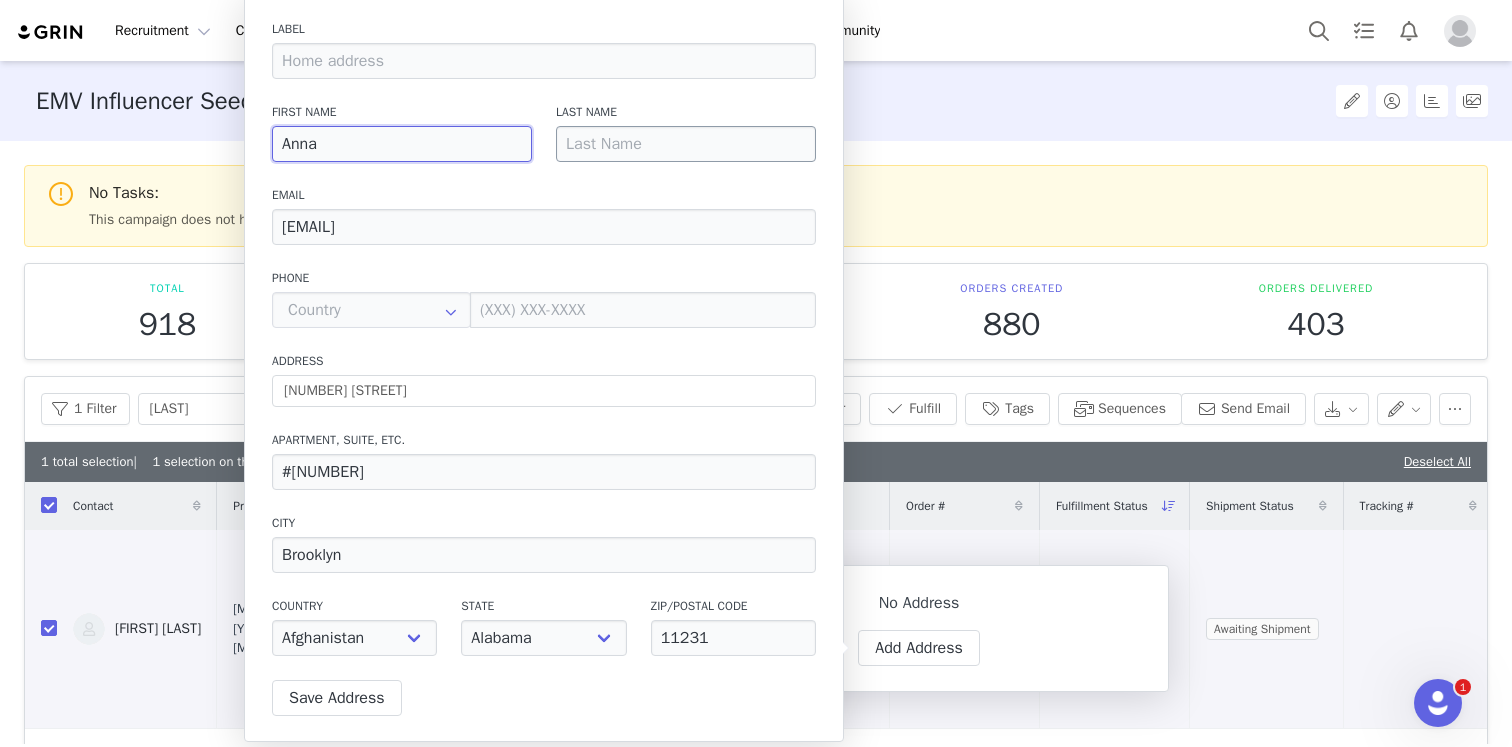 type on "Anna" 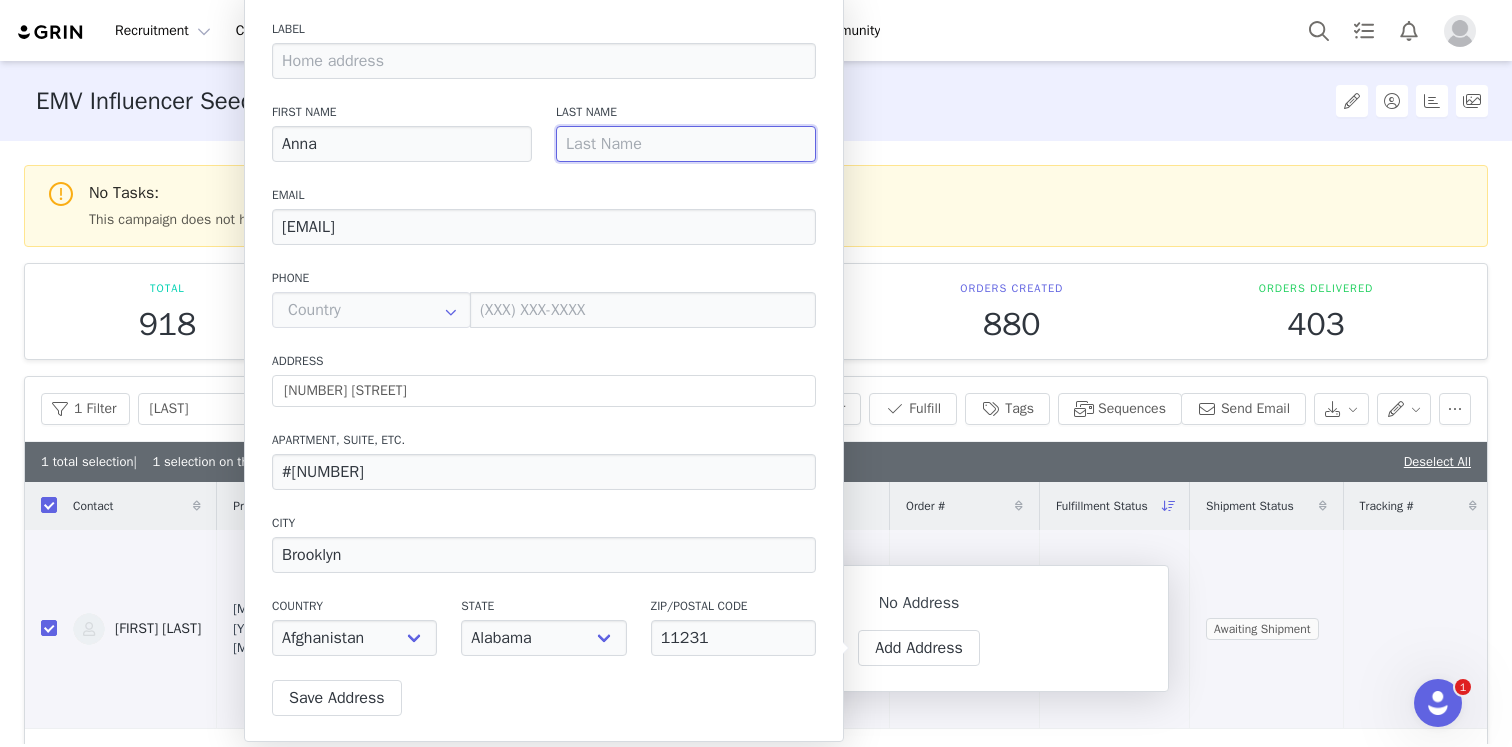 click at bounding box center (686, 144) 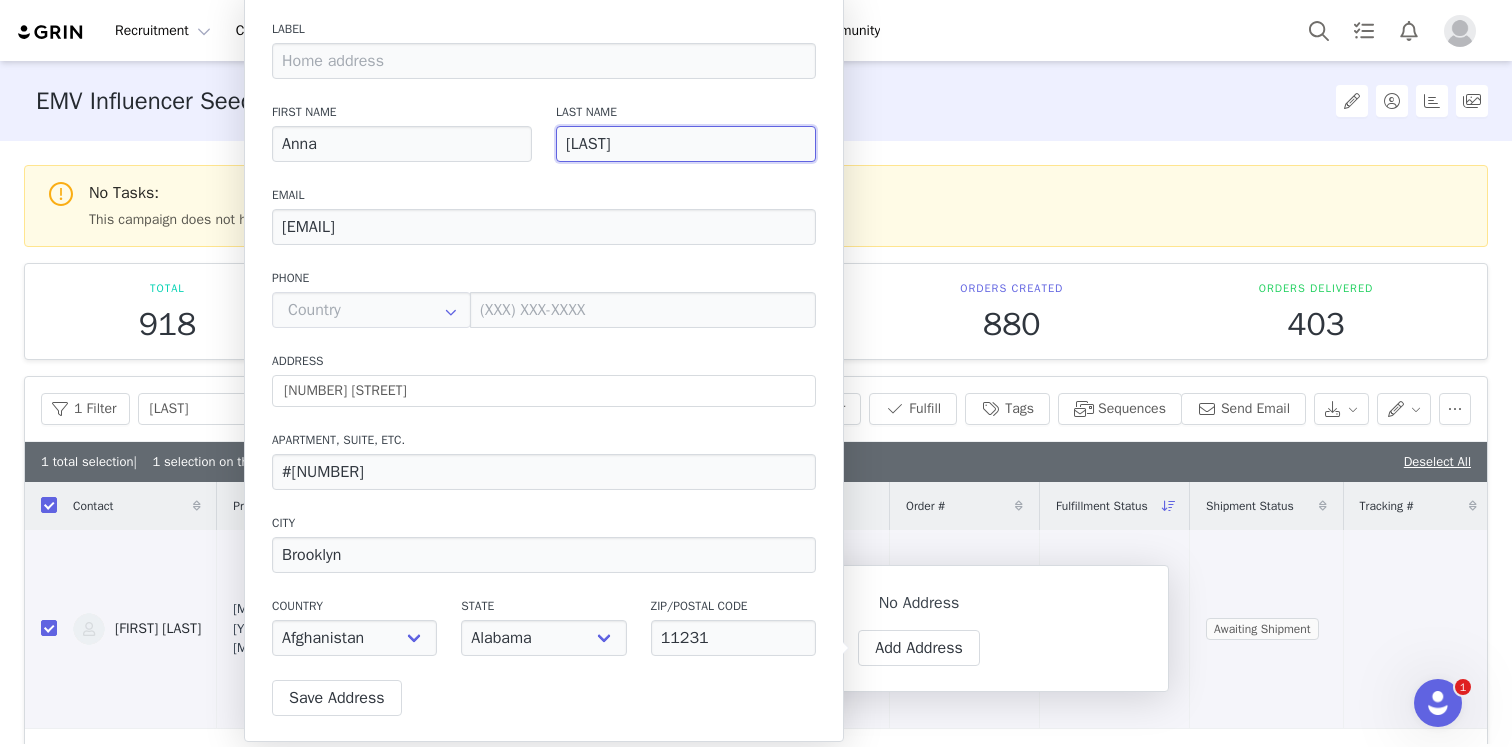 type on "[LAST]" 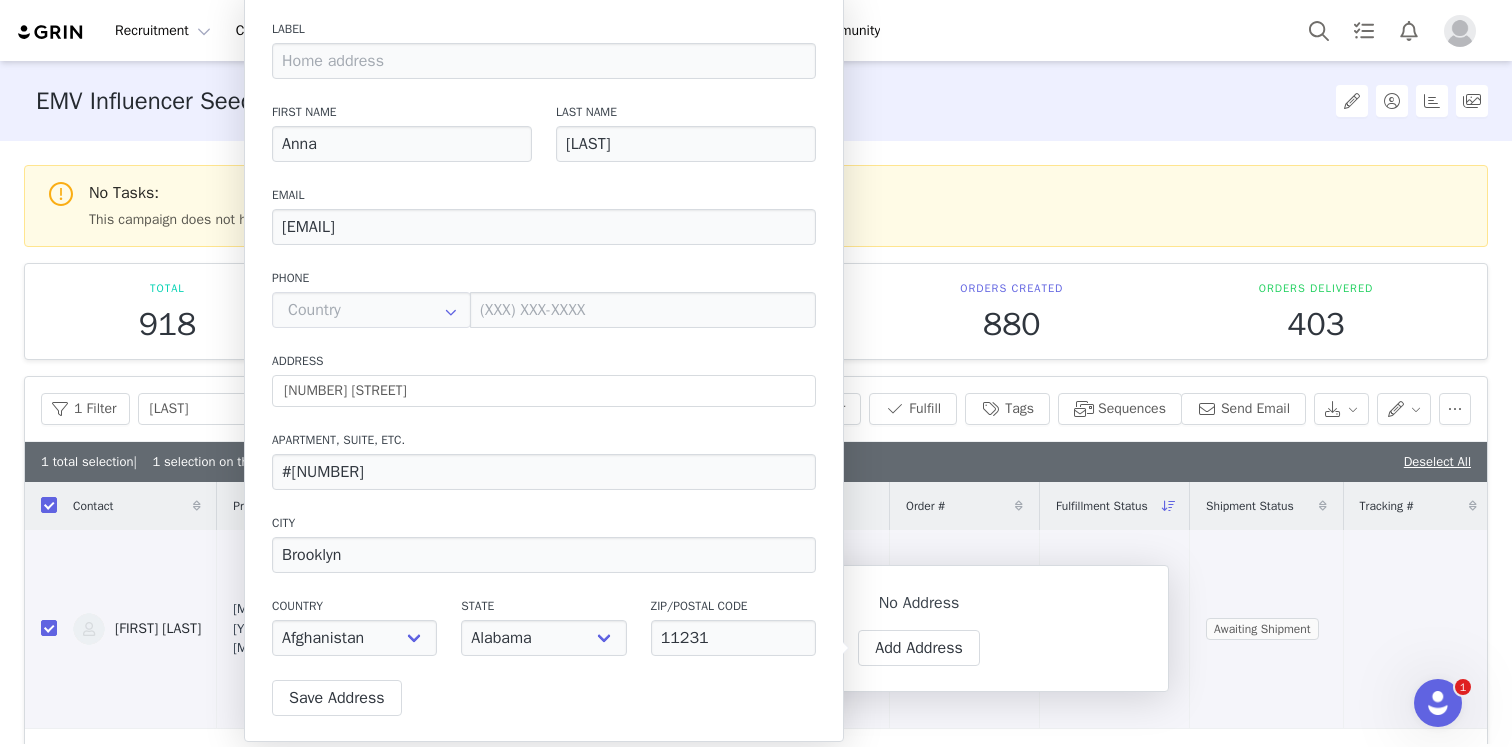 click on "Email" at bounding box center [544, 195] 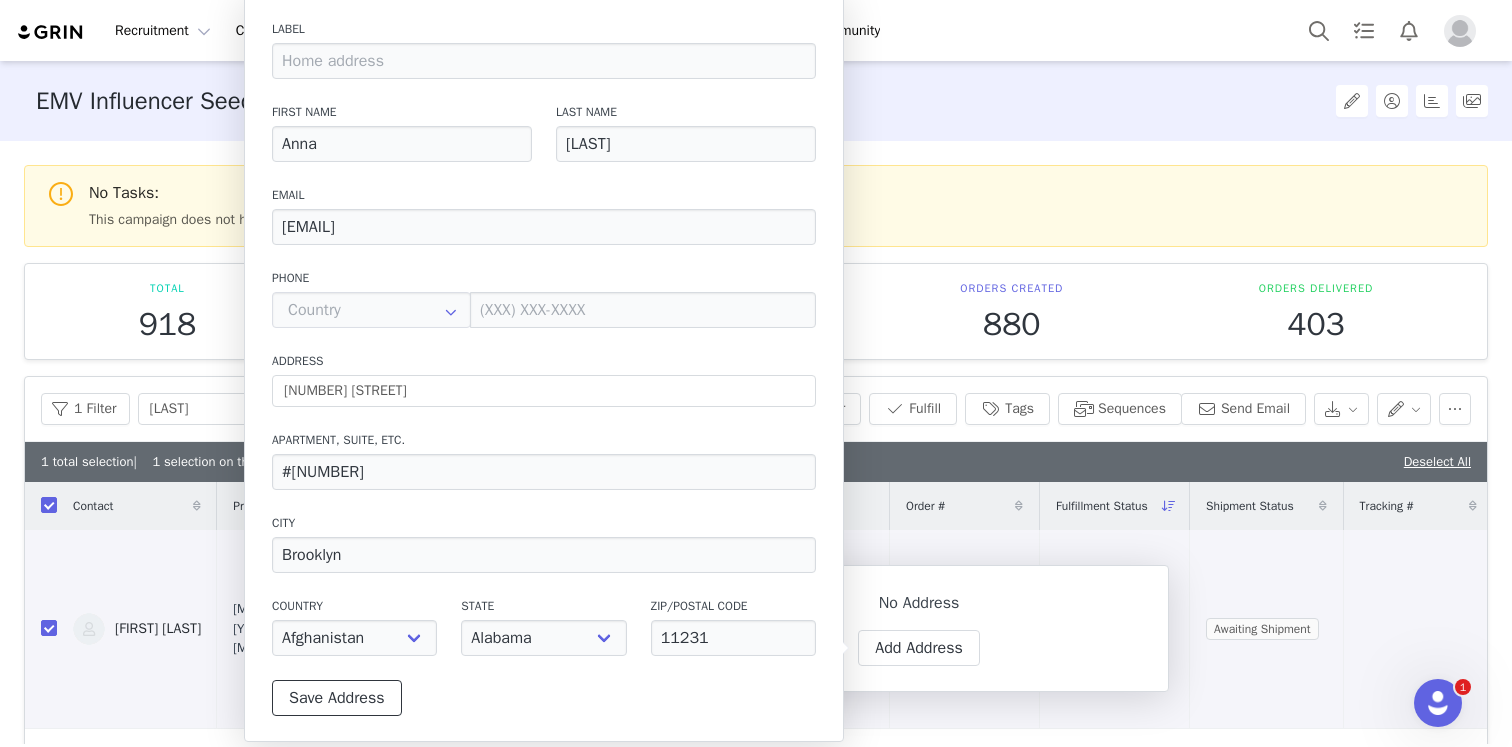 click on "Save Address" at bounding box center [337, 698] 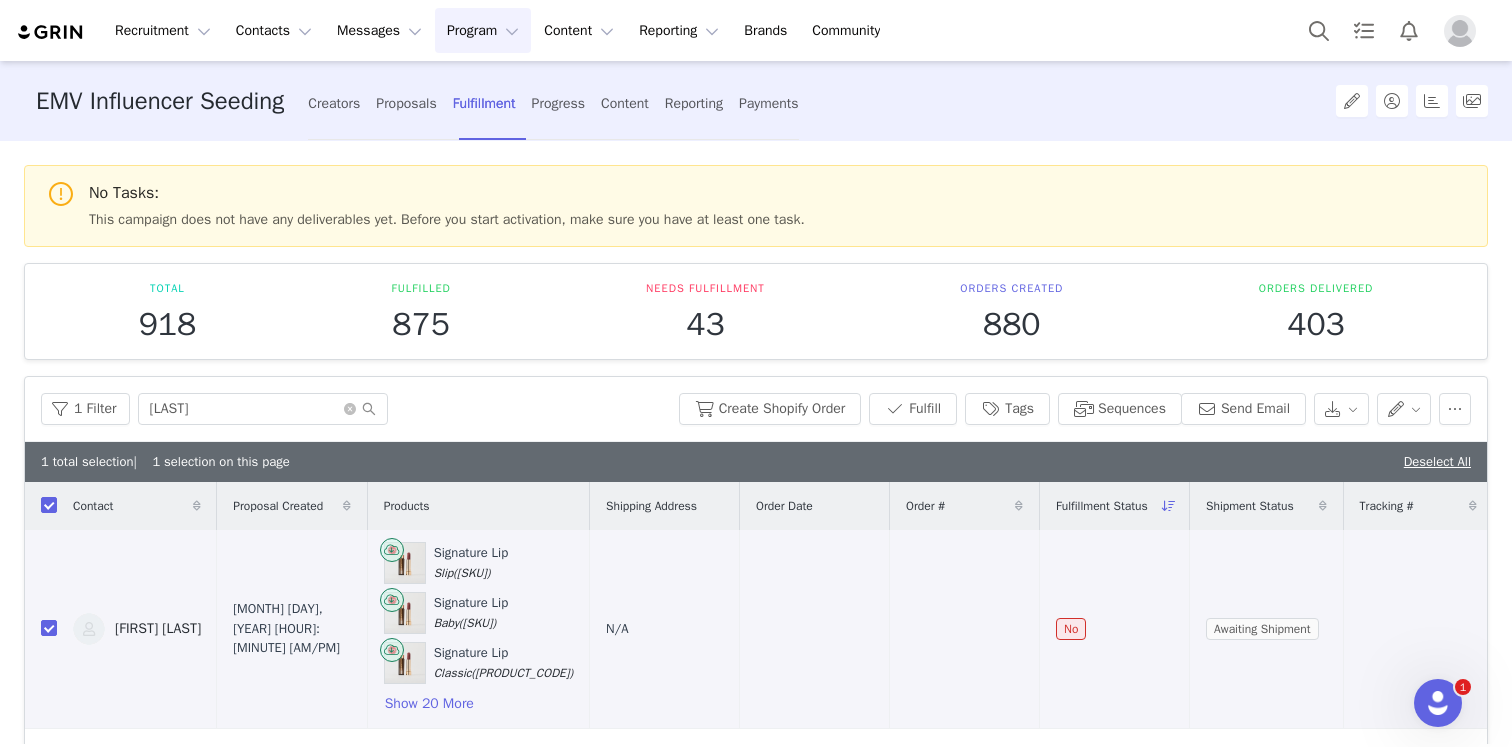 click on "N/A" at bounding box center [617, 628] 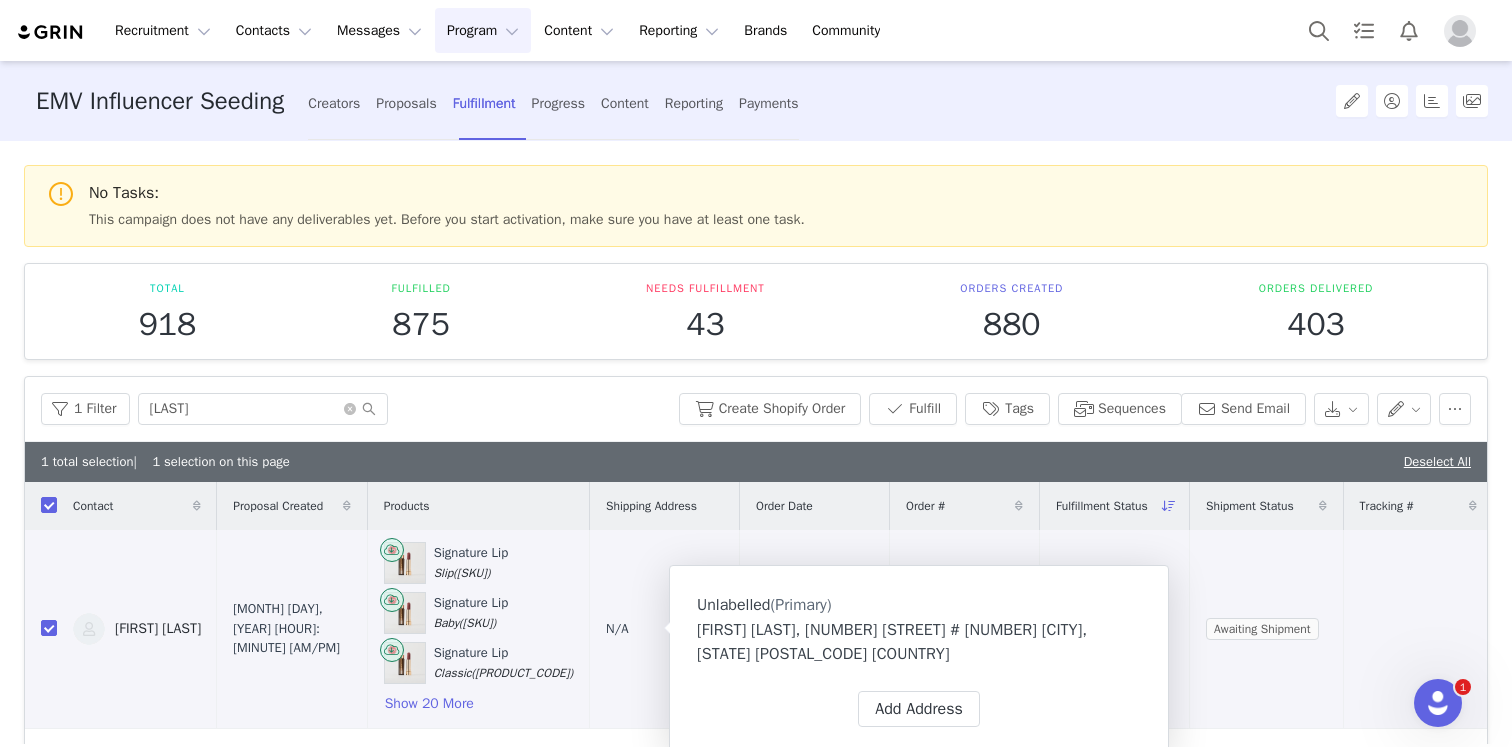 click on "[FIRST] [LAST], [NUMBER] [STREET] # [NUMBER] [CITY], [STATE] [POSTAL_CODE] [COUNTRY]" at bounding box center (919, 642) 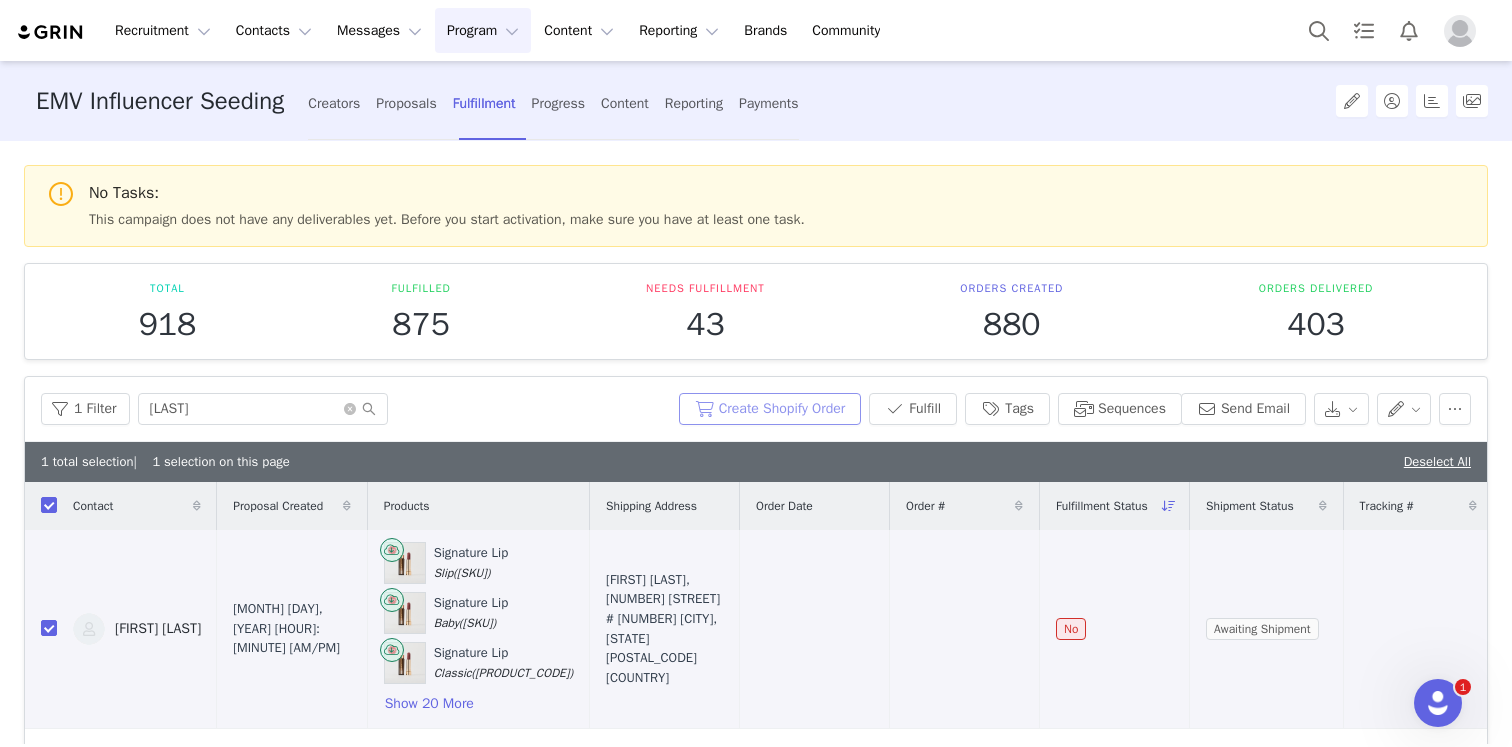click on "Create Shopify Order" at bounding box center [770, 409] 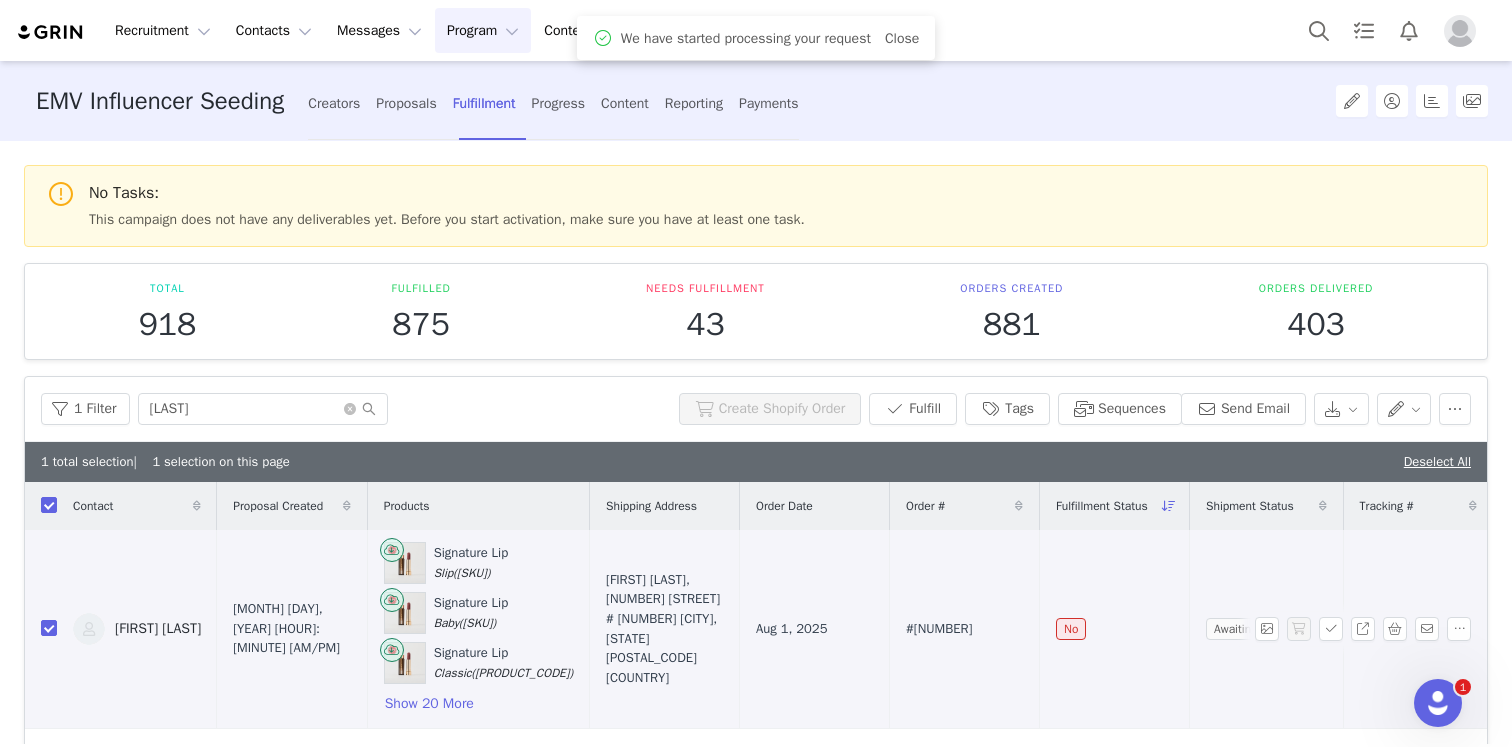 click on "#[NUMBER]" at bounding box center [939, 629] 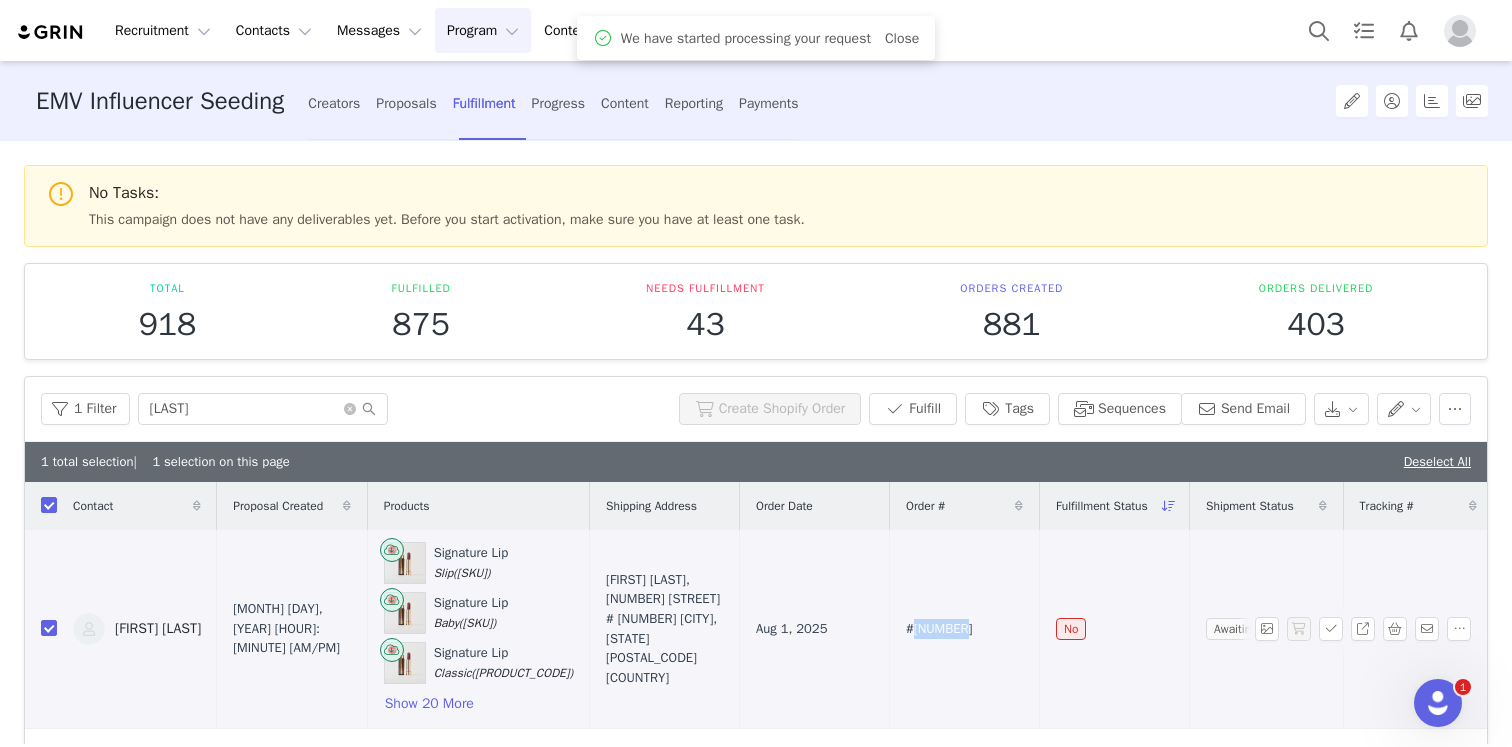 click on "#[NUMBER]" at bounding box center [939, 629] 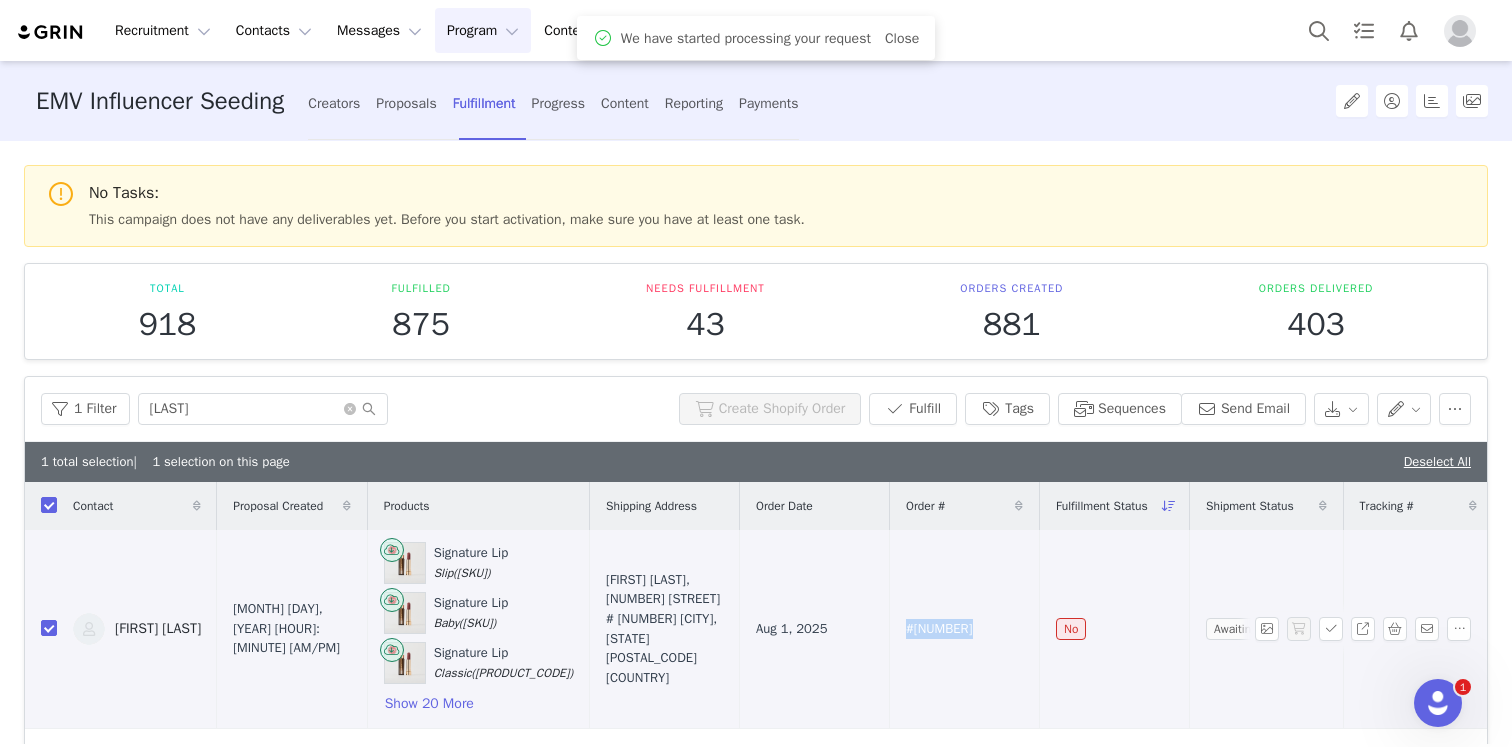 click on "#[NUMBER]" at bounding box center (939, 629) 